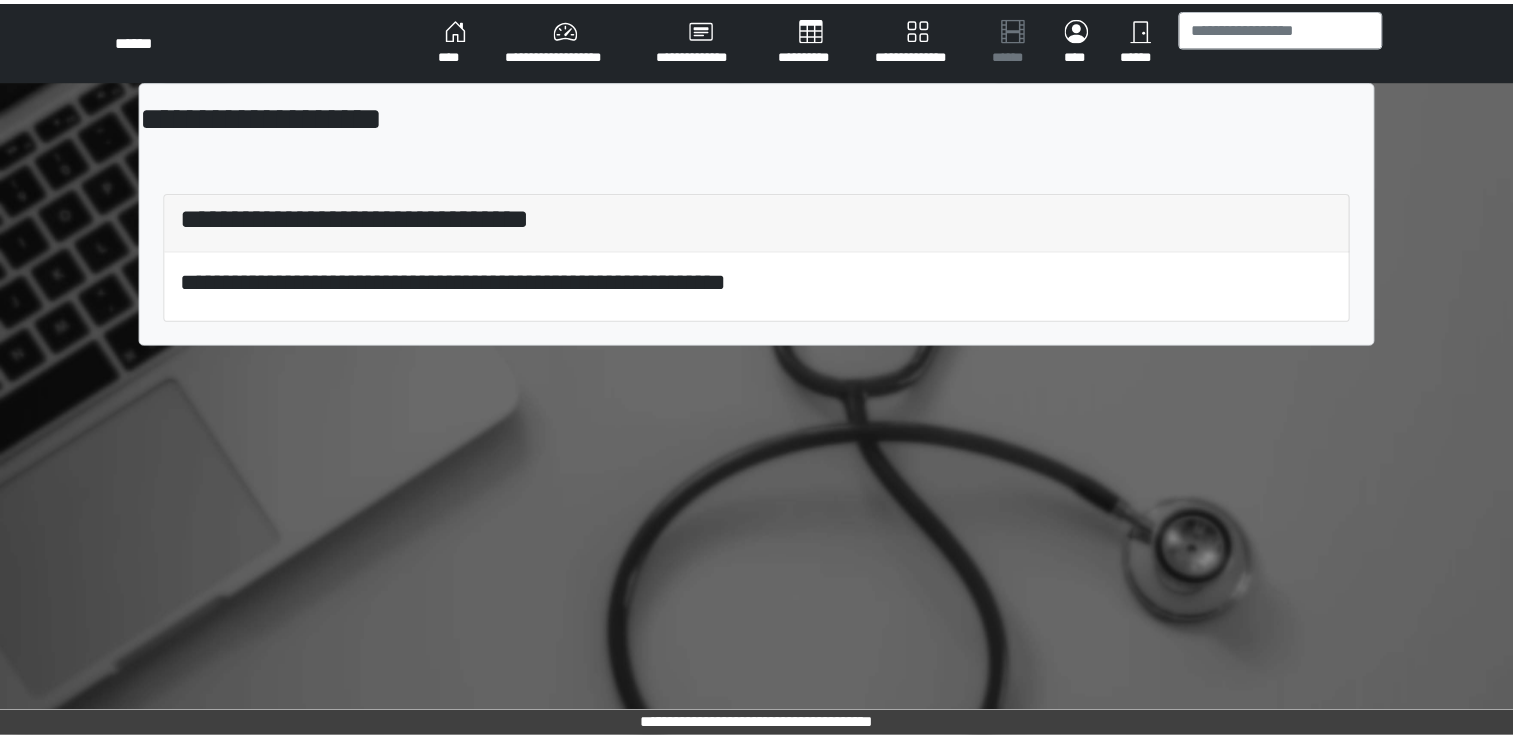 scroll, scrollTop: 0, scrollLeft: 0, axis: both 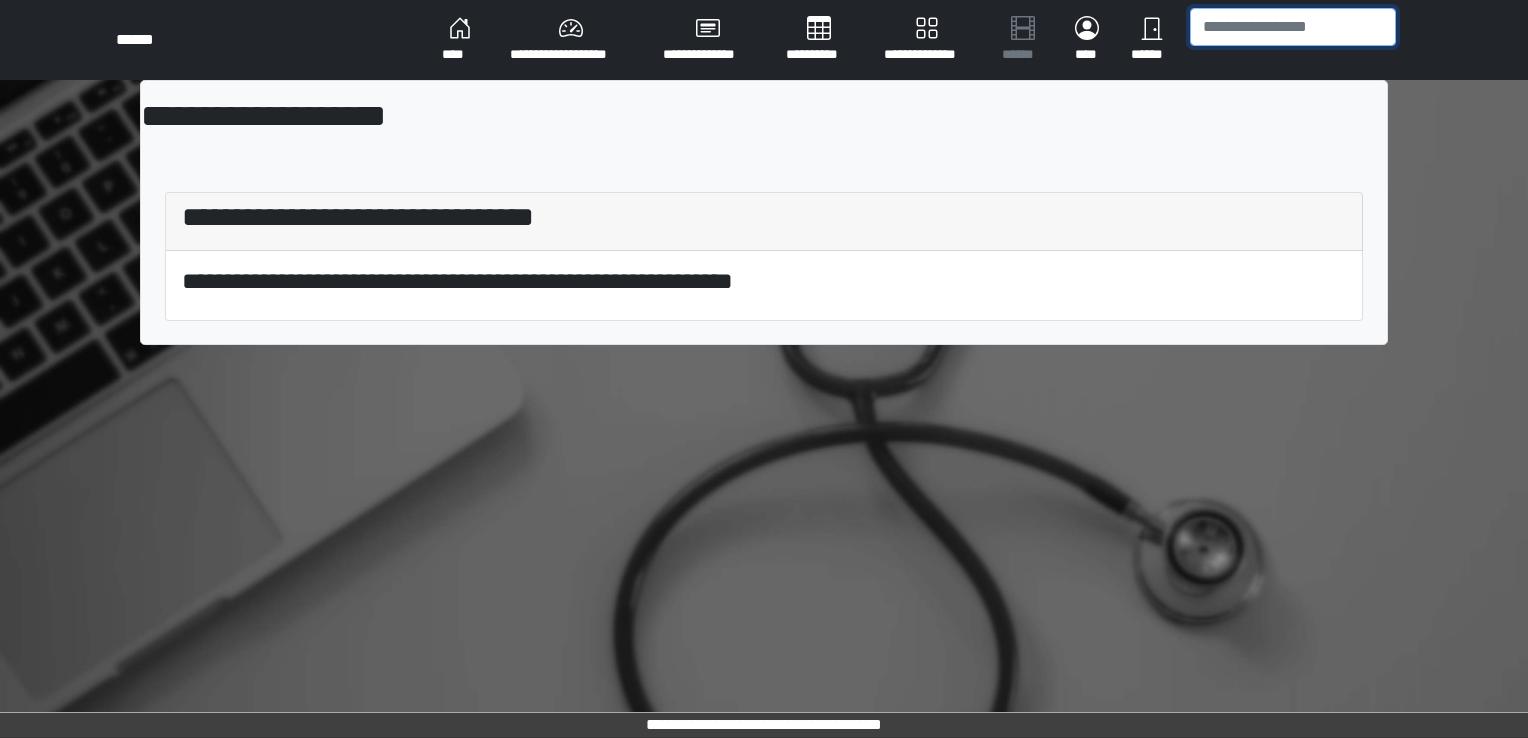 click at bounding box center [1293, 27] 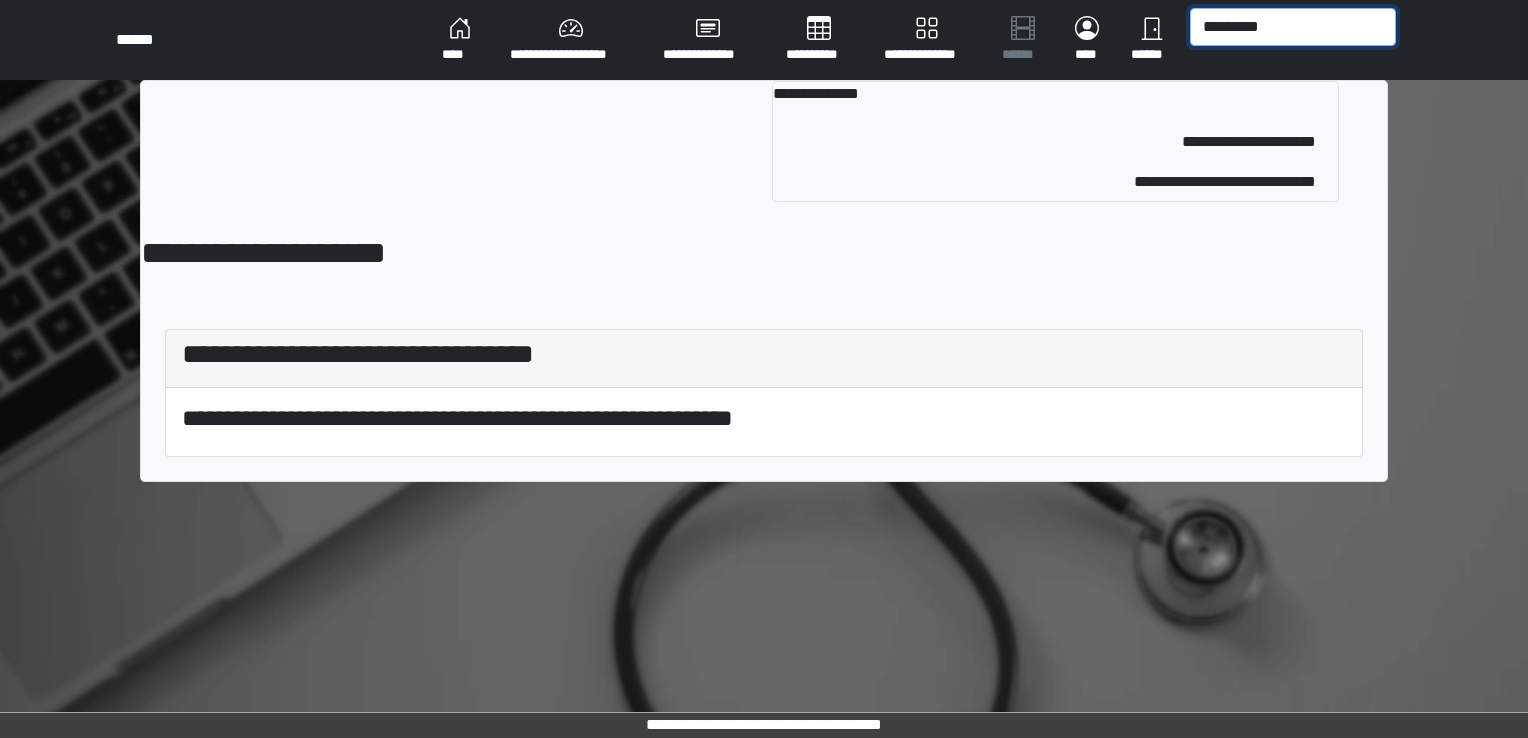 type on "*********" 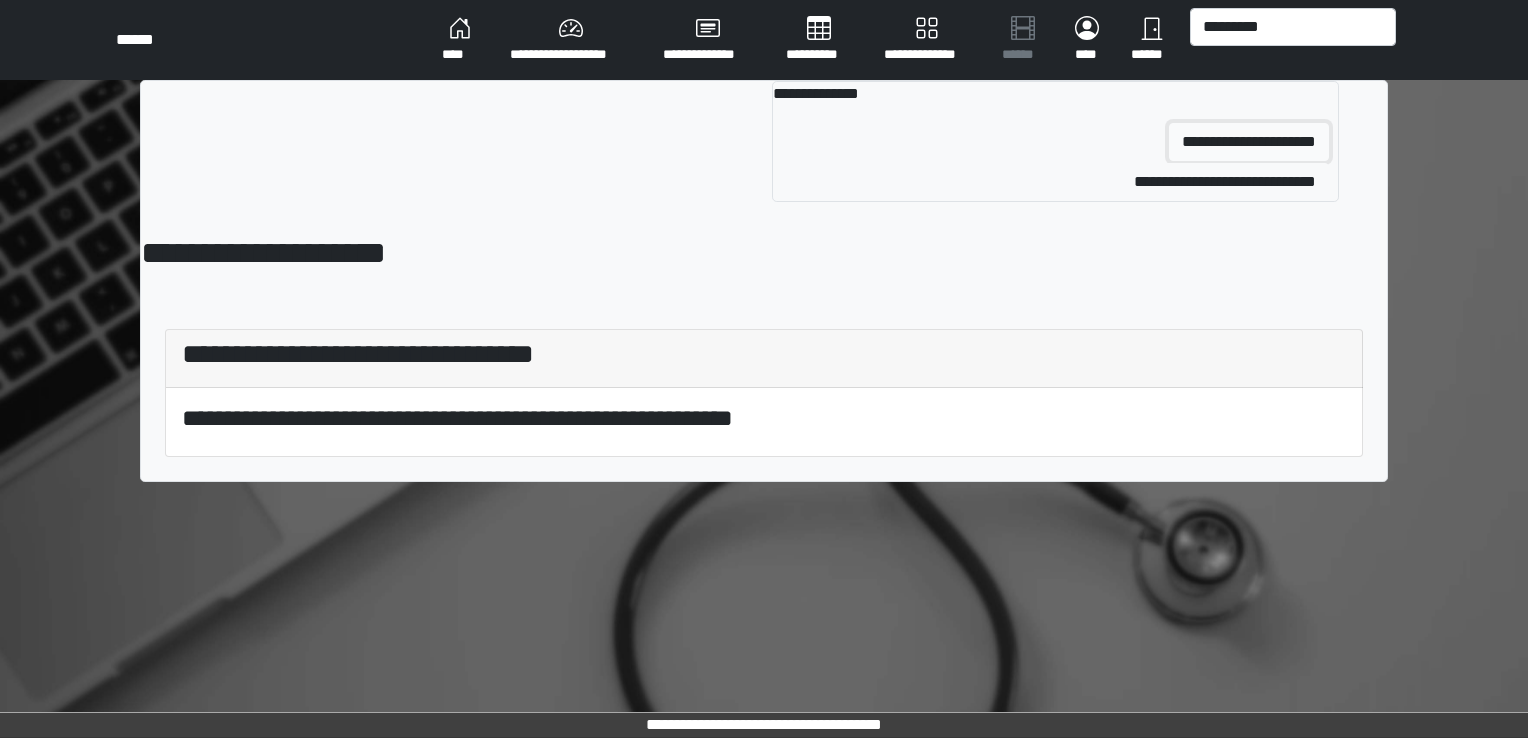 click on "**********" at bounding box center (1249, 142) 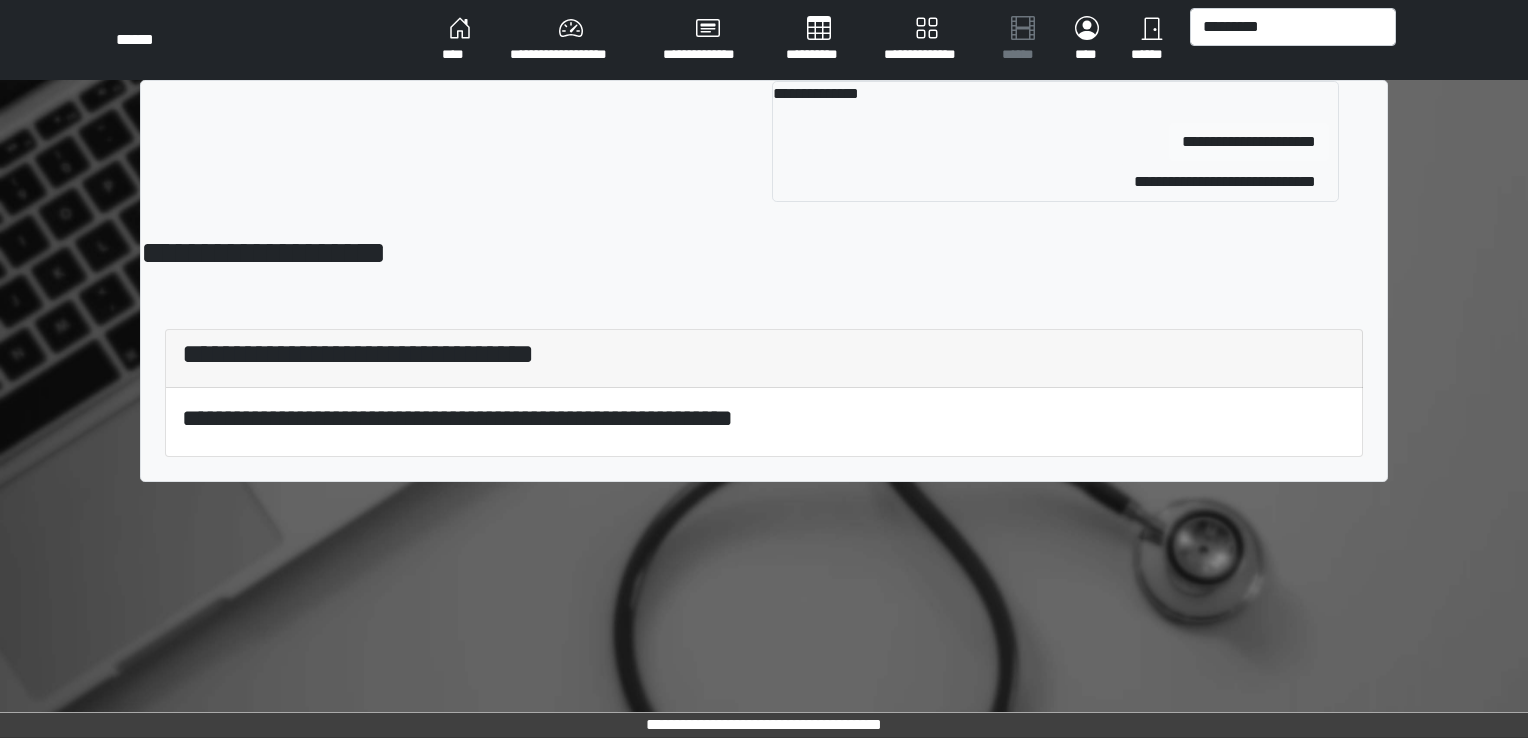 type 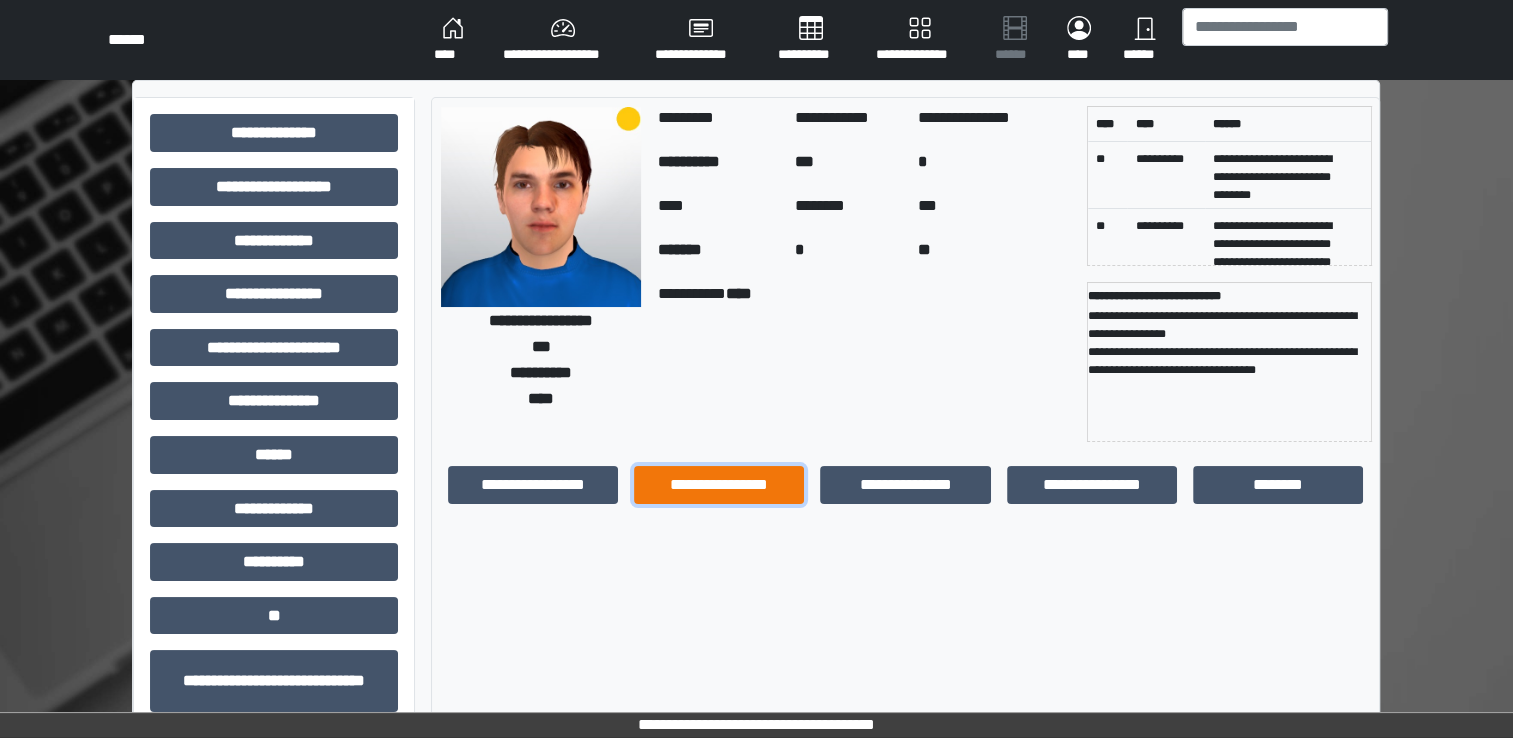 click on "**********" at bounding box center [719, 485] 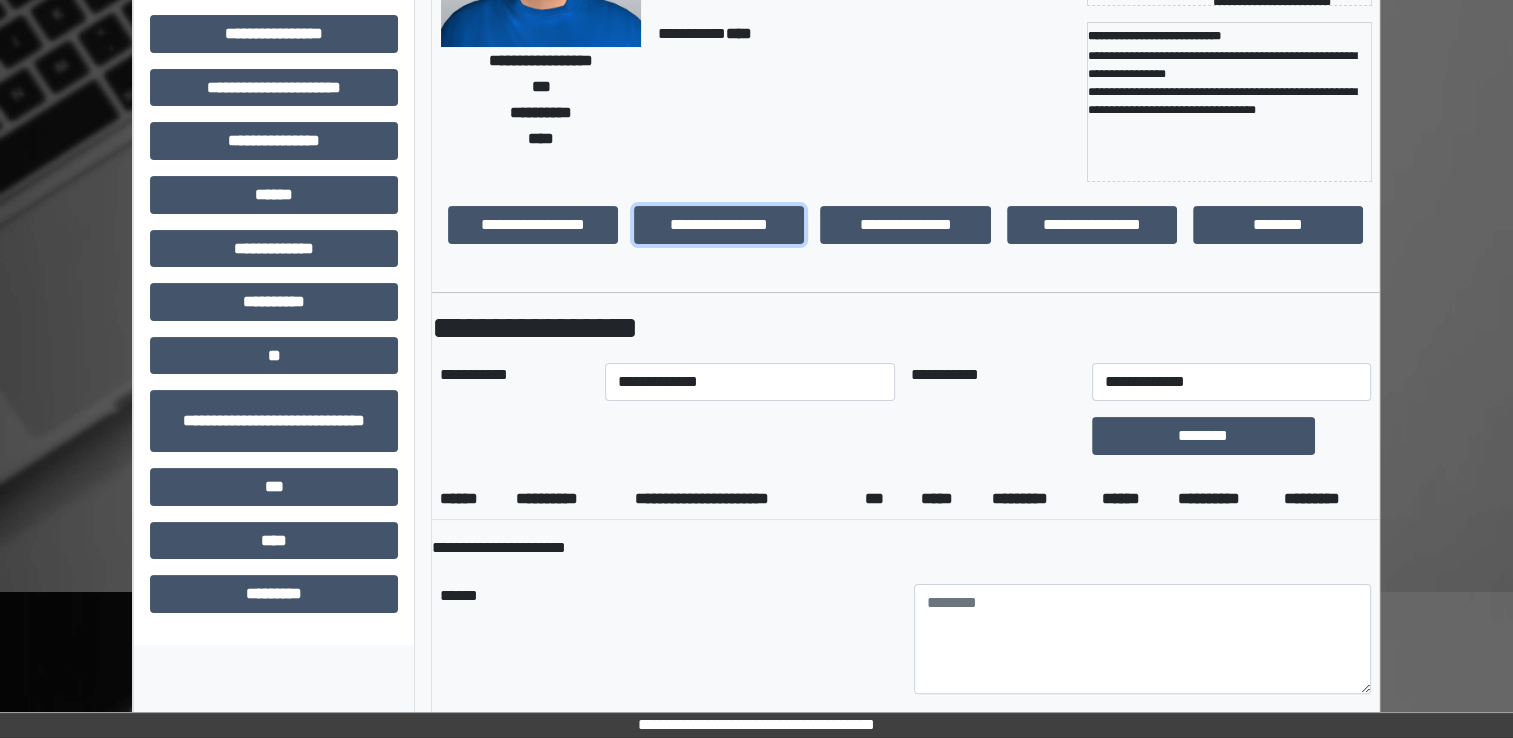 scroll, scrollTop: 304, scrollLeft: 0, axis: vertical 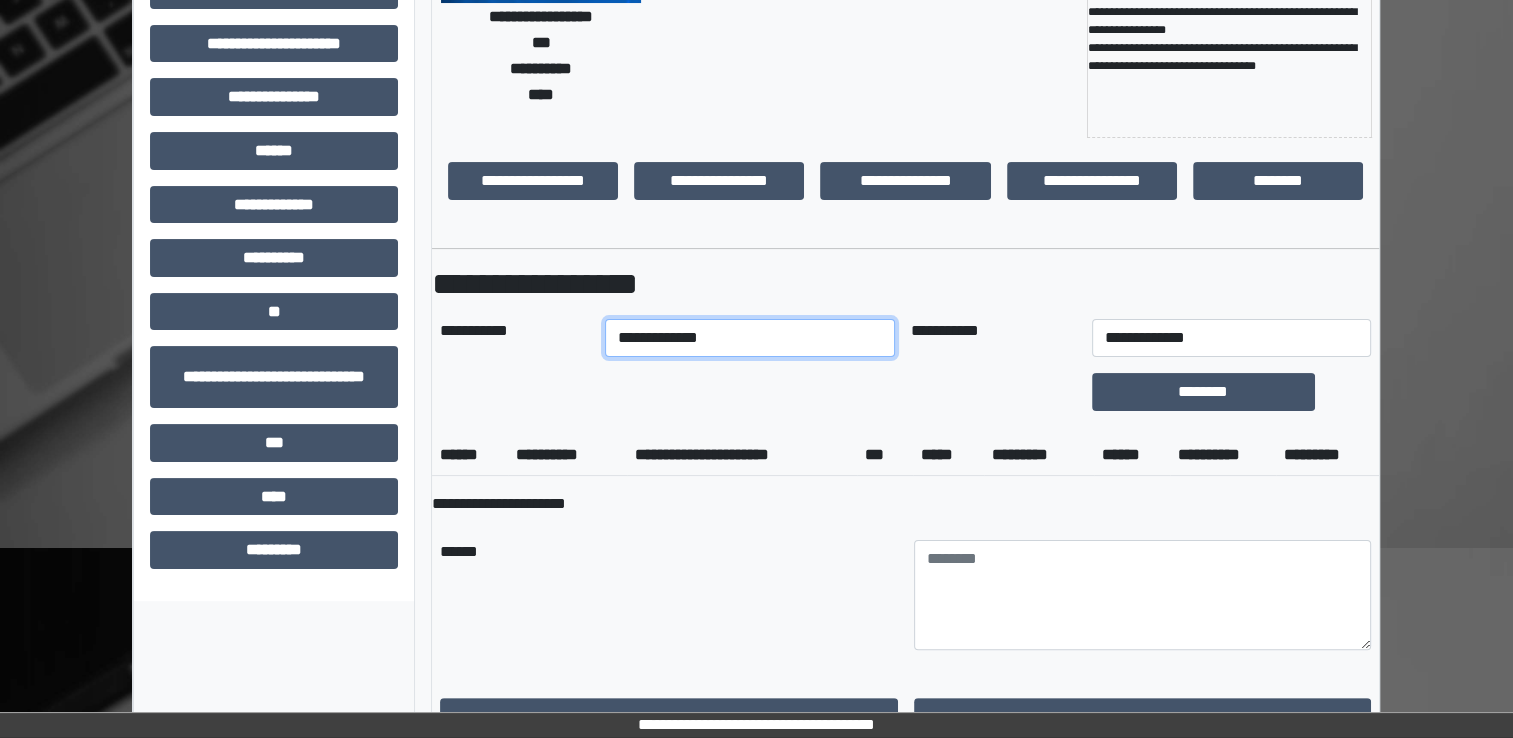 click on "**********" at bounding box center [750, 338] 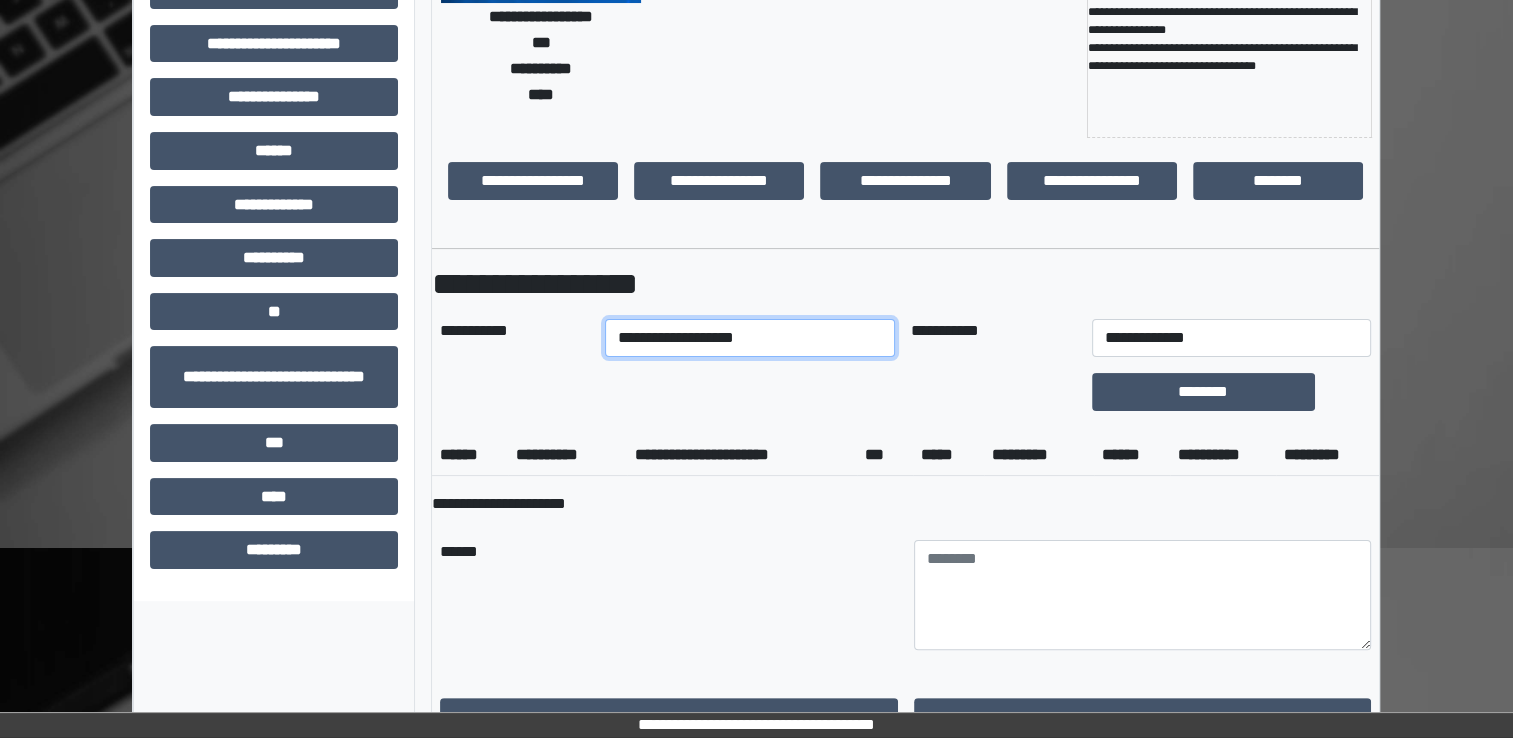 click on "**********" at bounding box center [750, 338] 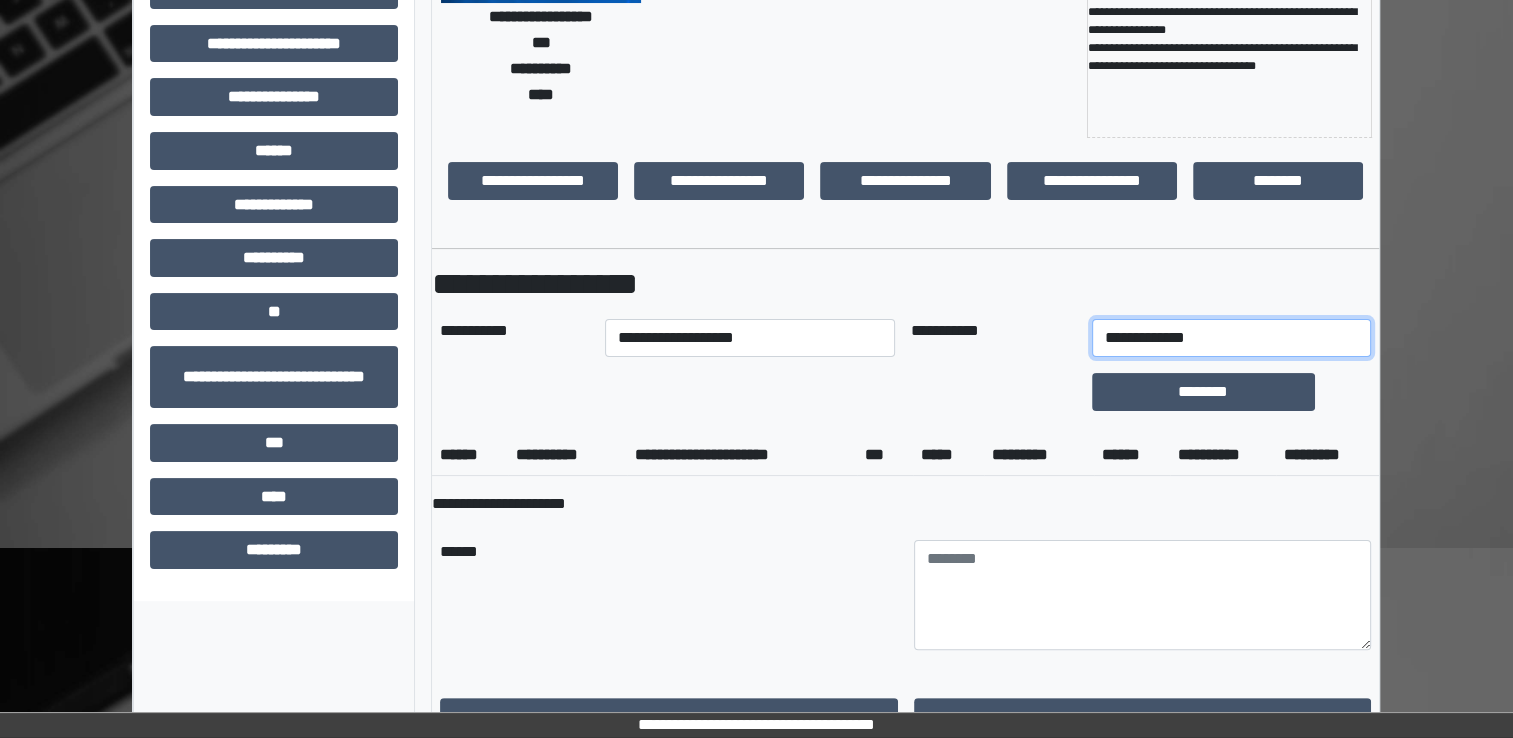 click on "**********" at bounding box center (1231, 338) 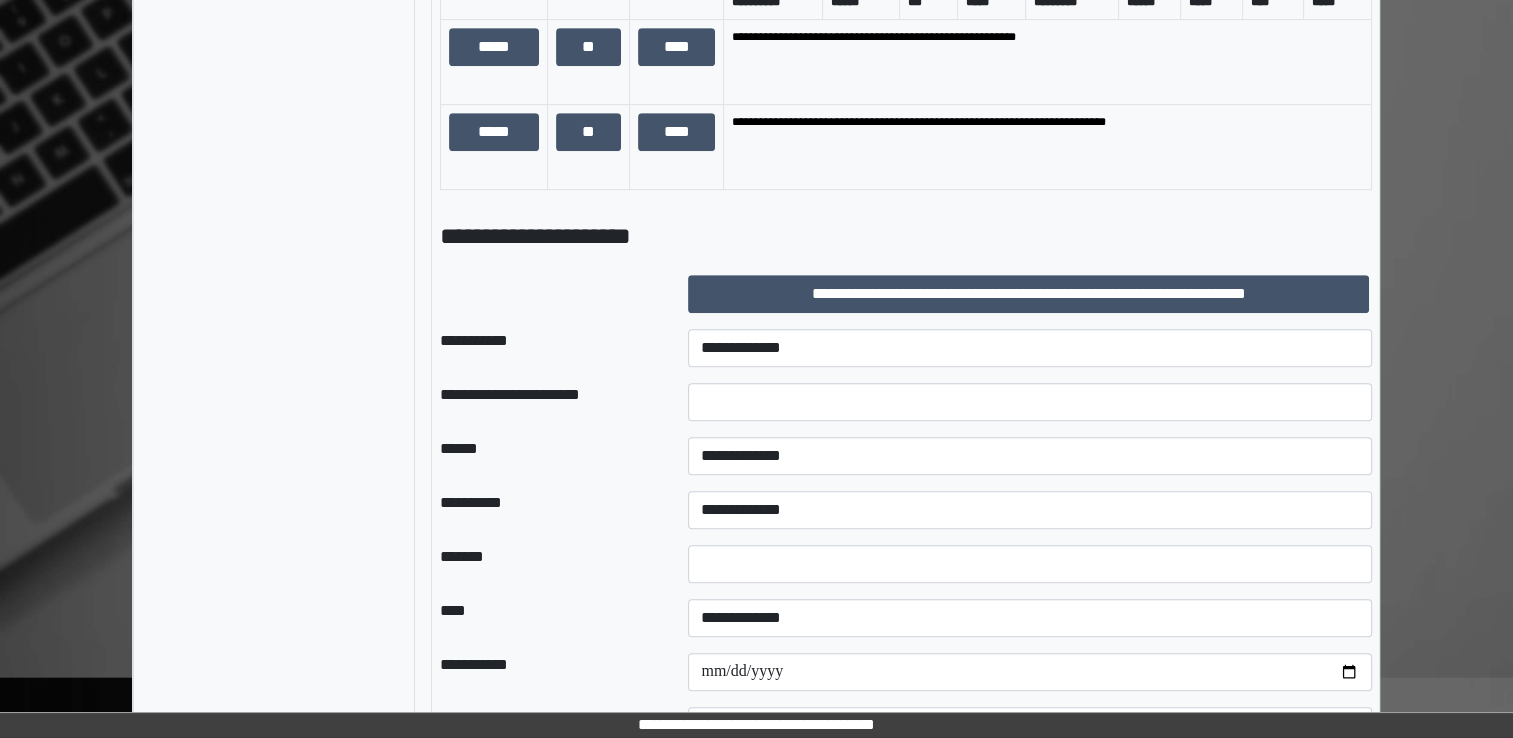 scroll, scrollTop: 1147, scrollLeft: 0, axis: vertical 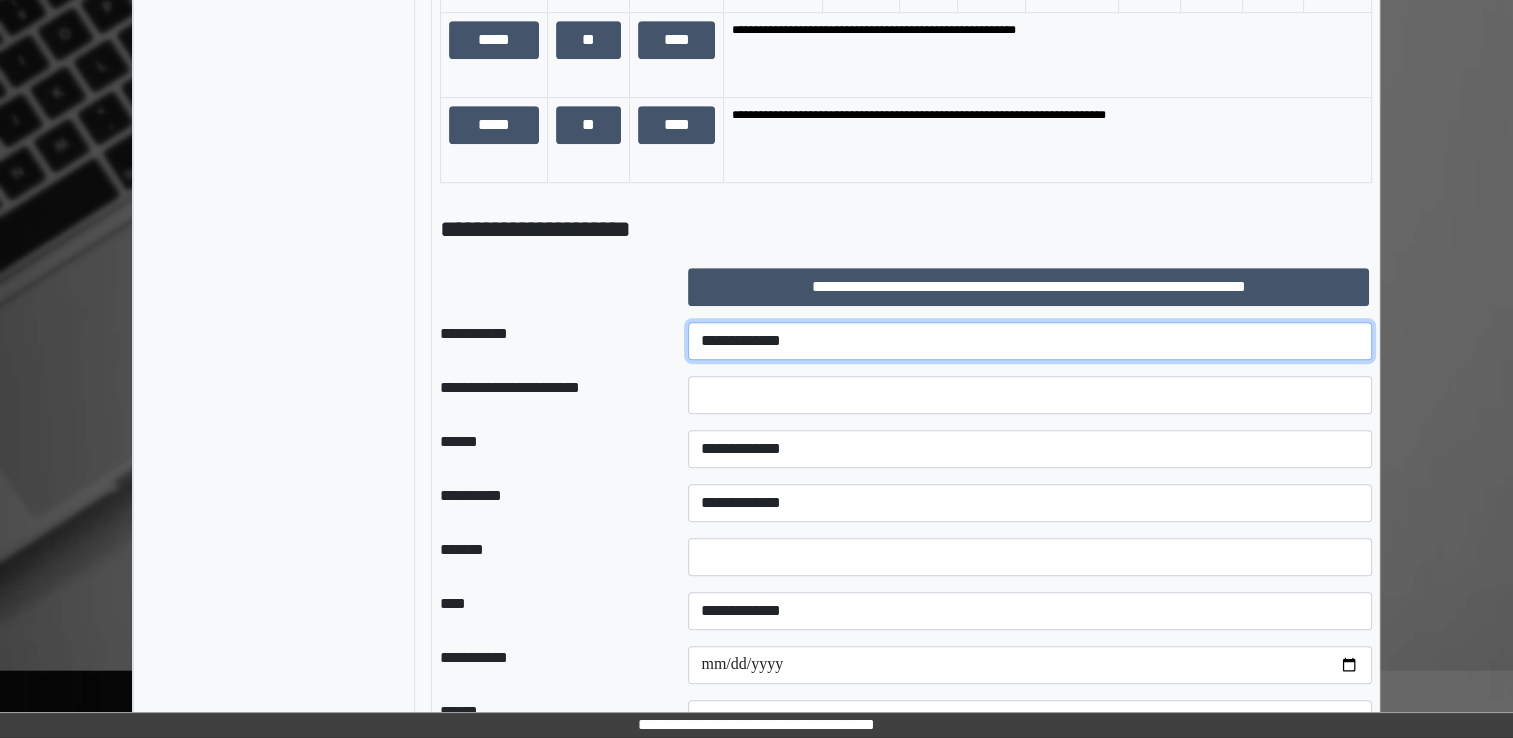 click on "**********" at bounding box center (1030, 341) 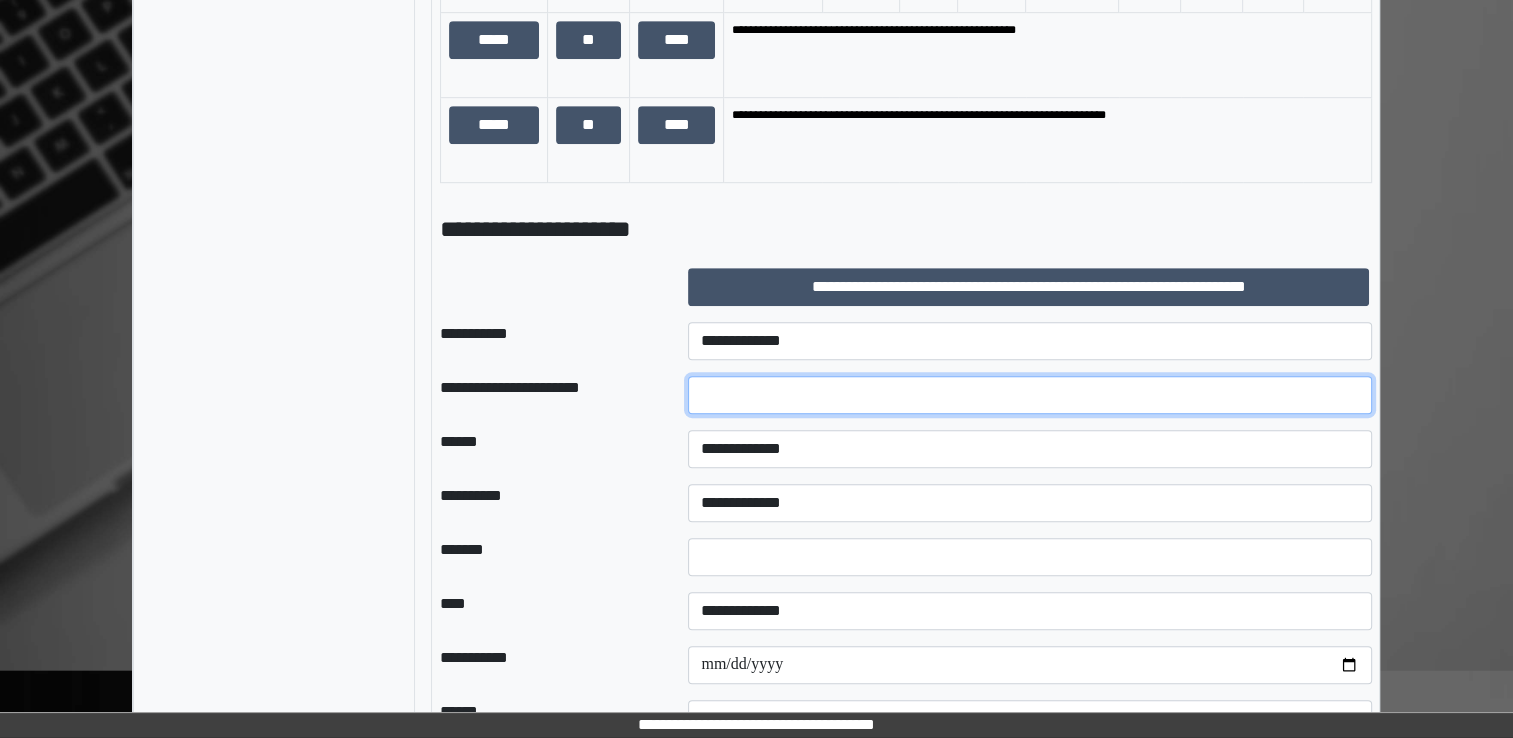 click at bounding box center (1030, 395) 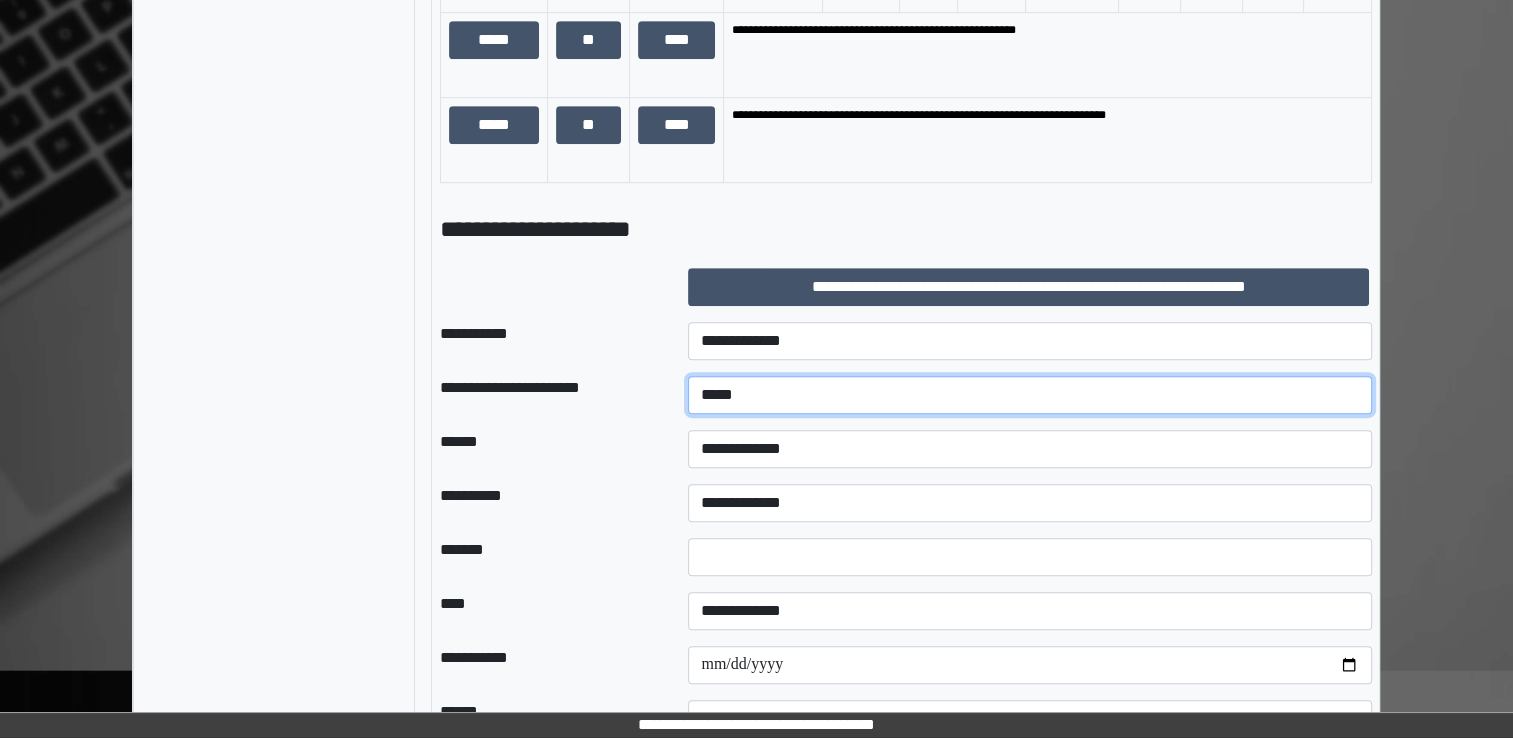type on "*****" 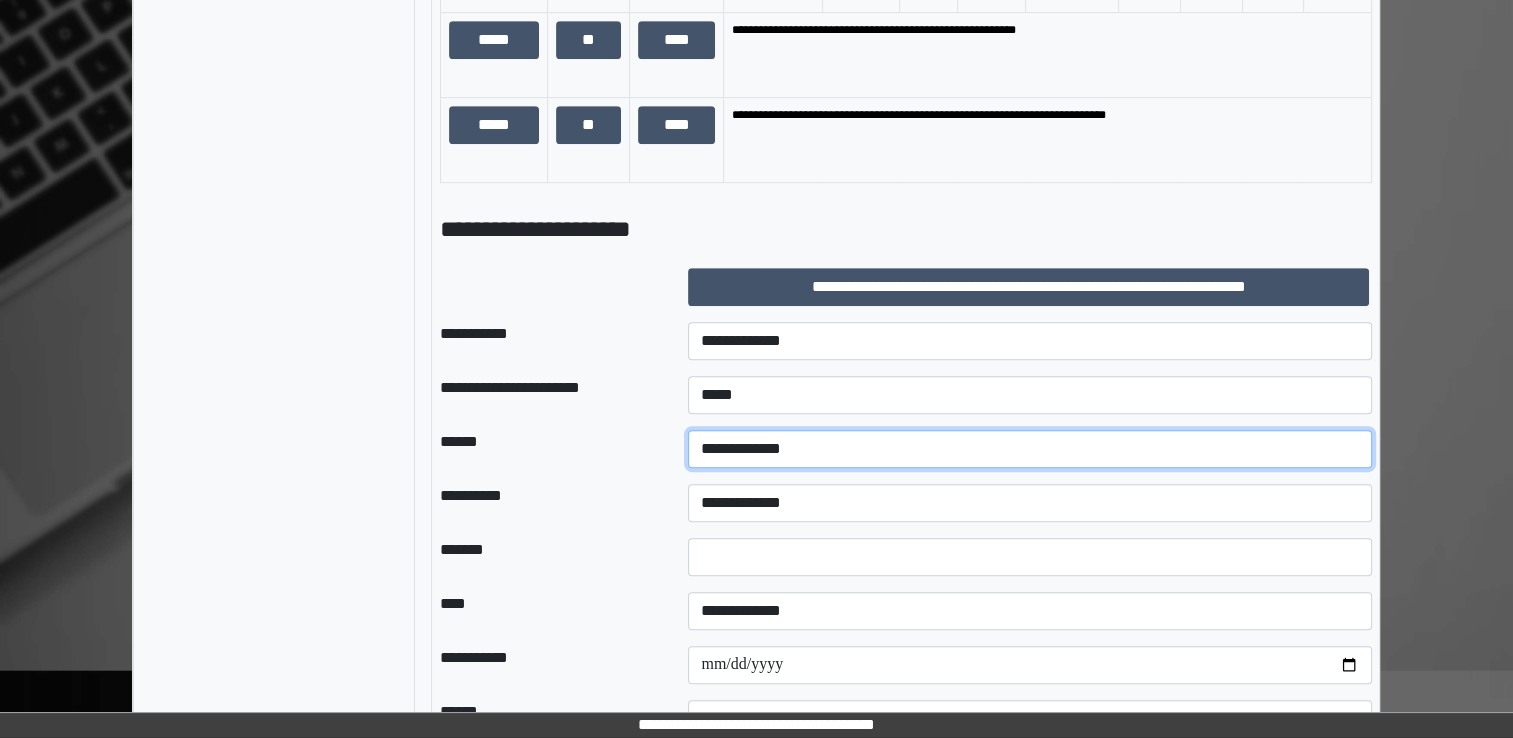 click on "**********" at bounding box center [1030, 449] 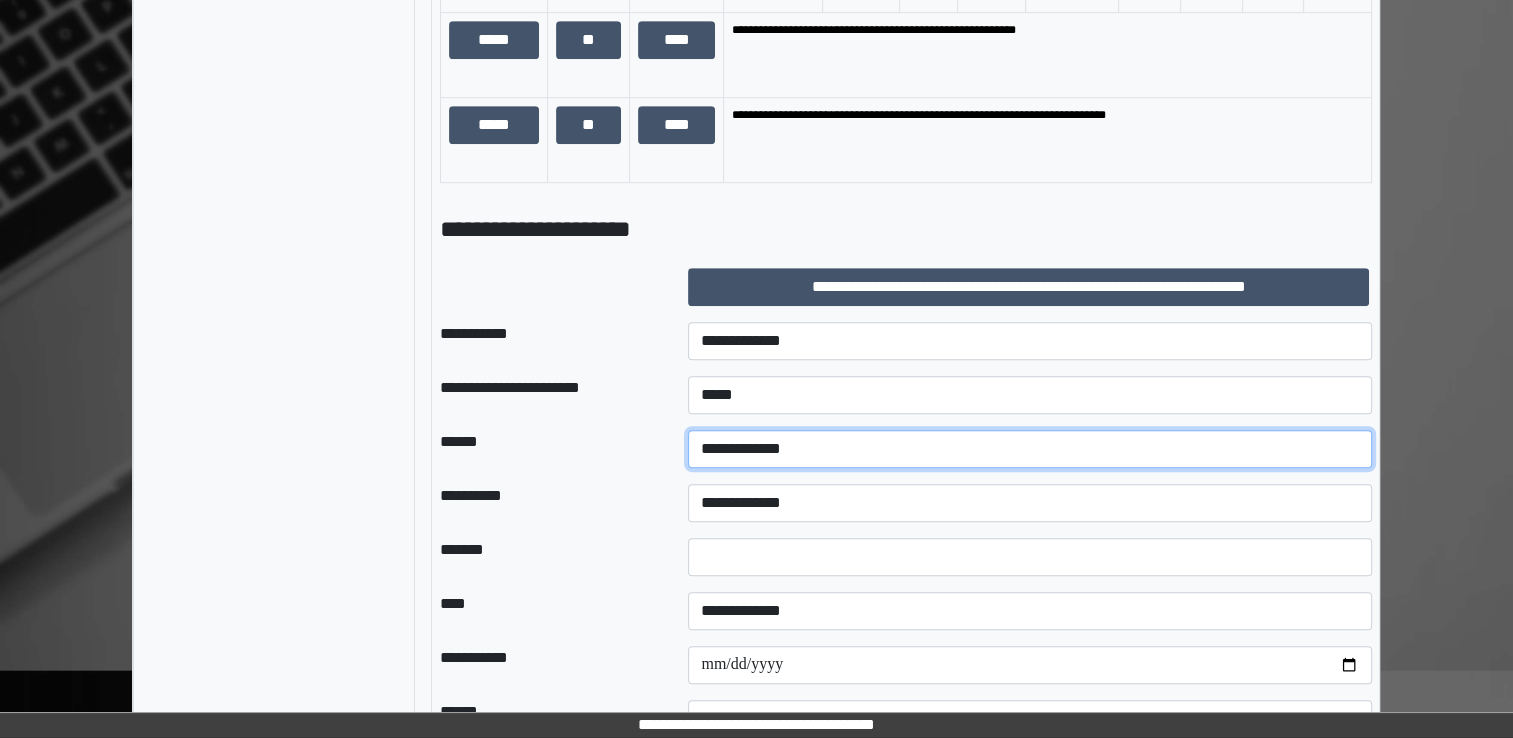 select on "*" 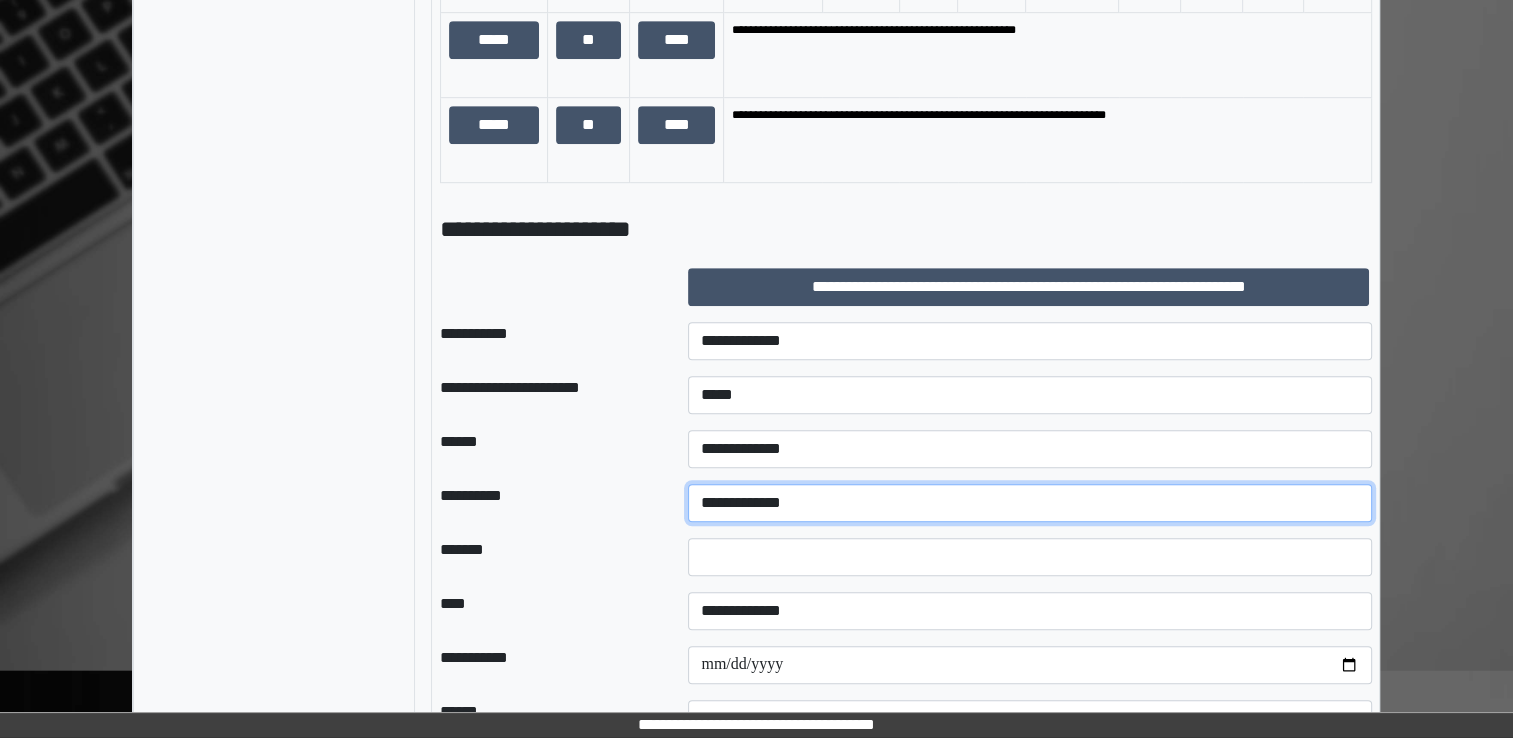 click on "**********" at bounding box center [1030, 503] 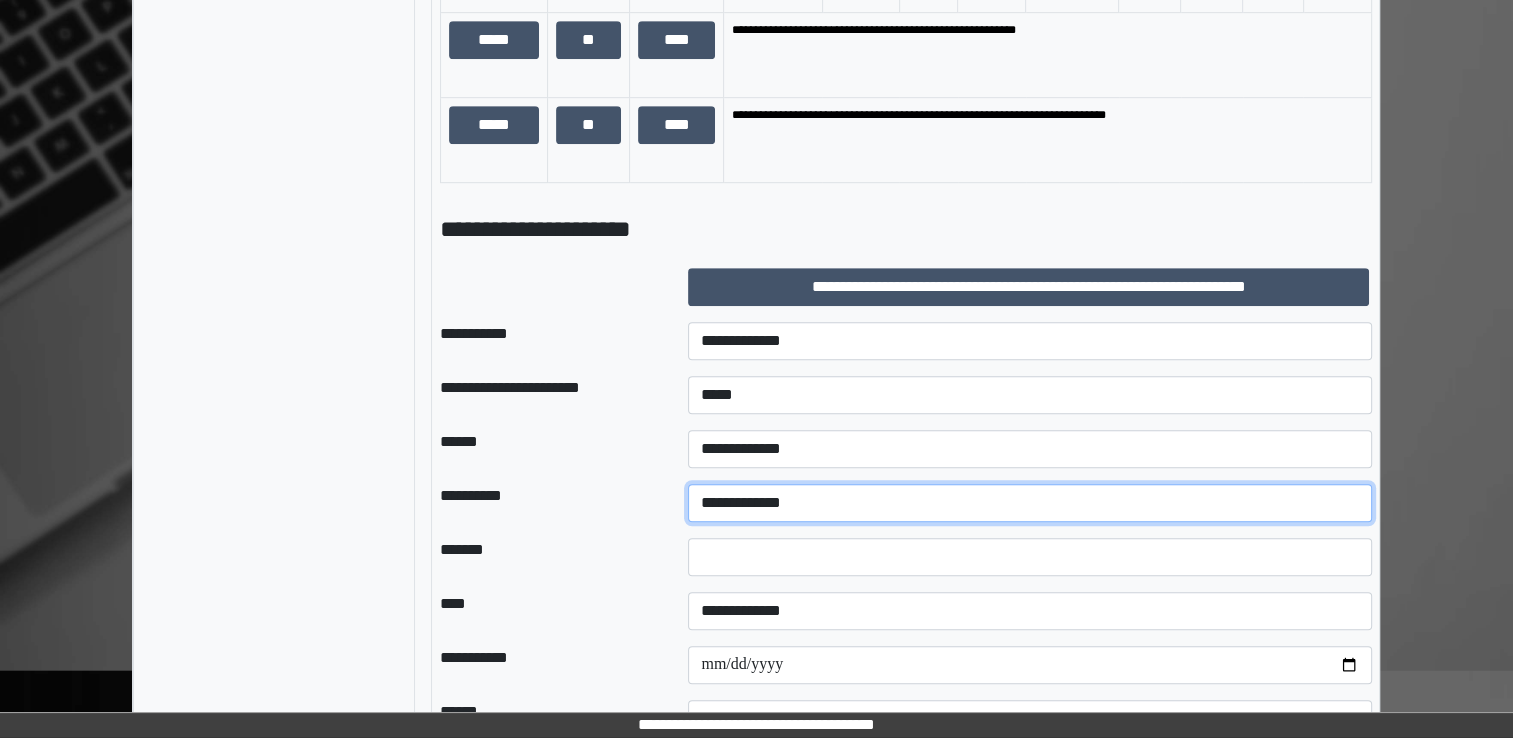 select on "**" 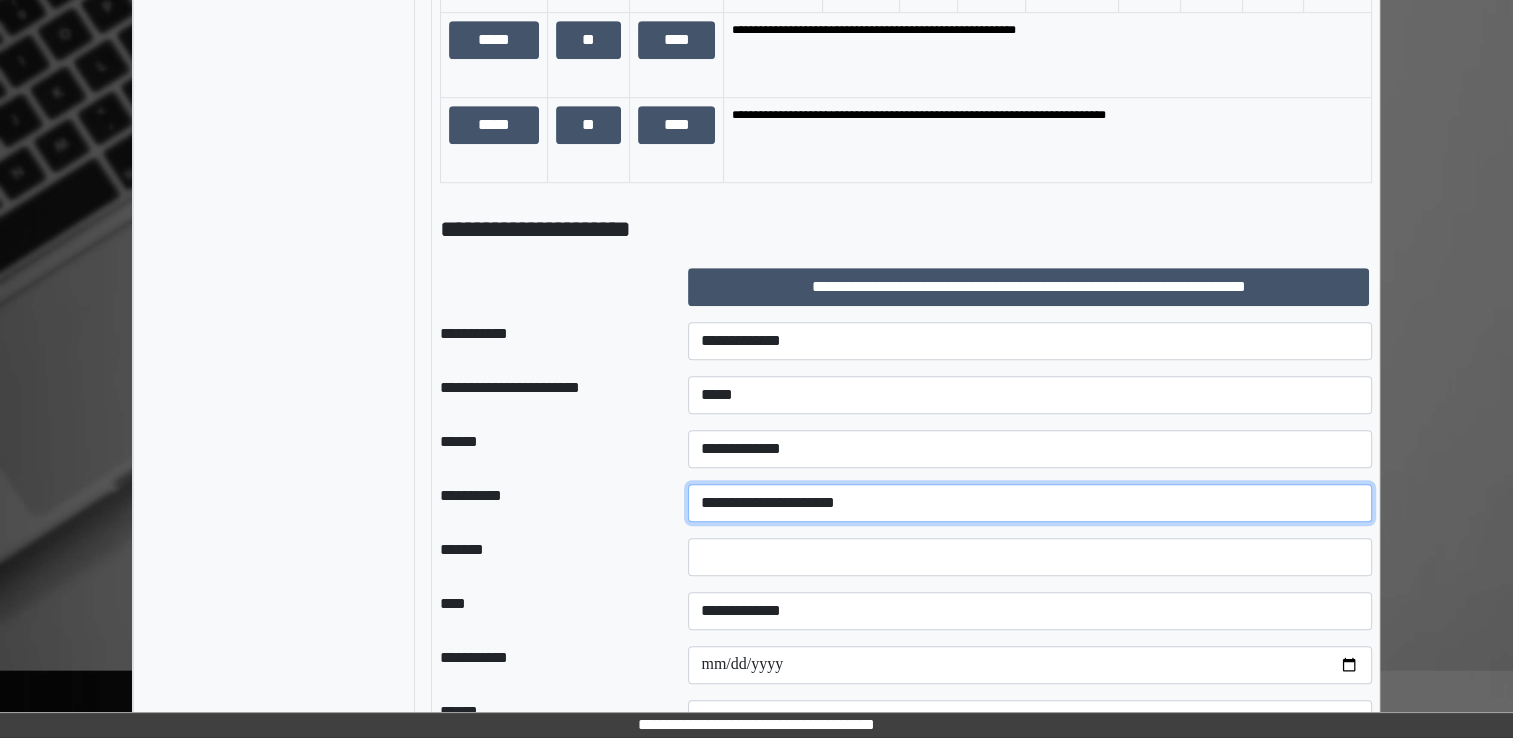 click on "**********" at bounding box center [1030, 503] 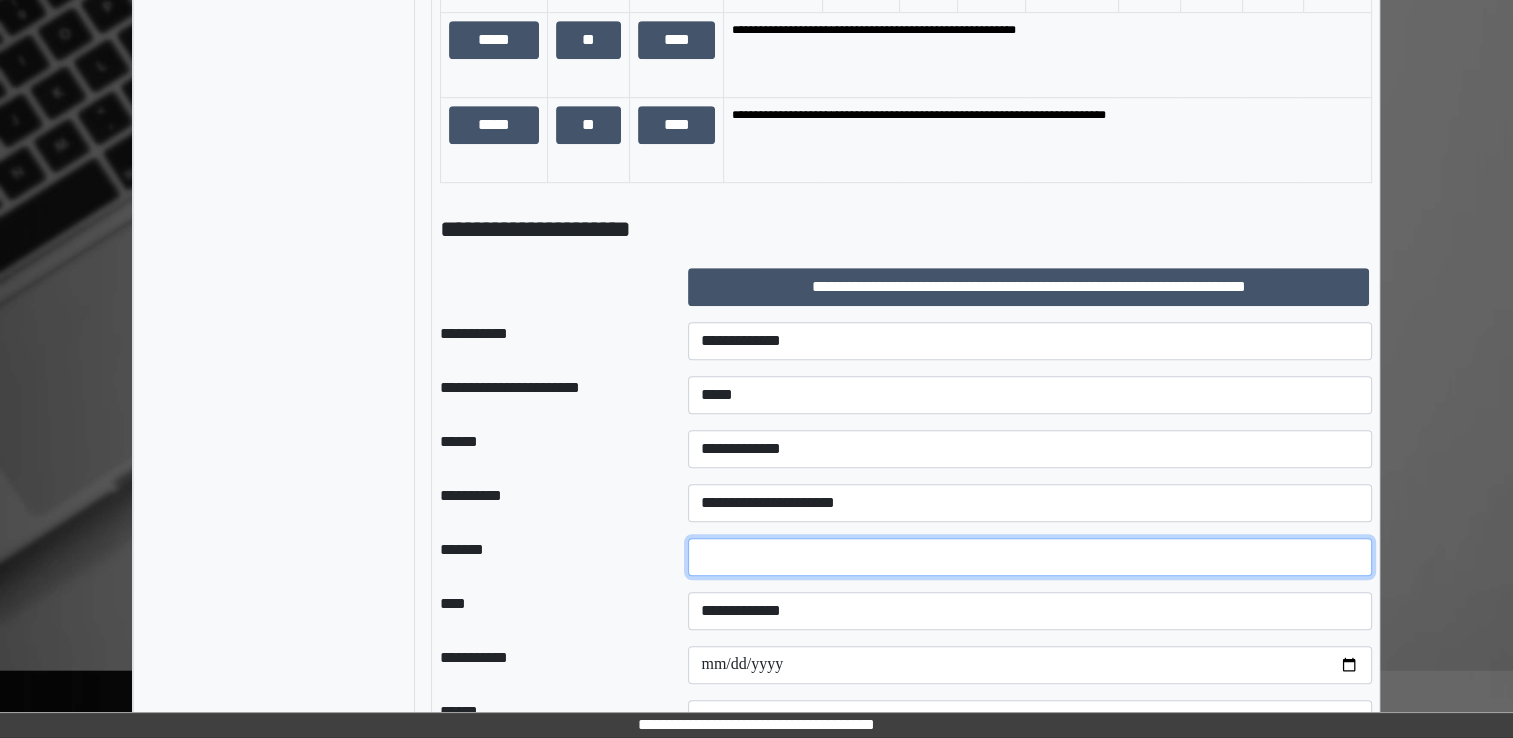 click at bounding box center [1030, 557] 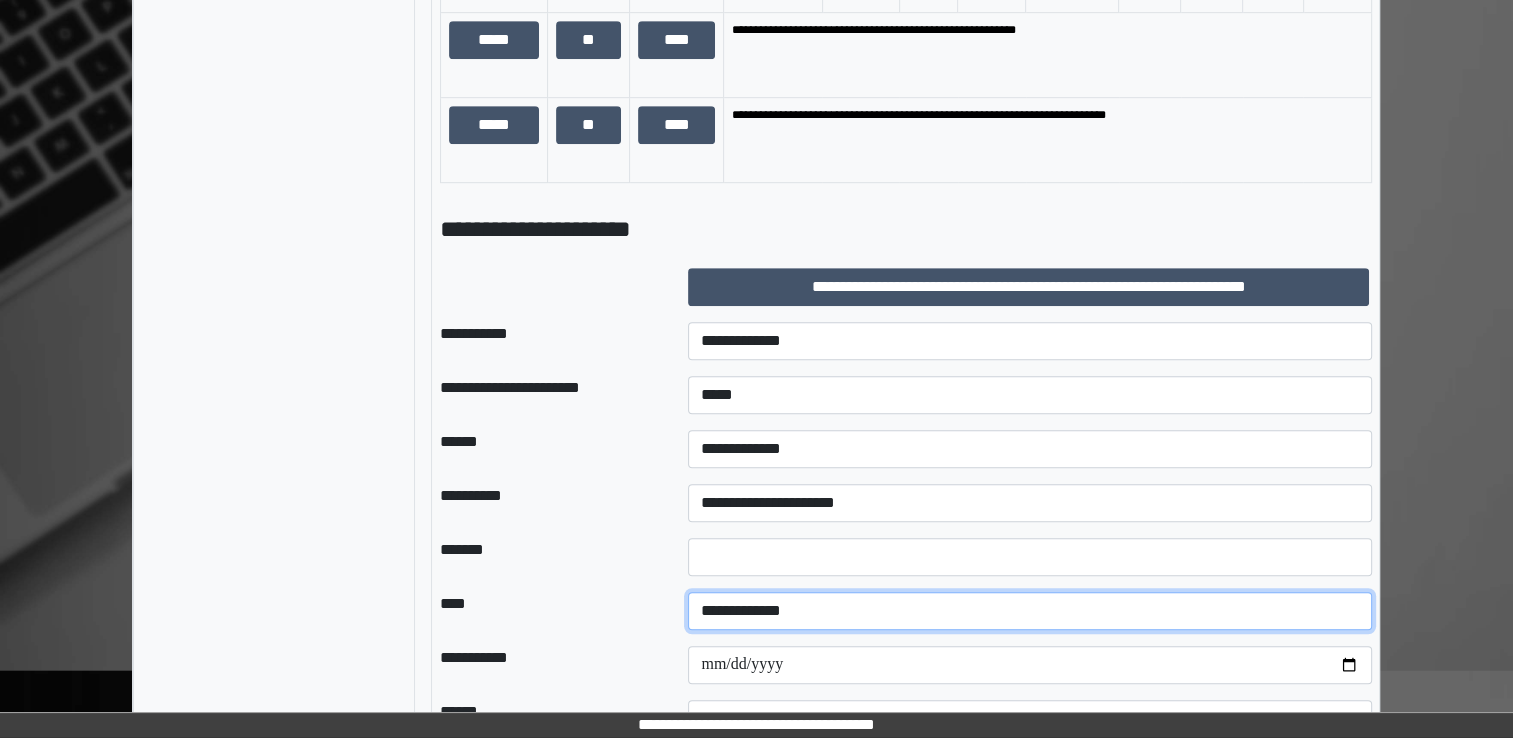 click on "**********" at bounding box center (1030, 611) 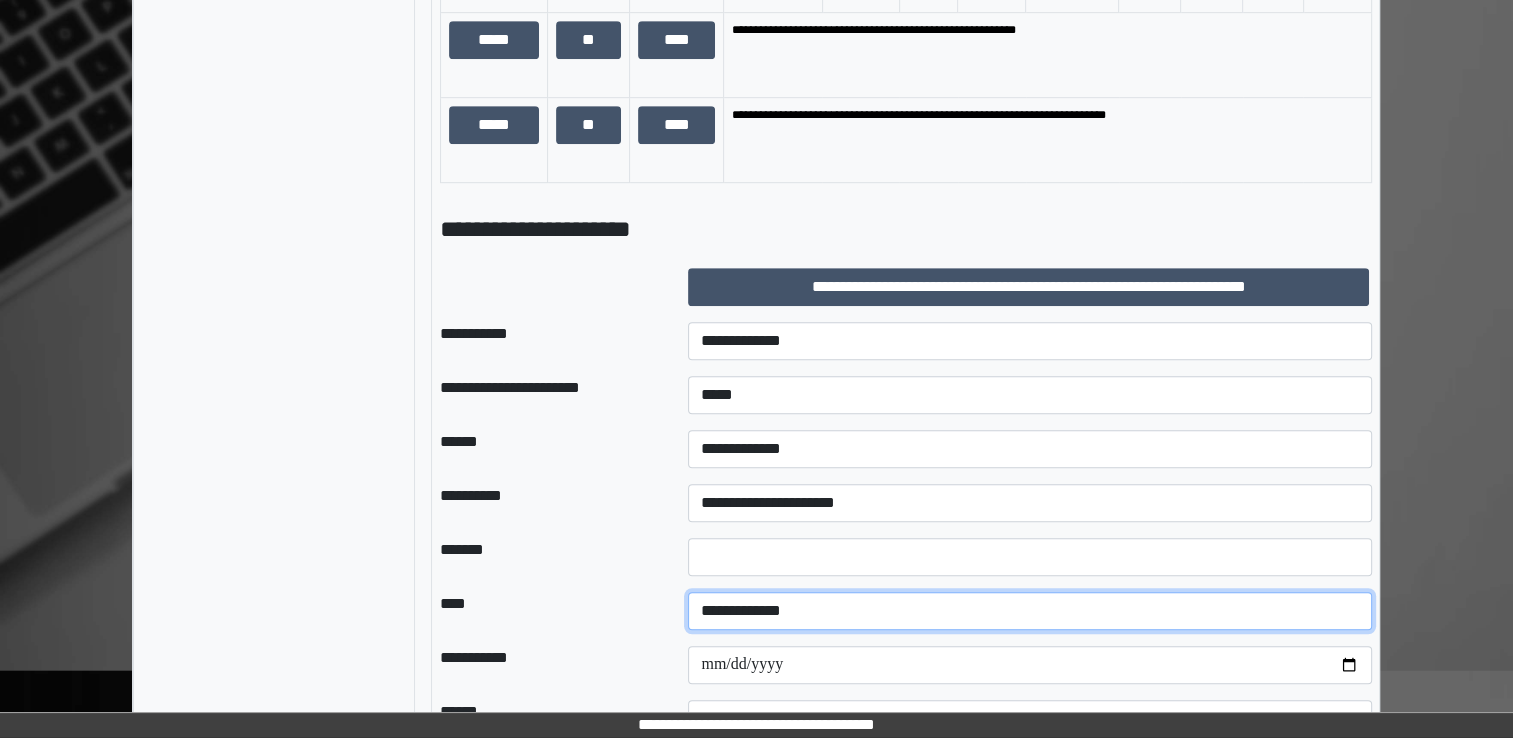 select on "*" 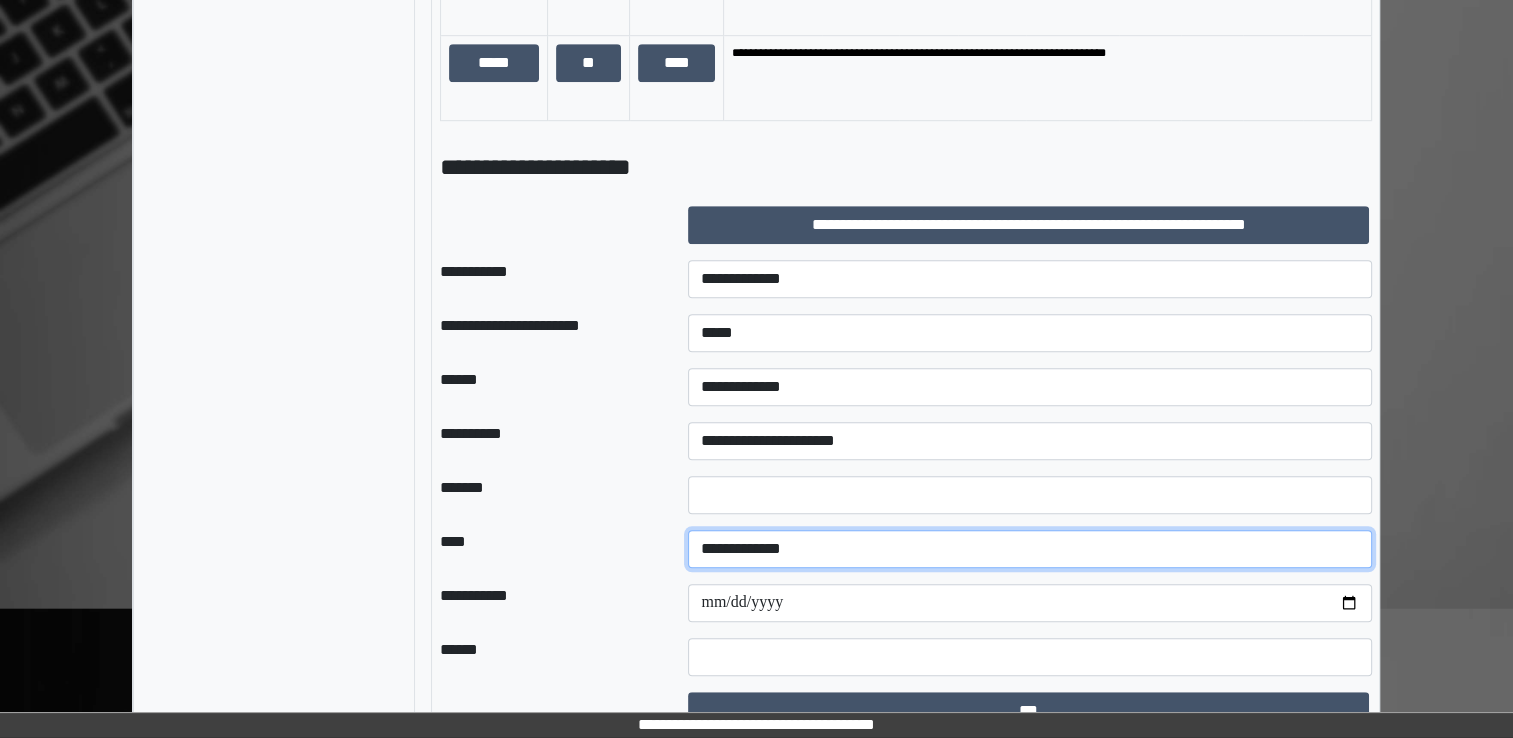 scroll, scrollTop: 1236, scrollLeft: 0, axis: vertical 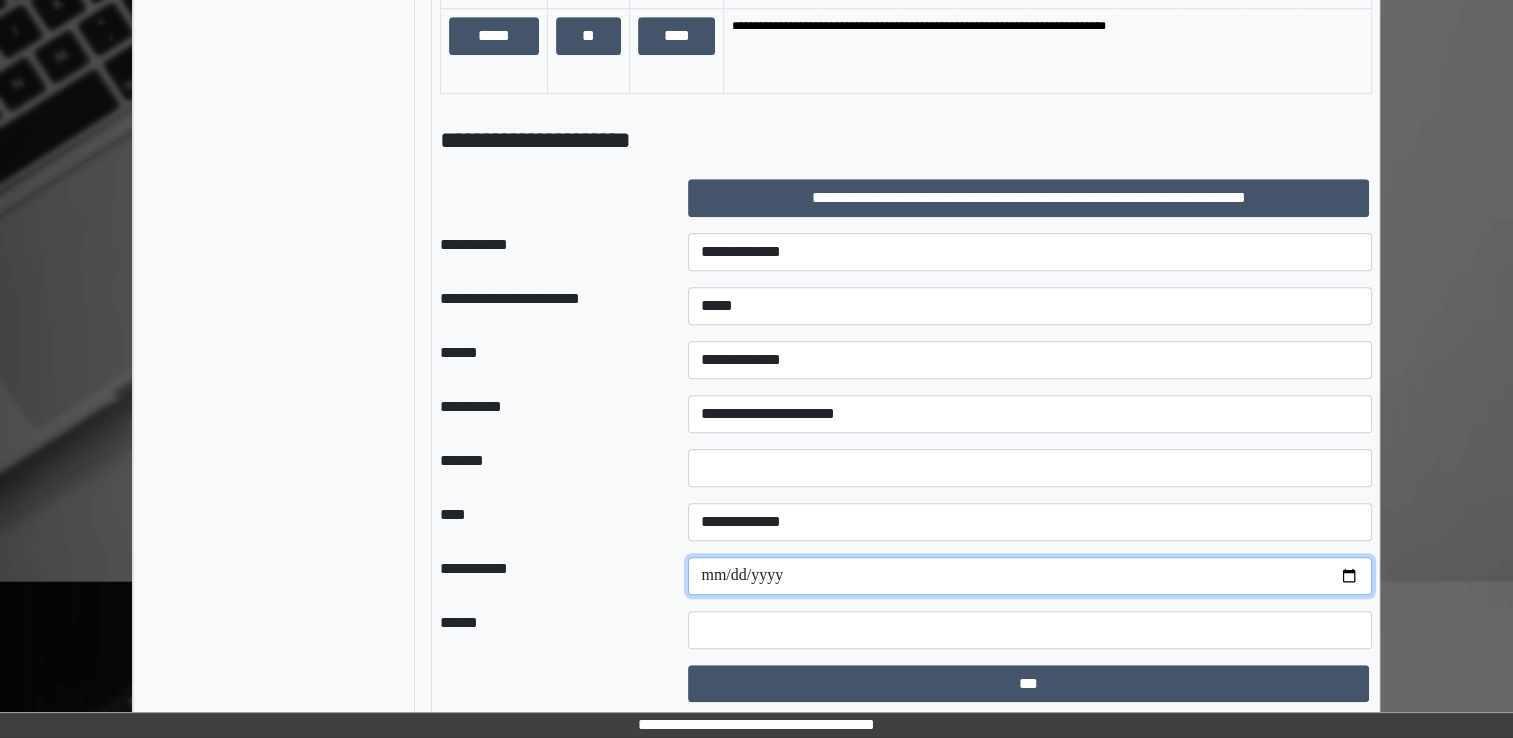 click at bounding box center (1030, 576) 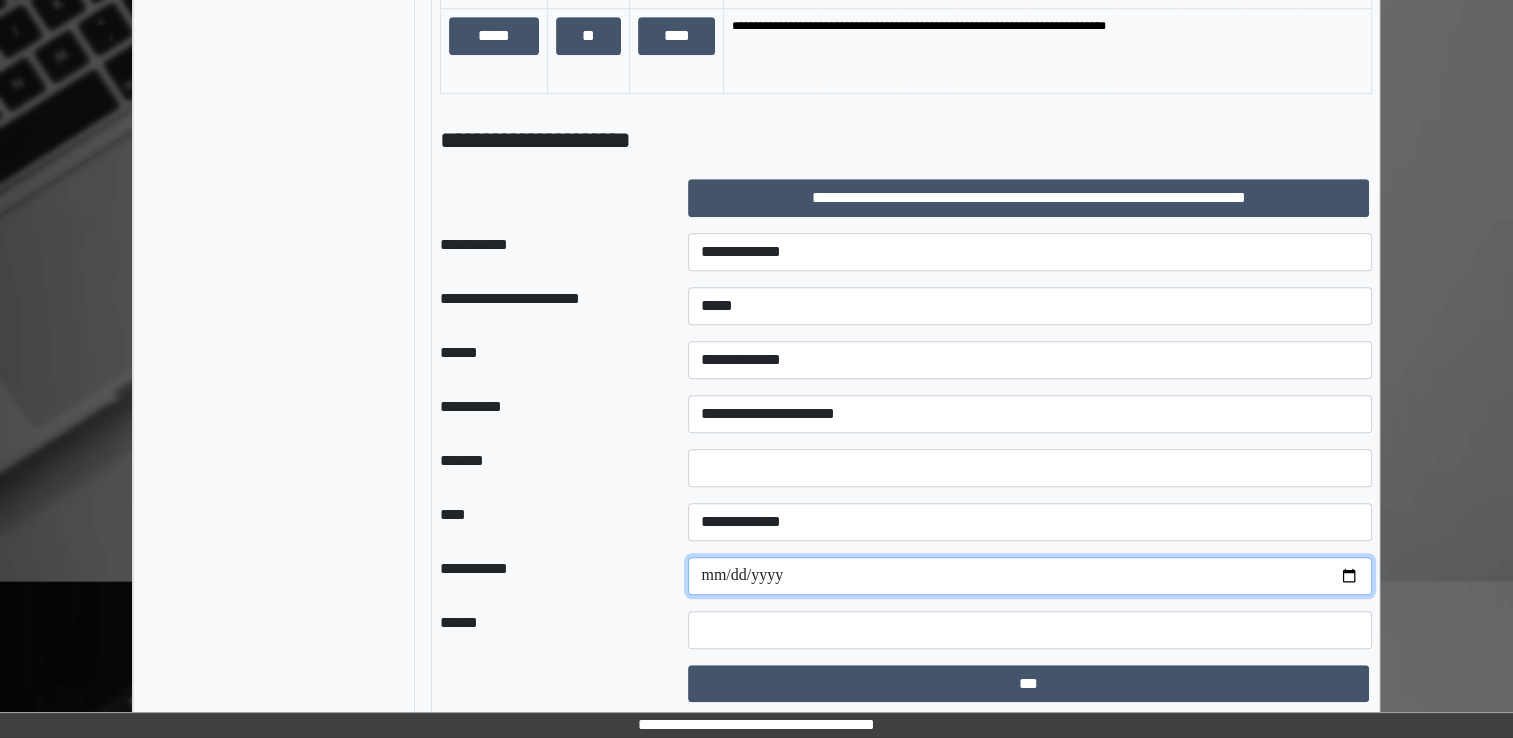 type on "**********" 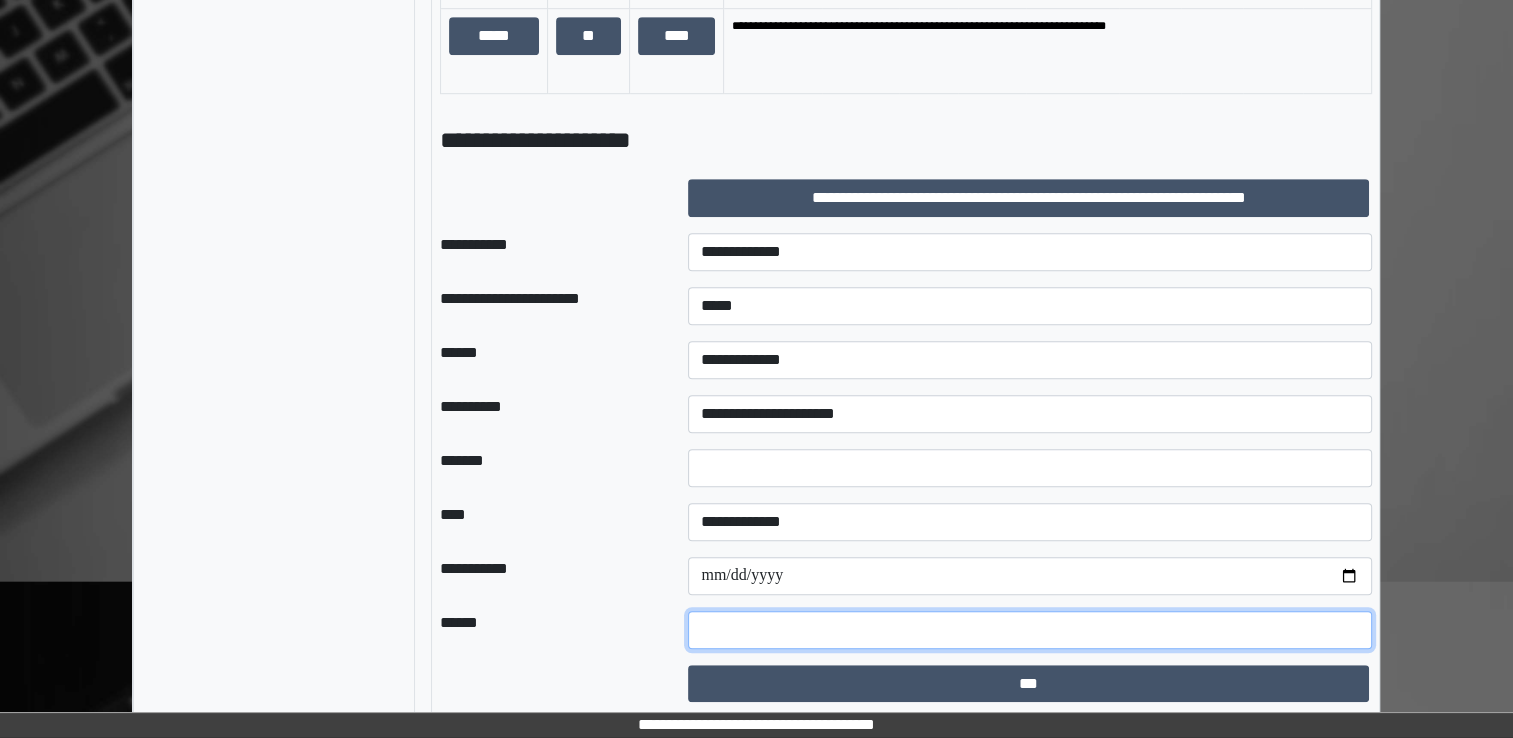 click at bounding box center [1030, 630] 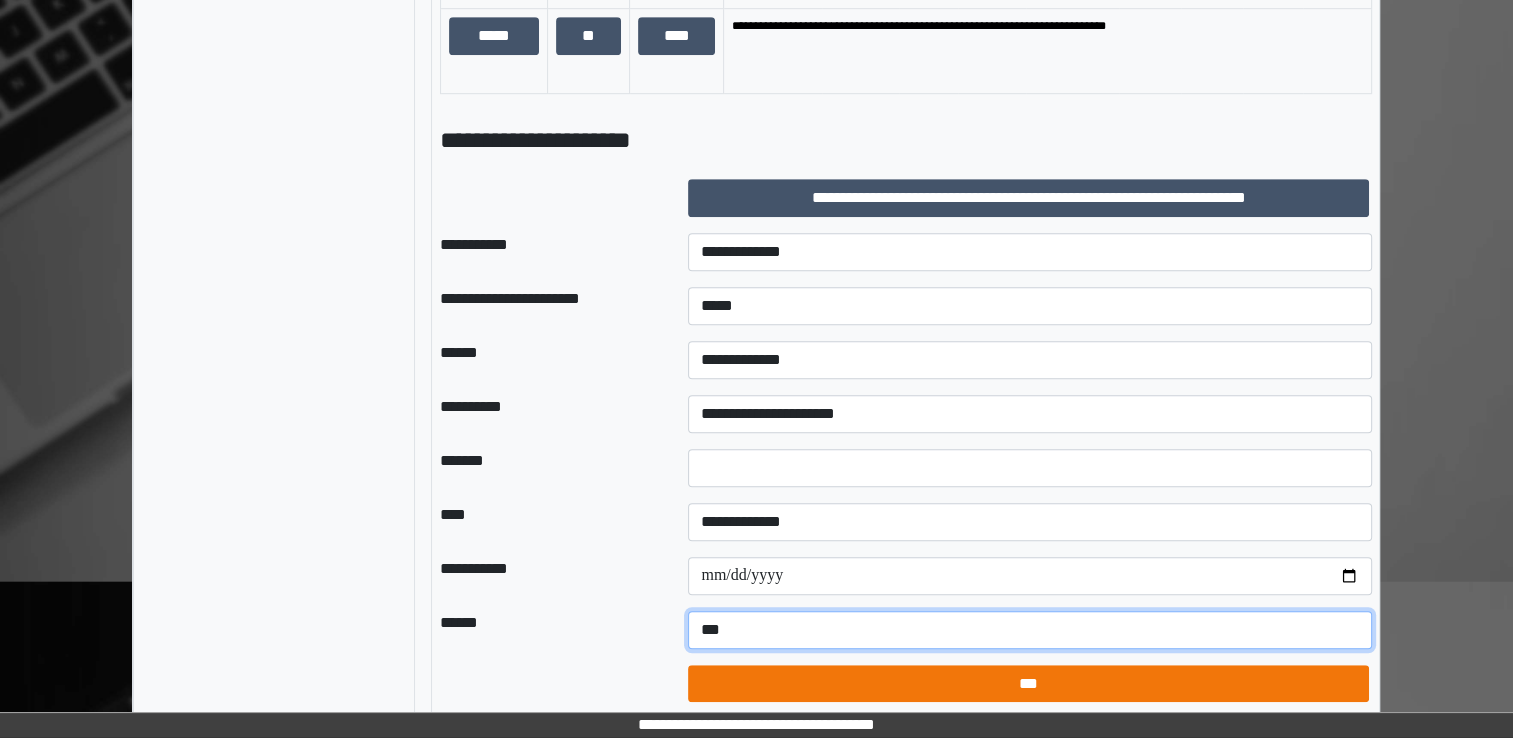 type on "***" 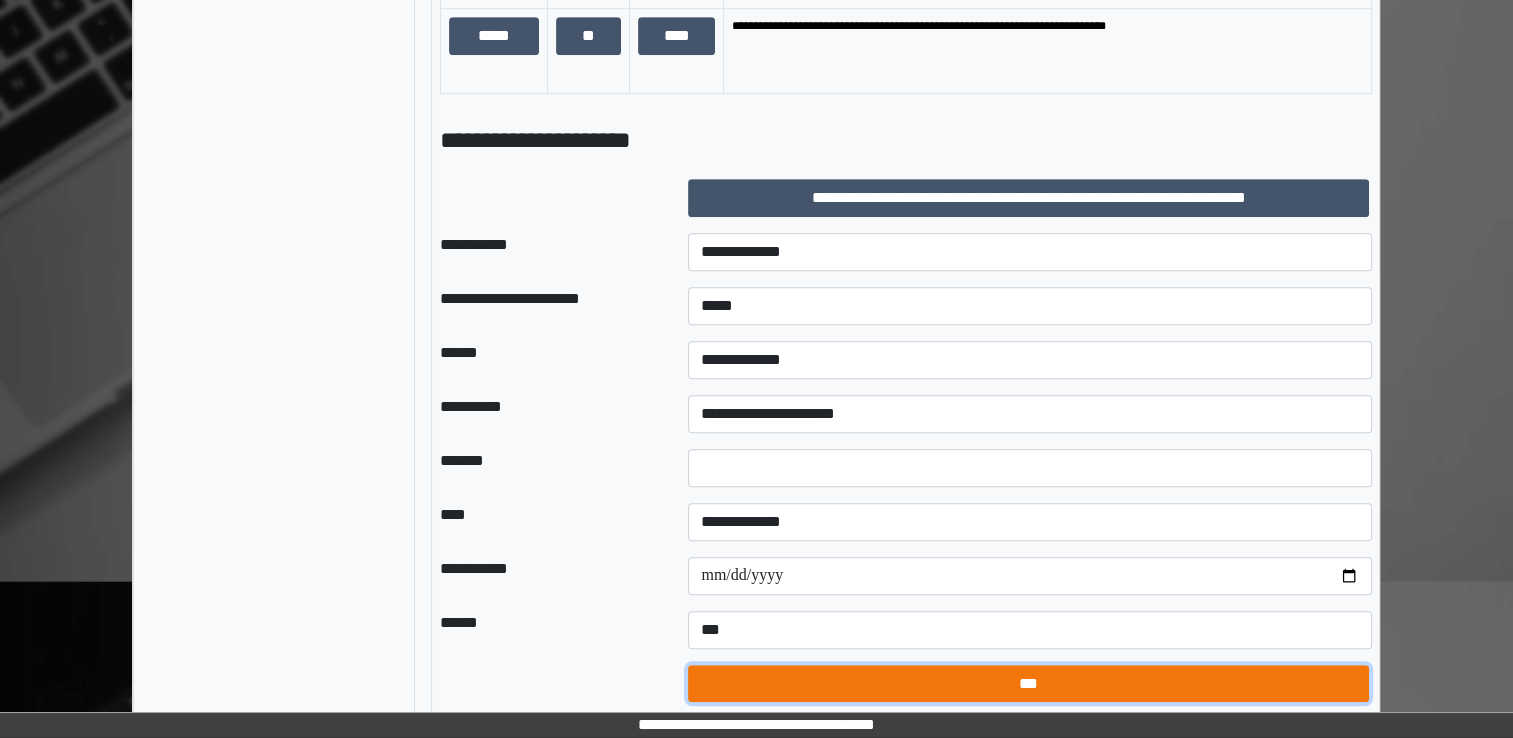 click on "***" at bounding box center [1028, 684] 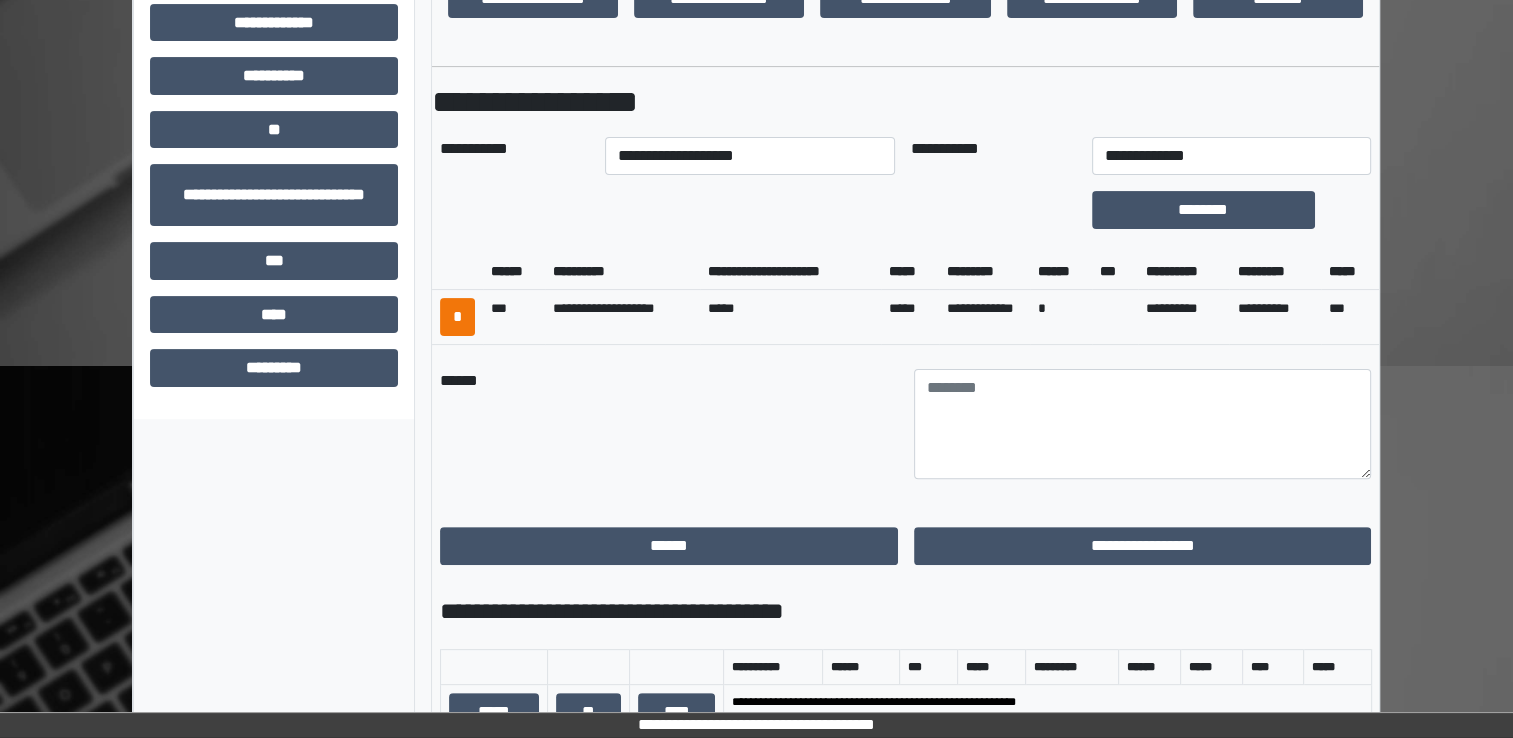 scroll, scrollTop: 453, scrollLeft: 0, axis: vertical 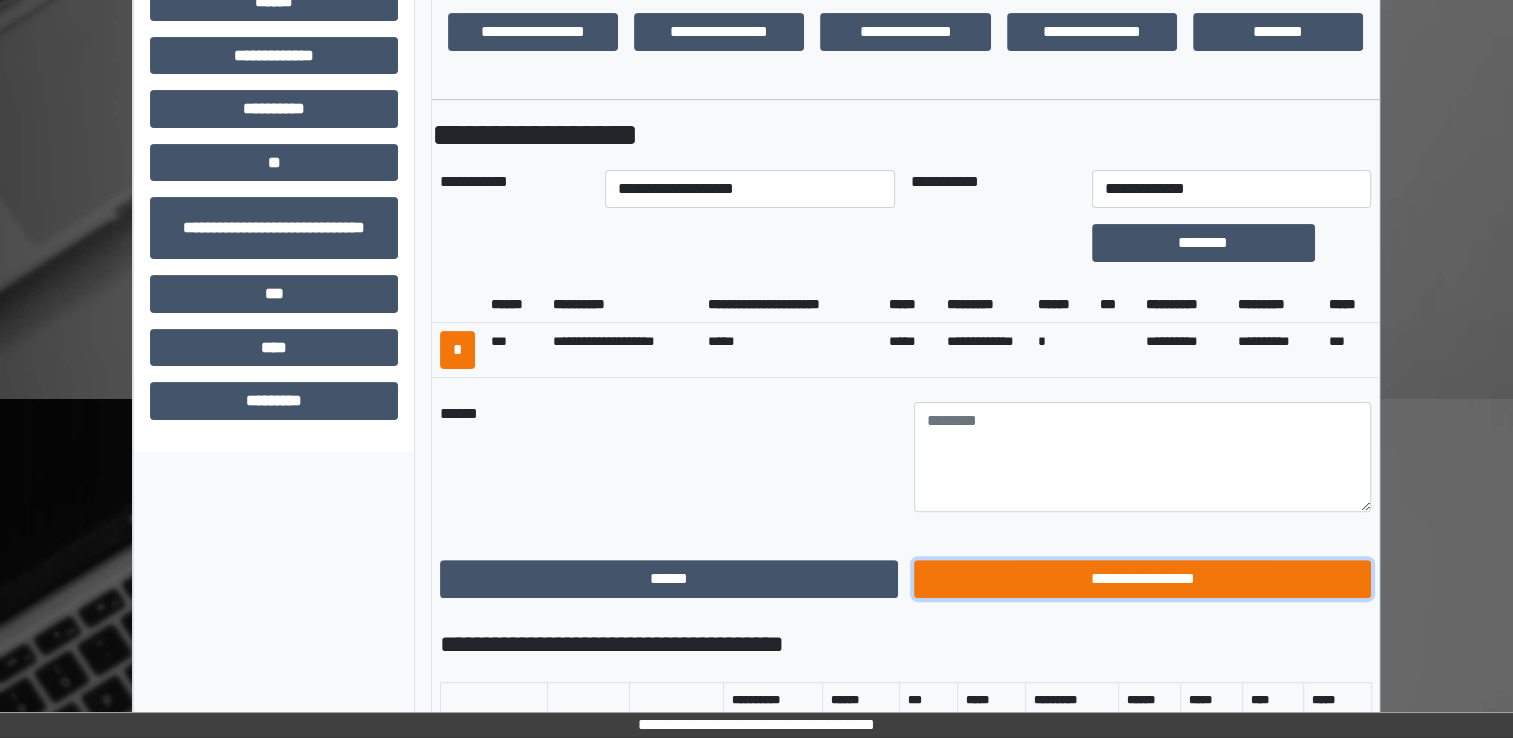 click on "**********" at bounding box center (1143, 579) 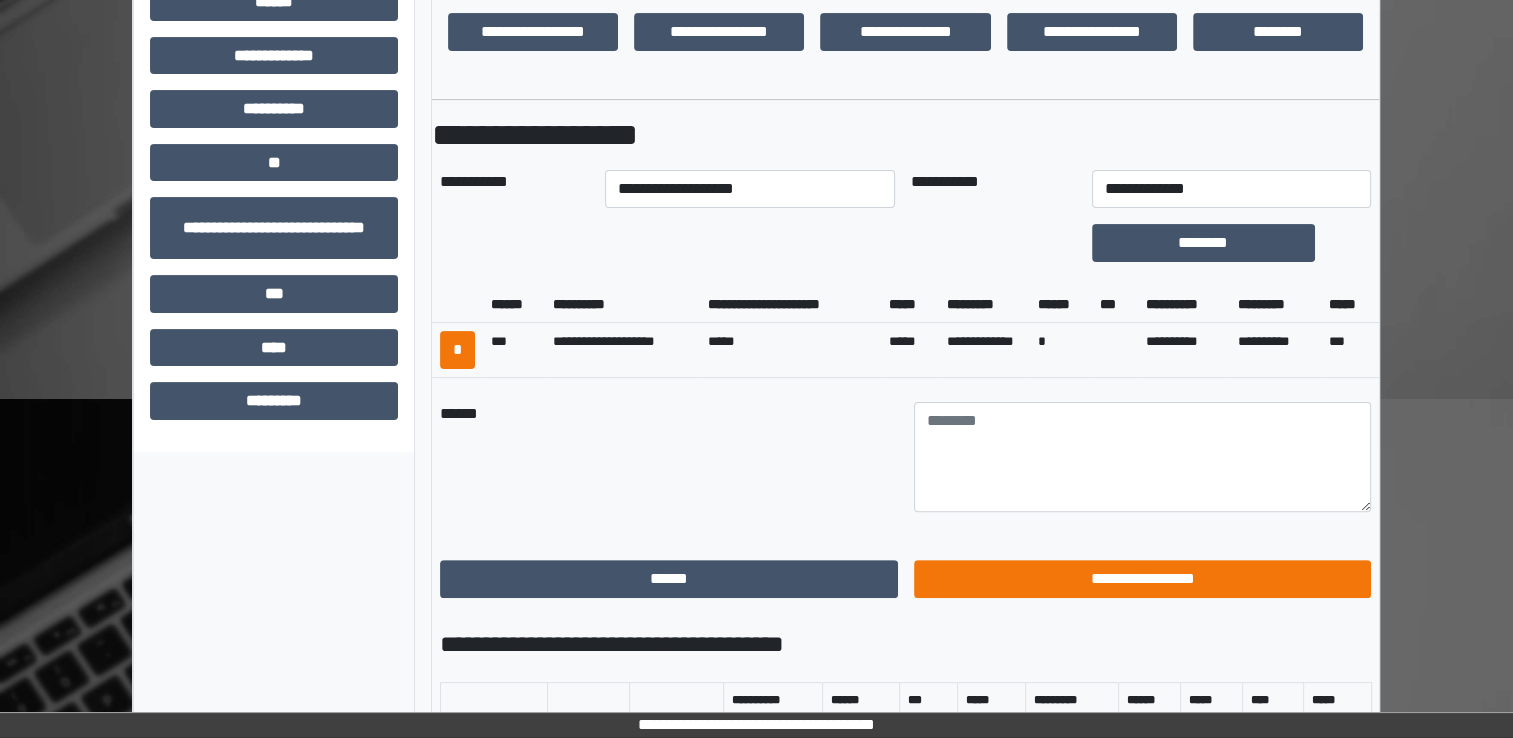 scroll, scrollTop: 184, scrollLeft: 0, axis: vertical 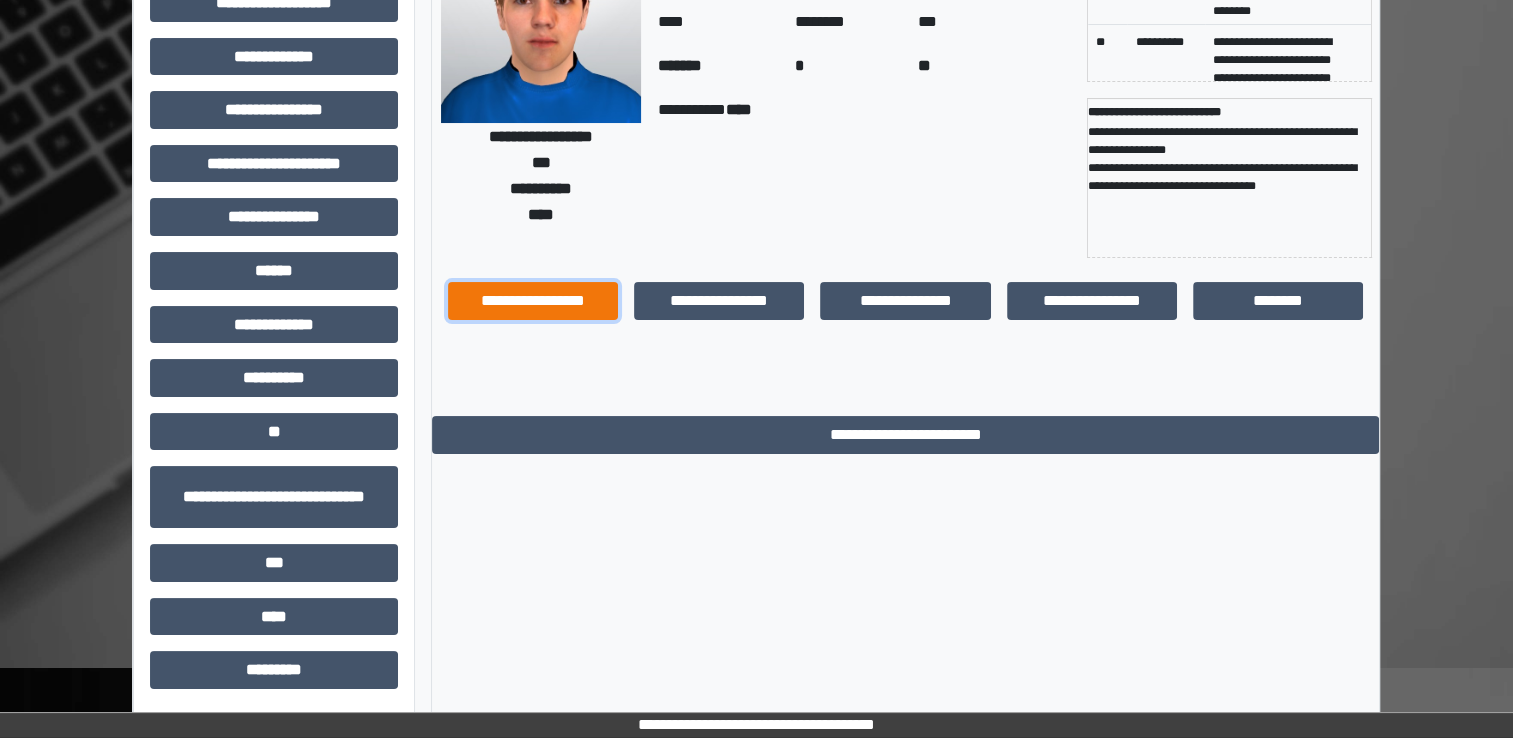 click on "**********" at bounding box center [533, 301] 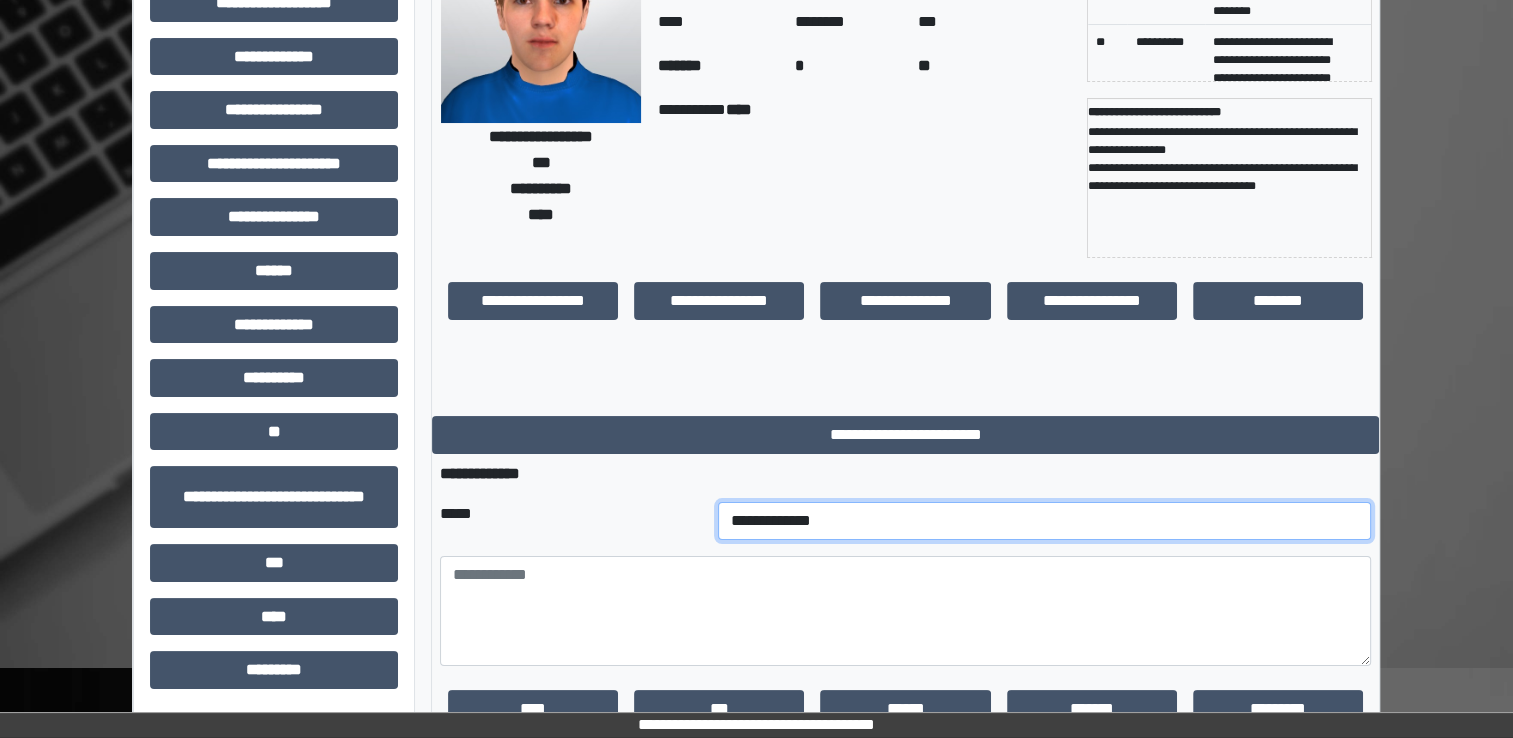 click on "**********" at bounding box center (1045, 521) 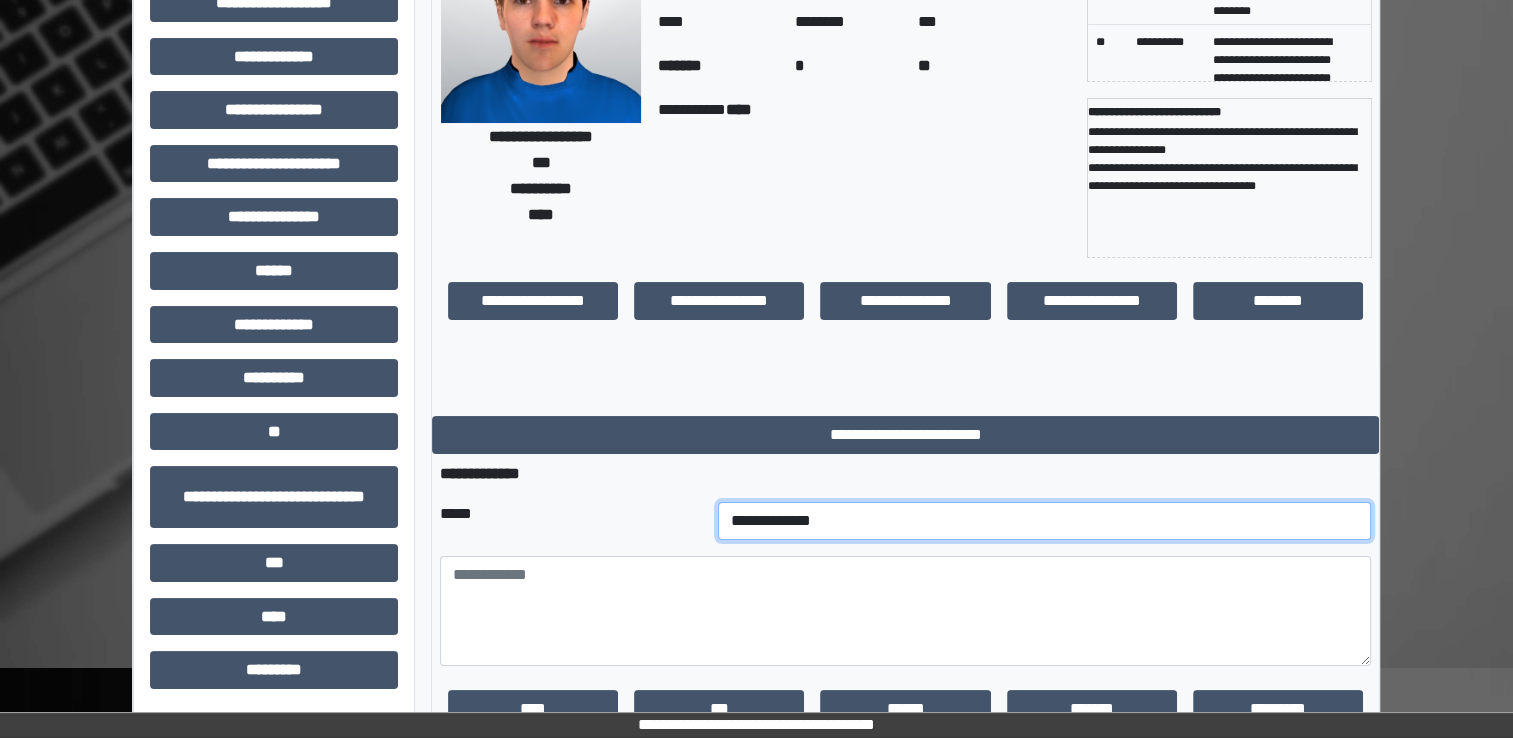select on "*" 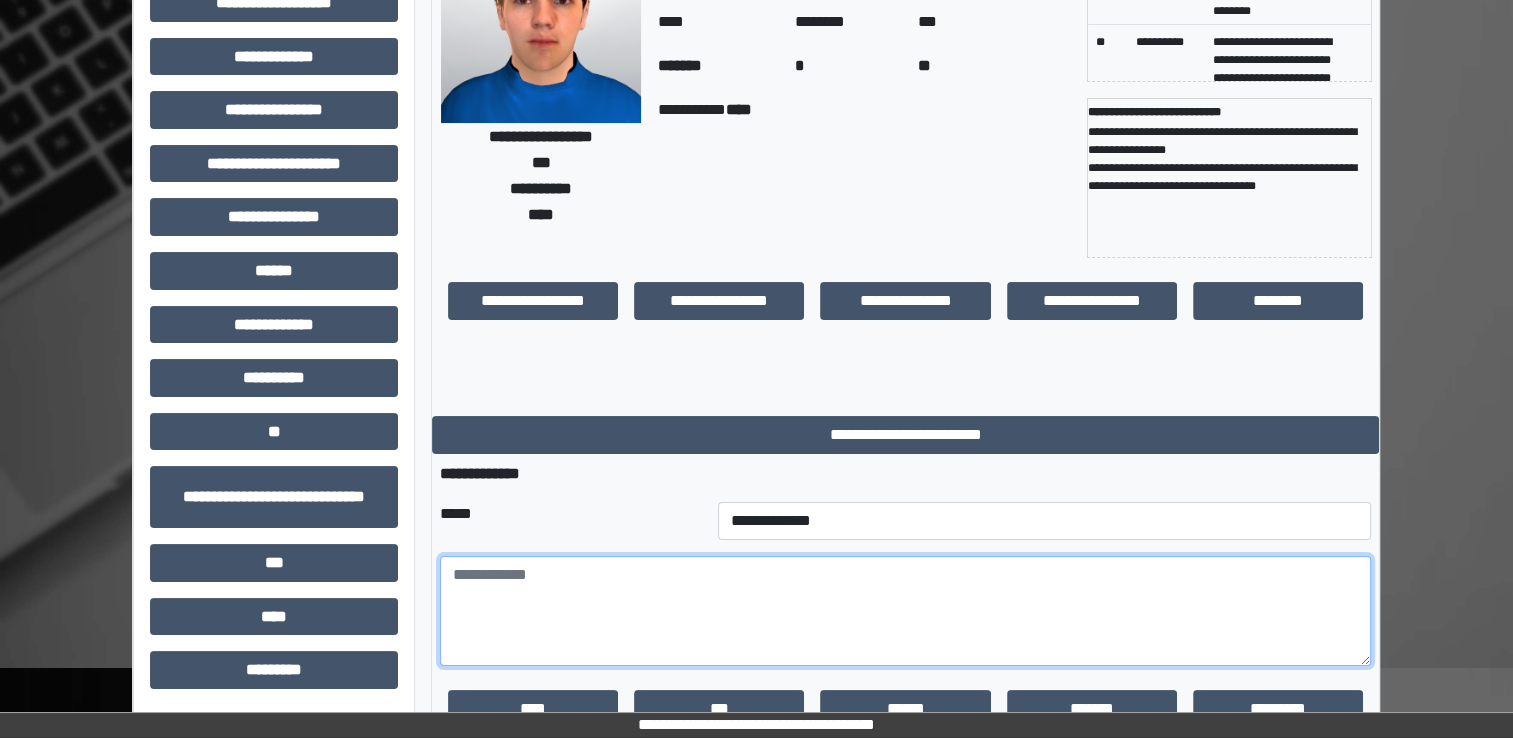 click at bounding box center [905, 611] 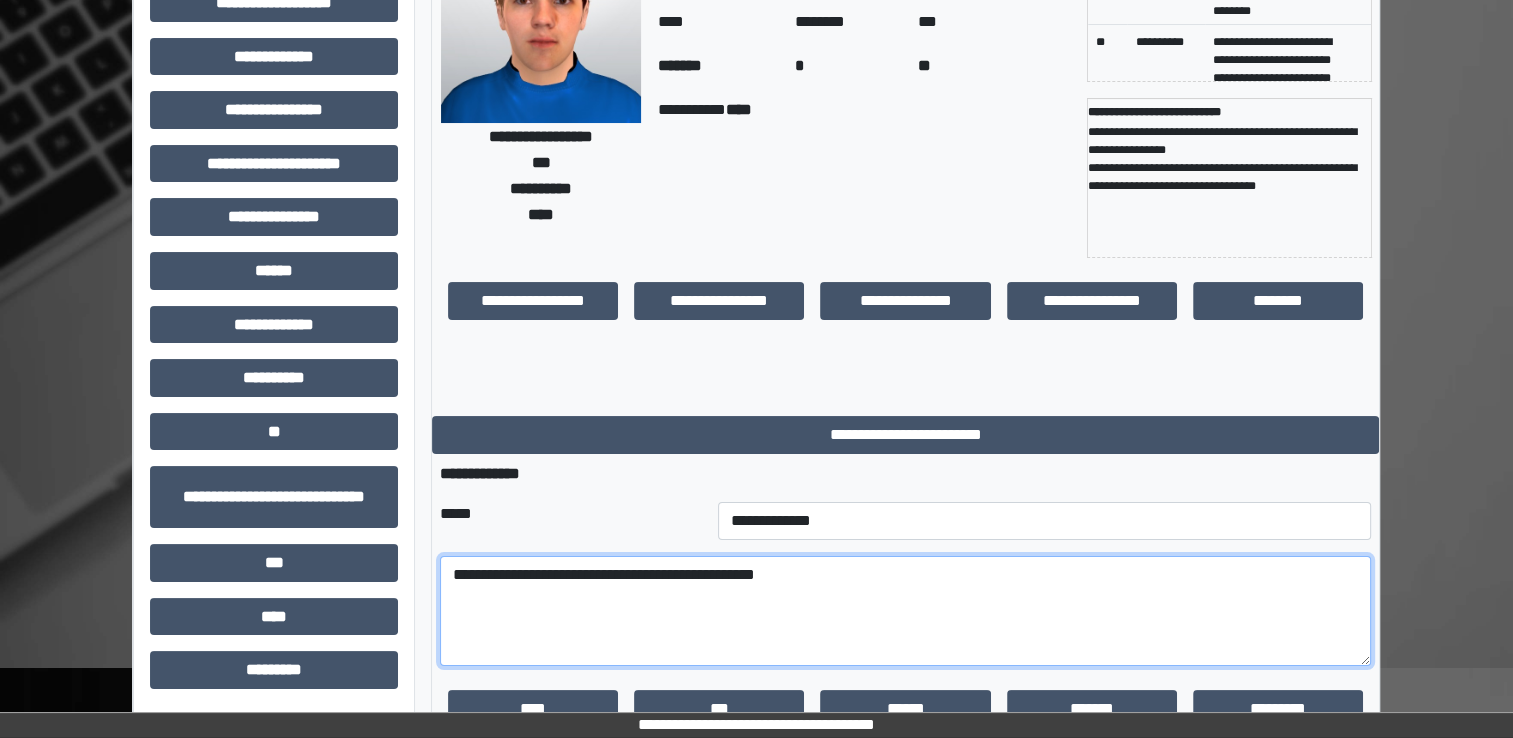 type on "**********" 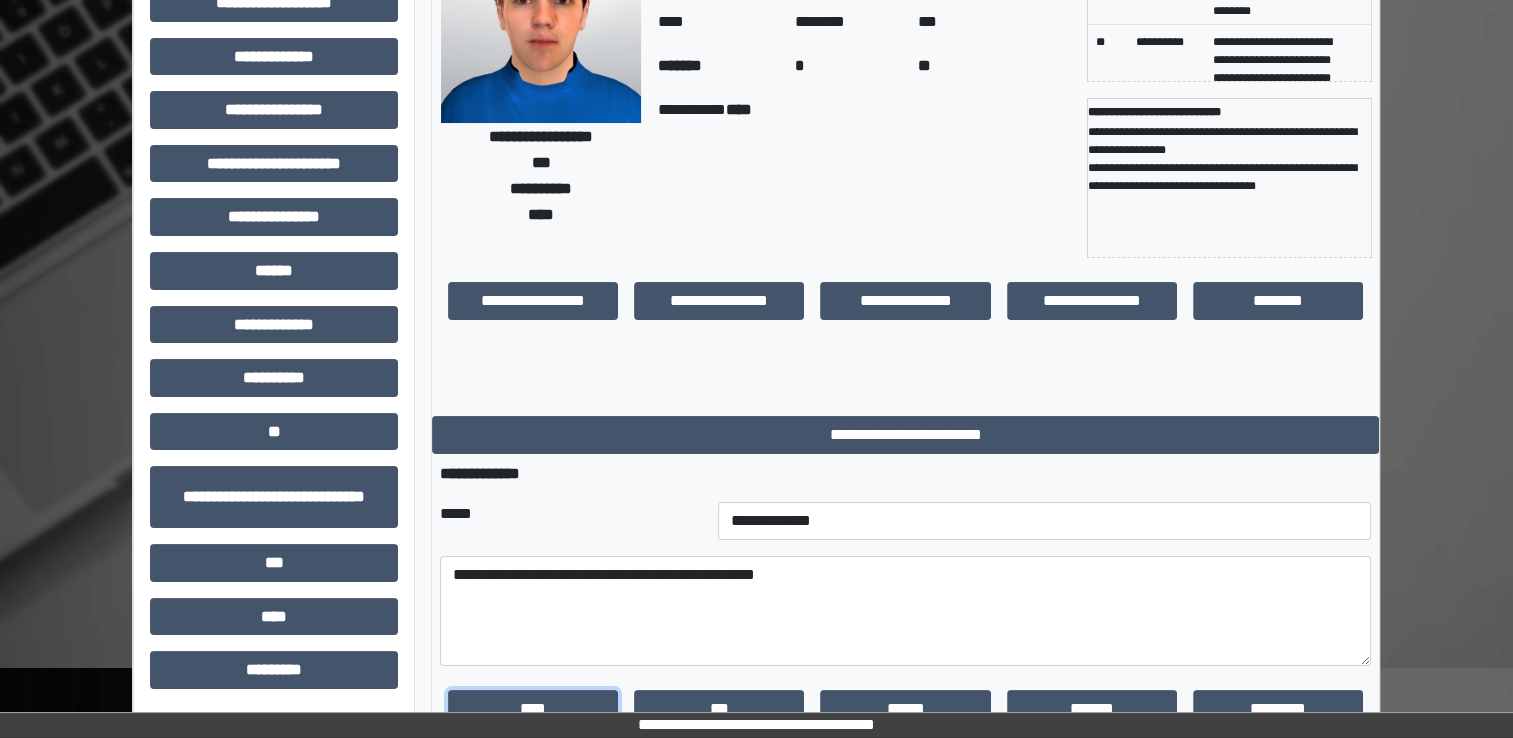 type 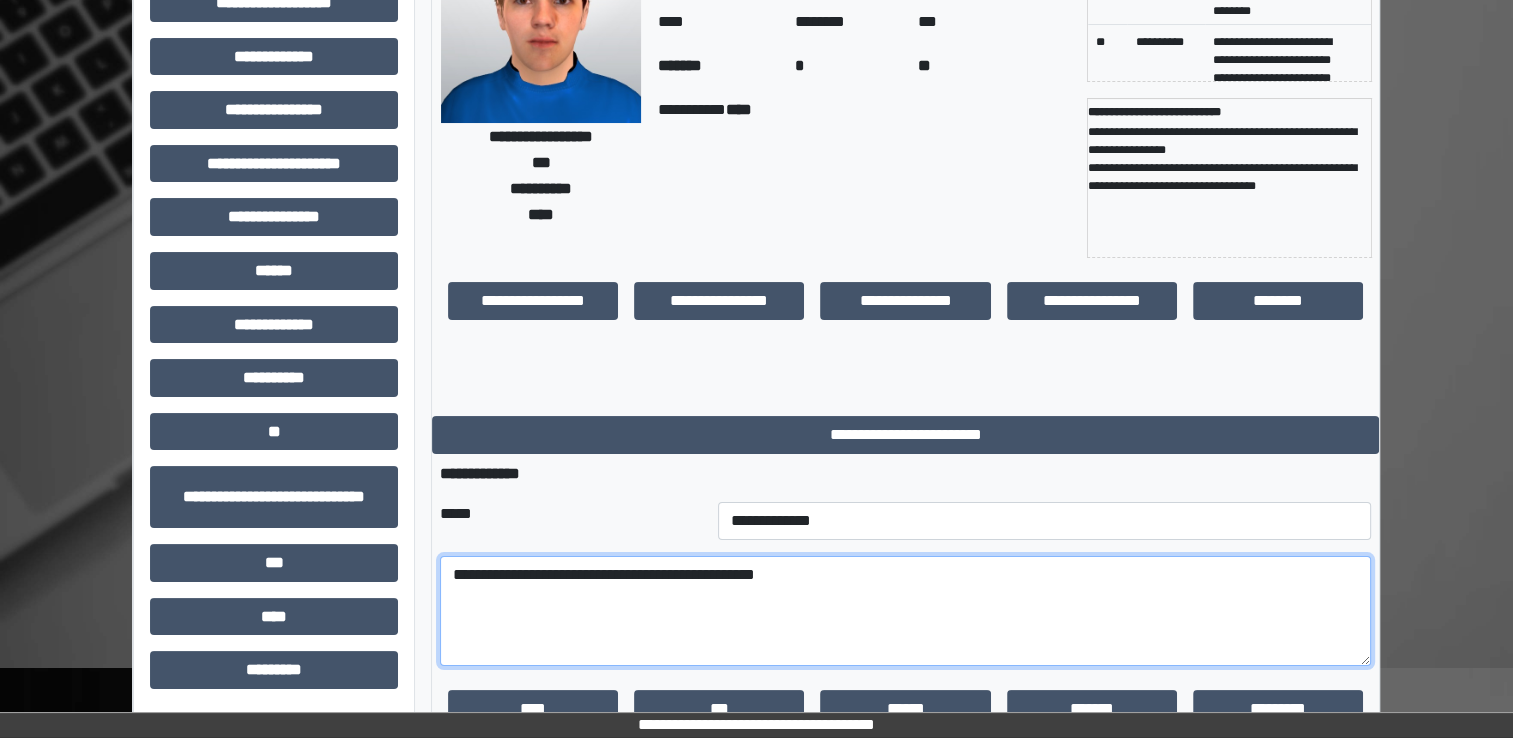 click on "**********" at bounding box center (905, 611) 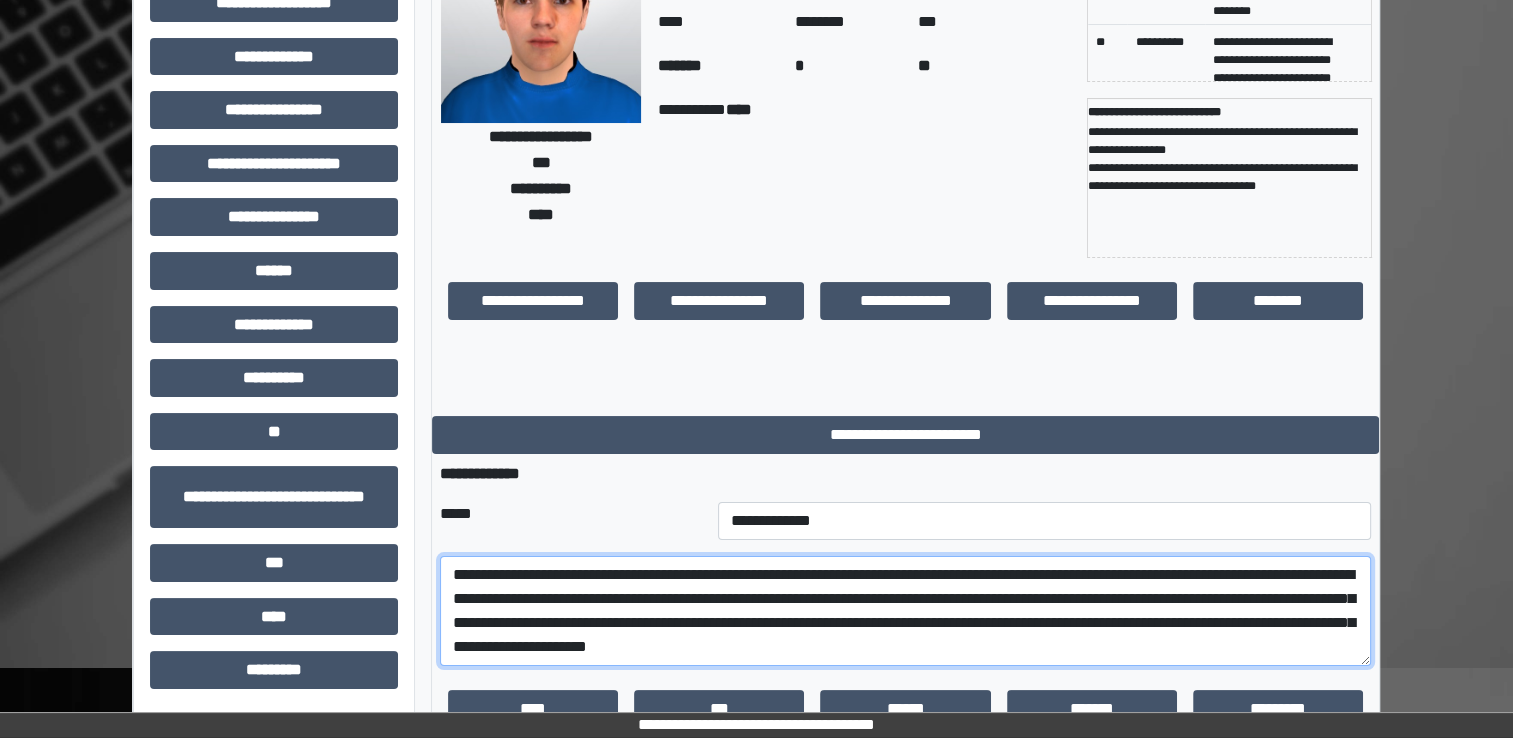 scroll, scrollTop: 344, scrollLeft: 0, axis: vertical 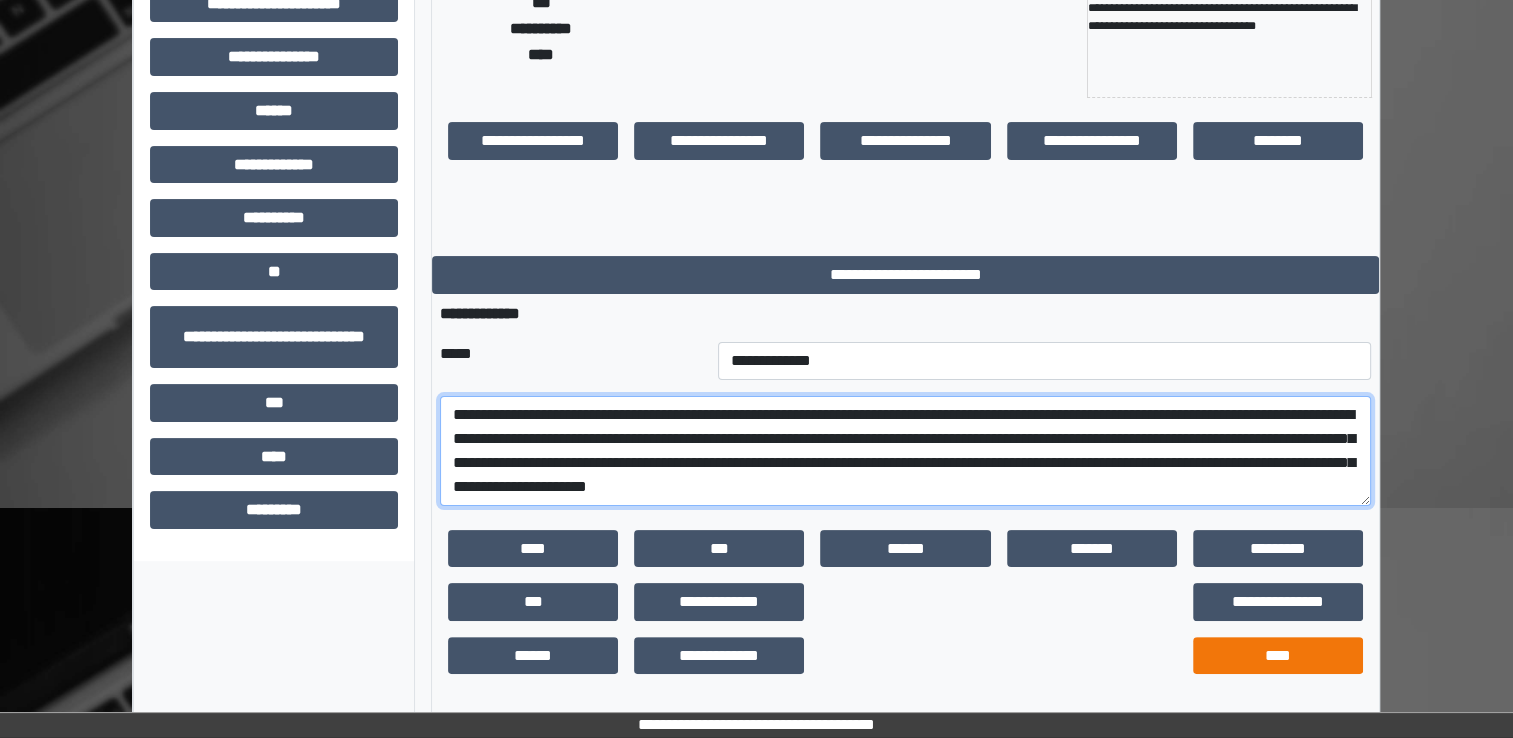 type on "**********" 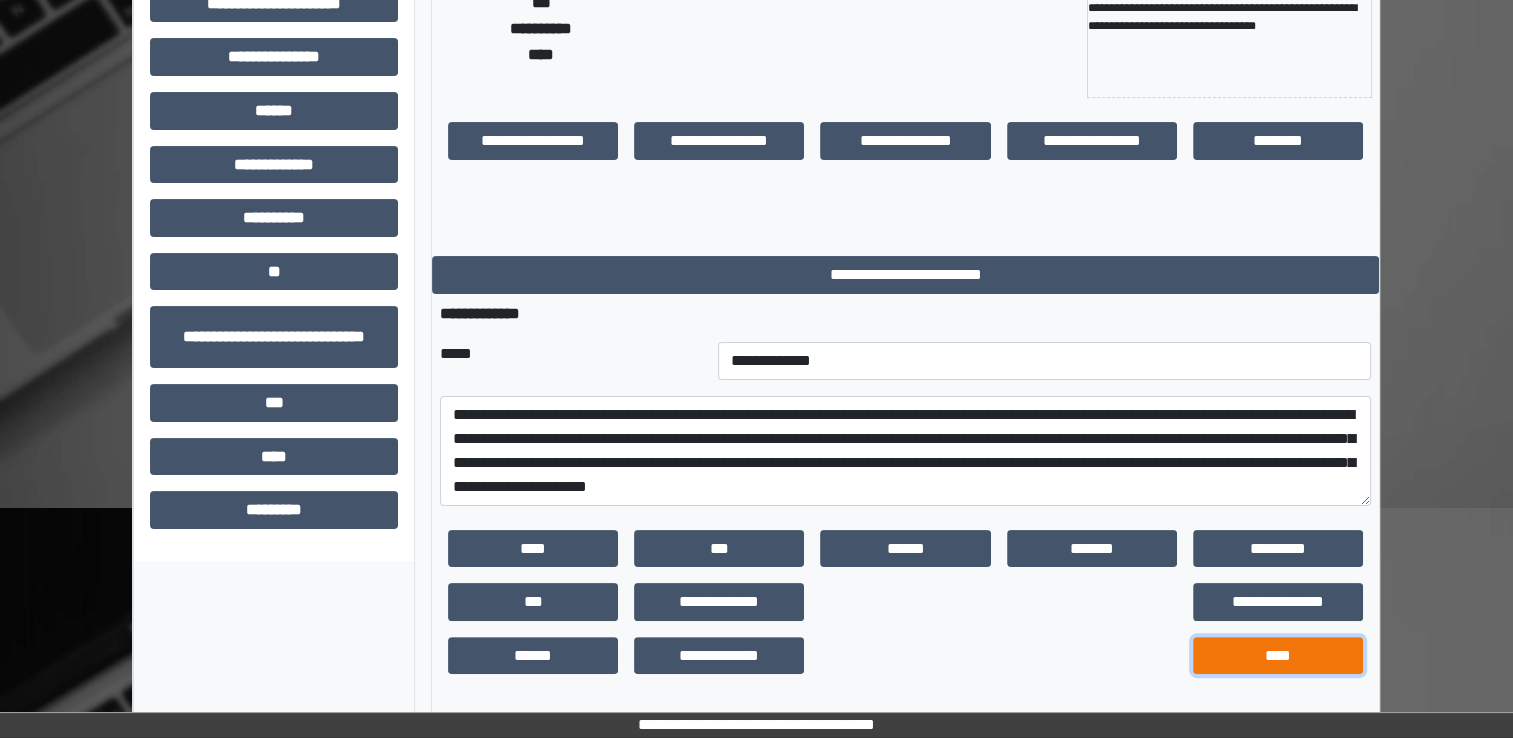 click on "****" at bounding box center [1278, 656] 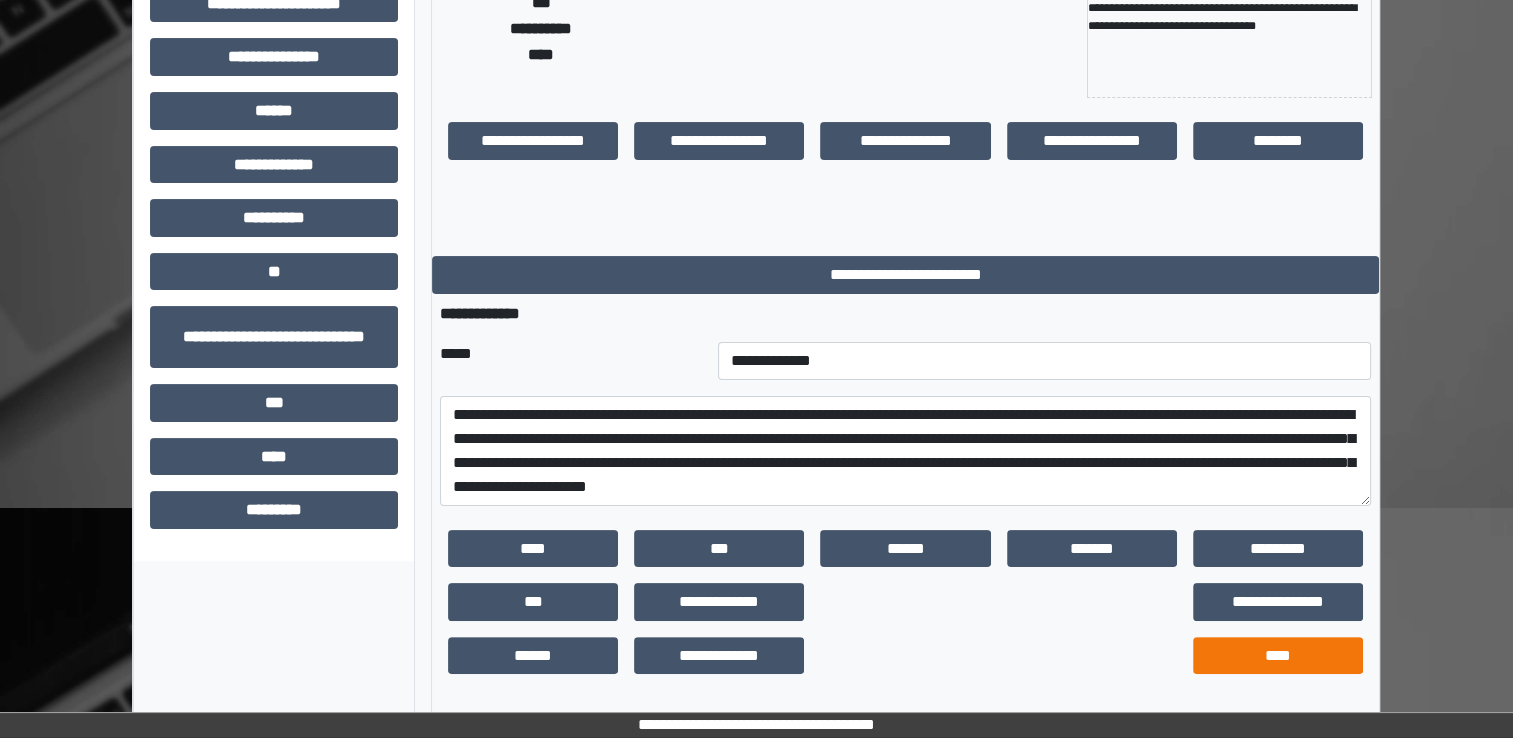 scroll, scrollTop: 184, scrollLeft: 0, axis: vertical 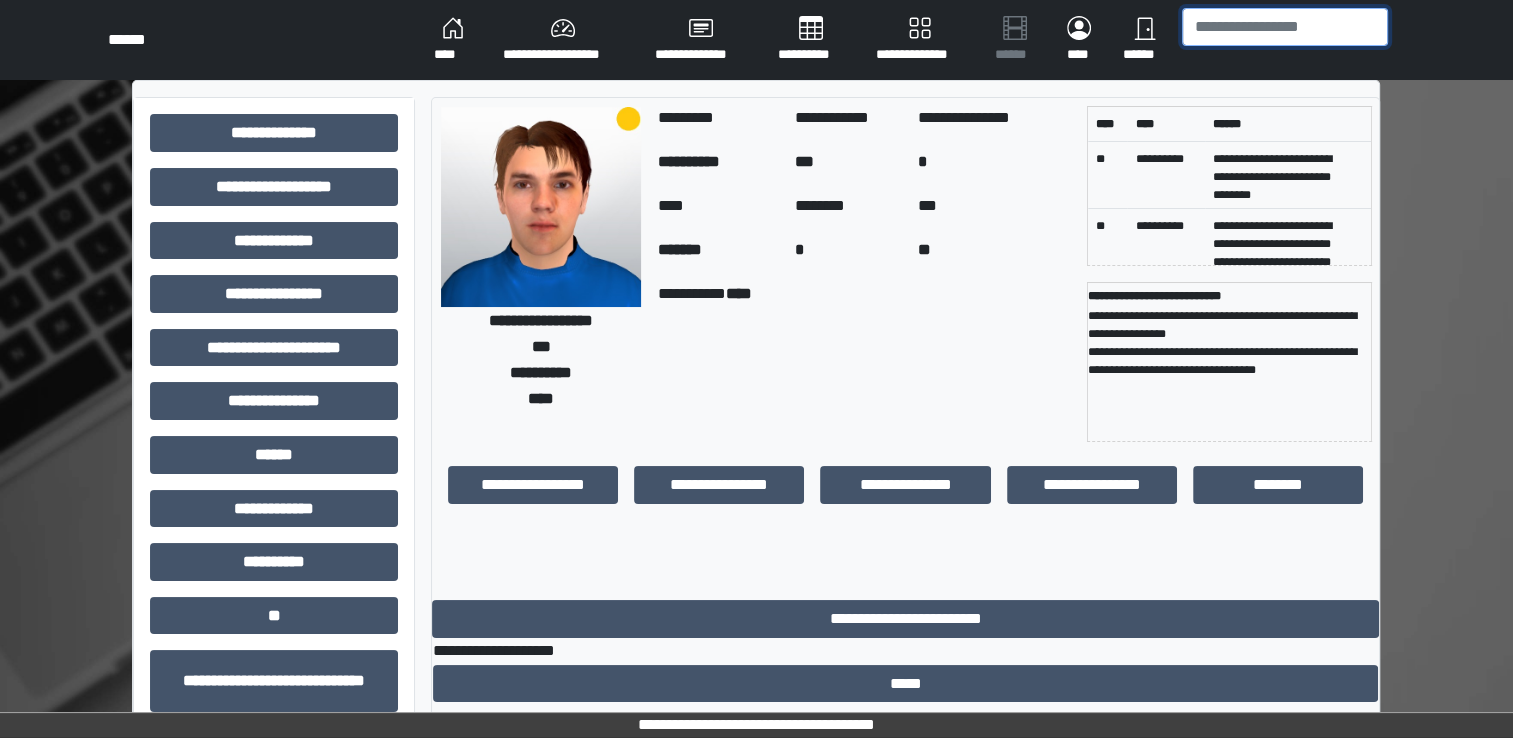click at bounding box center (1285, 27) 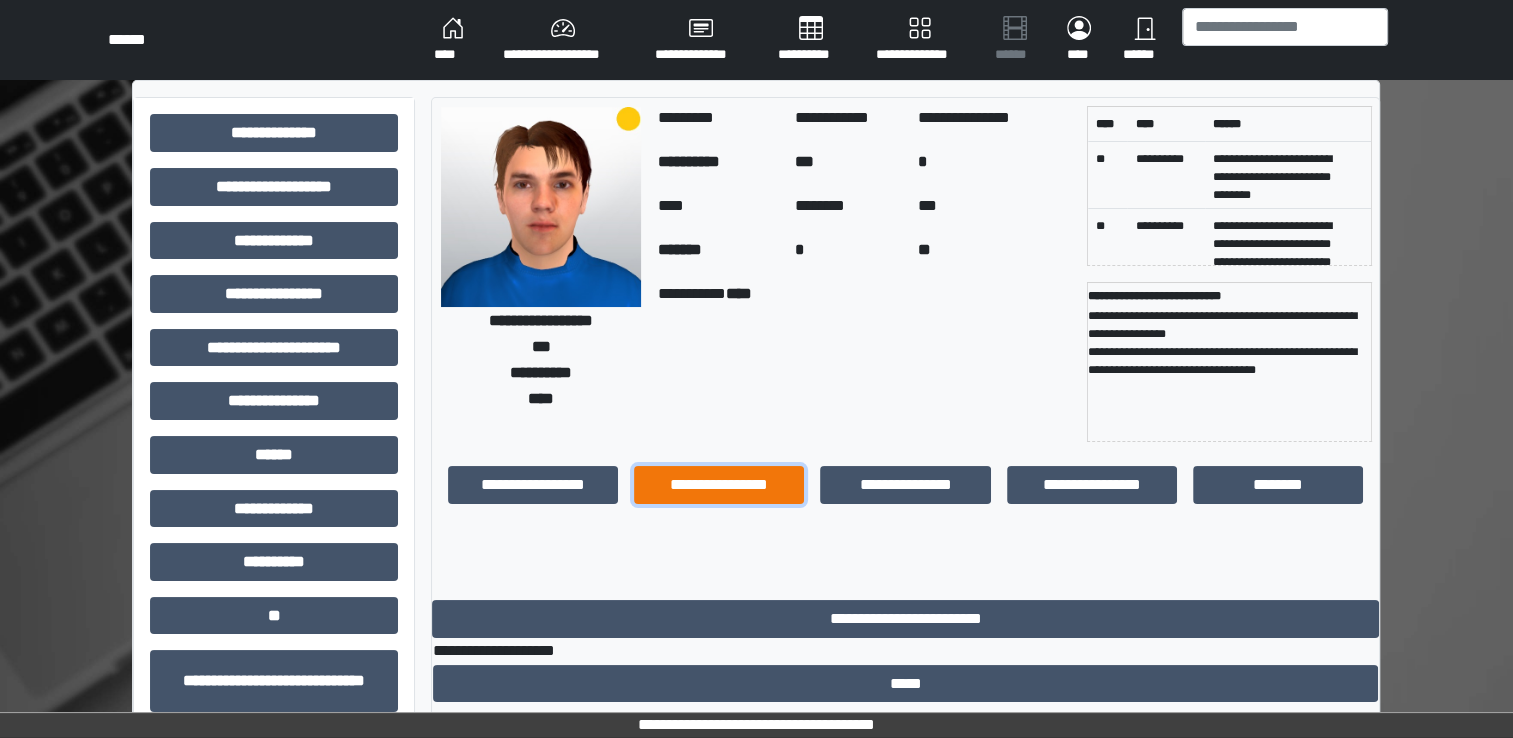 click on "**********" at bounding box center (719, 485) 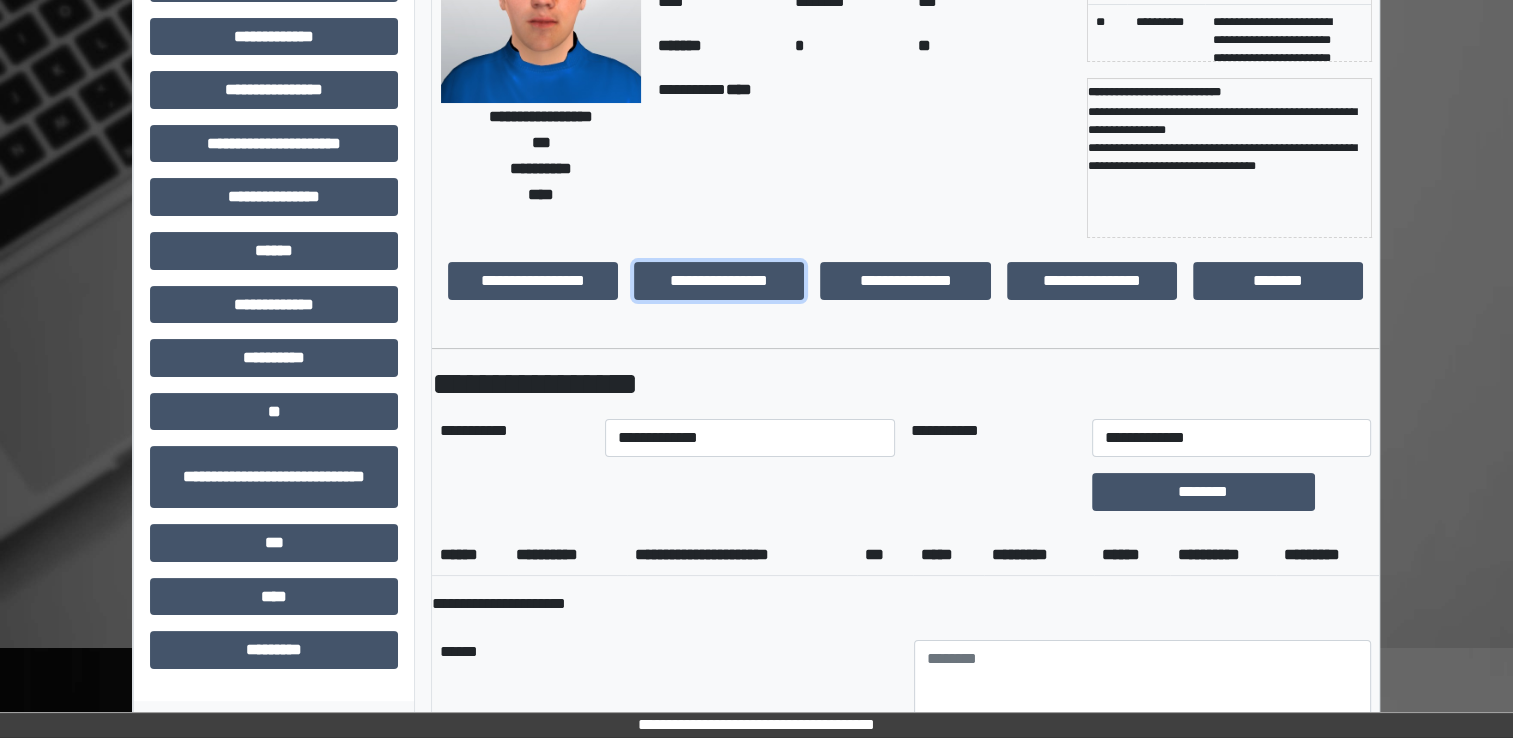 scroll, scrollTop: 211, scrollLeft: 0, axis: vertical 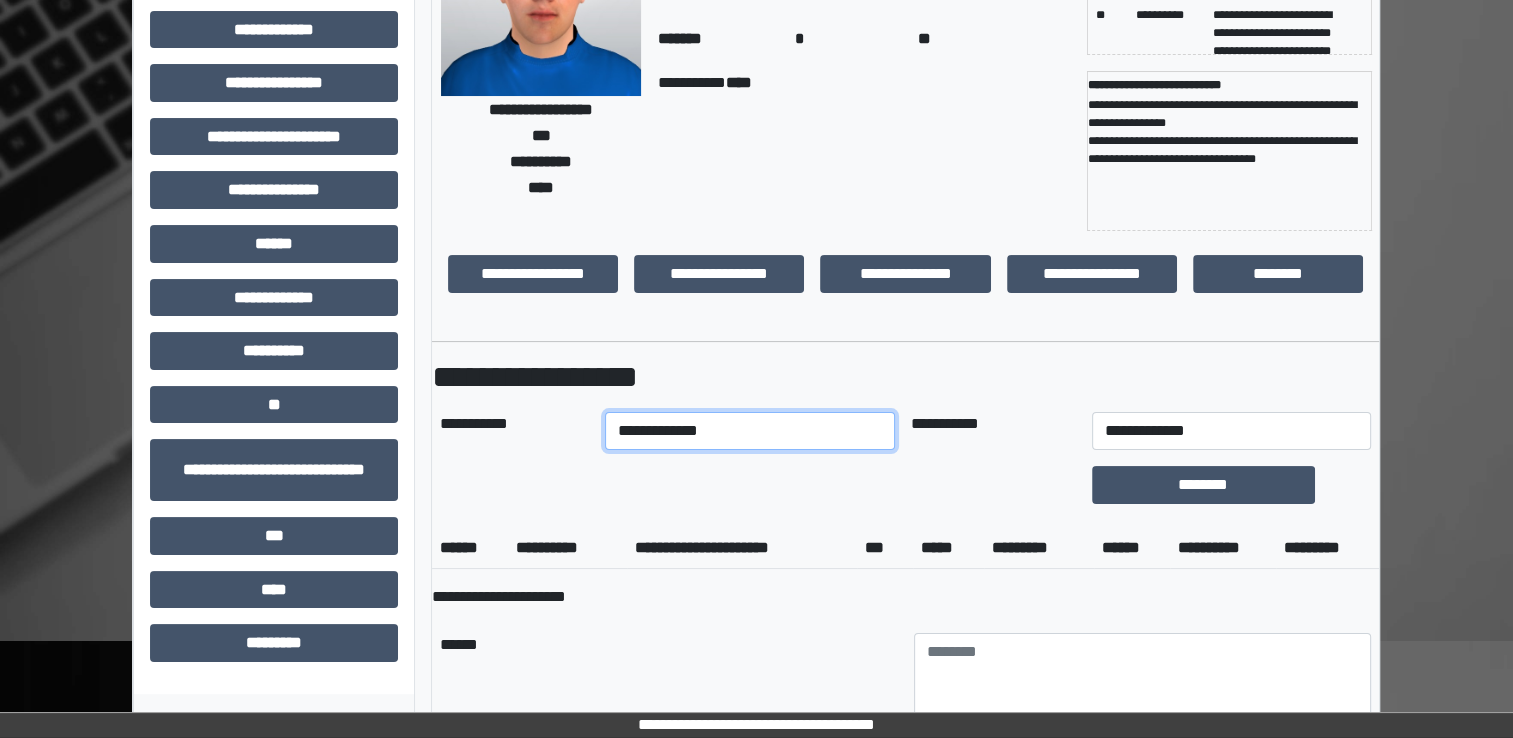 click on "**********" at bounding box center (750, 431) 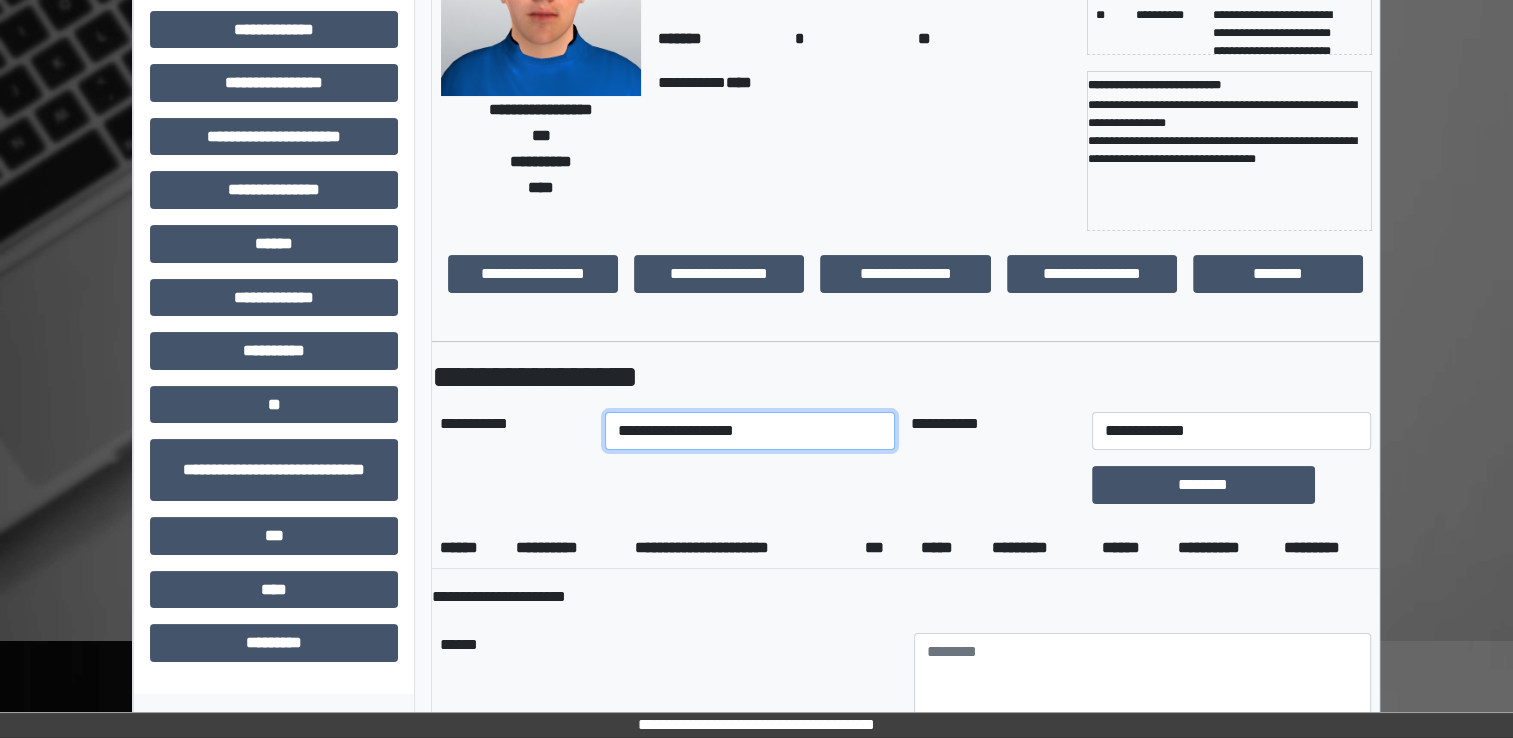click on "**********" at bounding box center (750, 431) 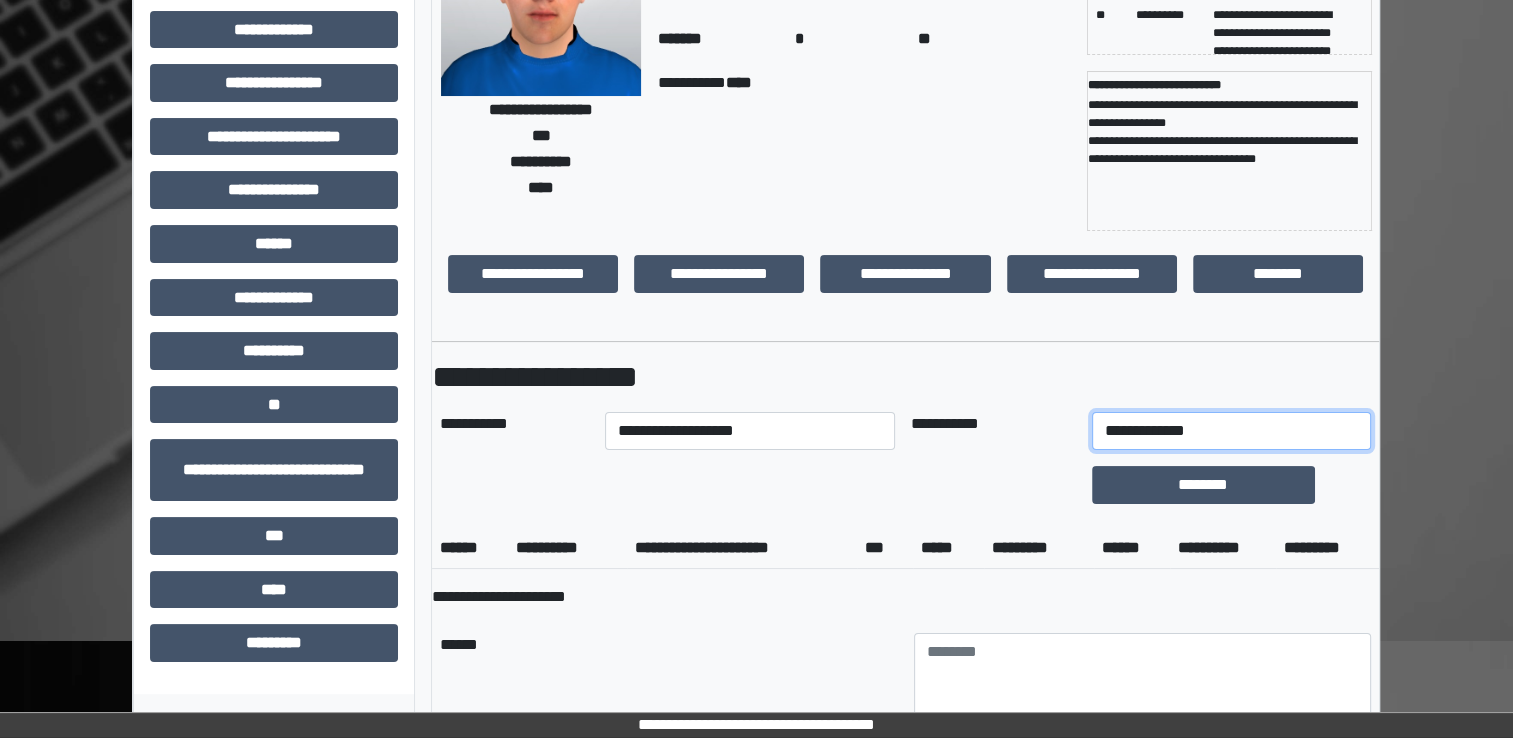 click on "**********" at bounding box center [1231, 431] 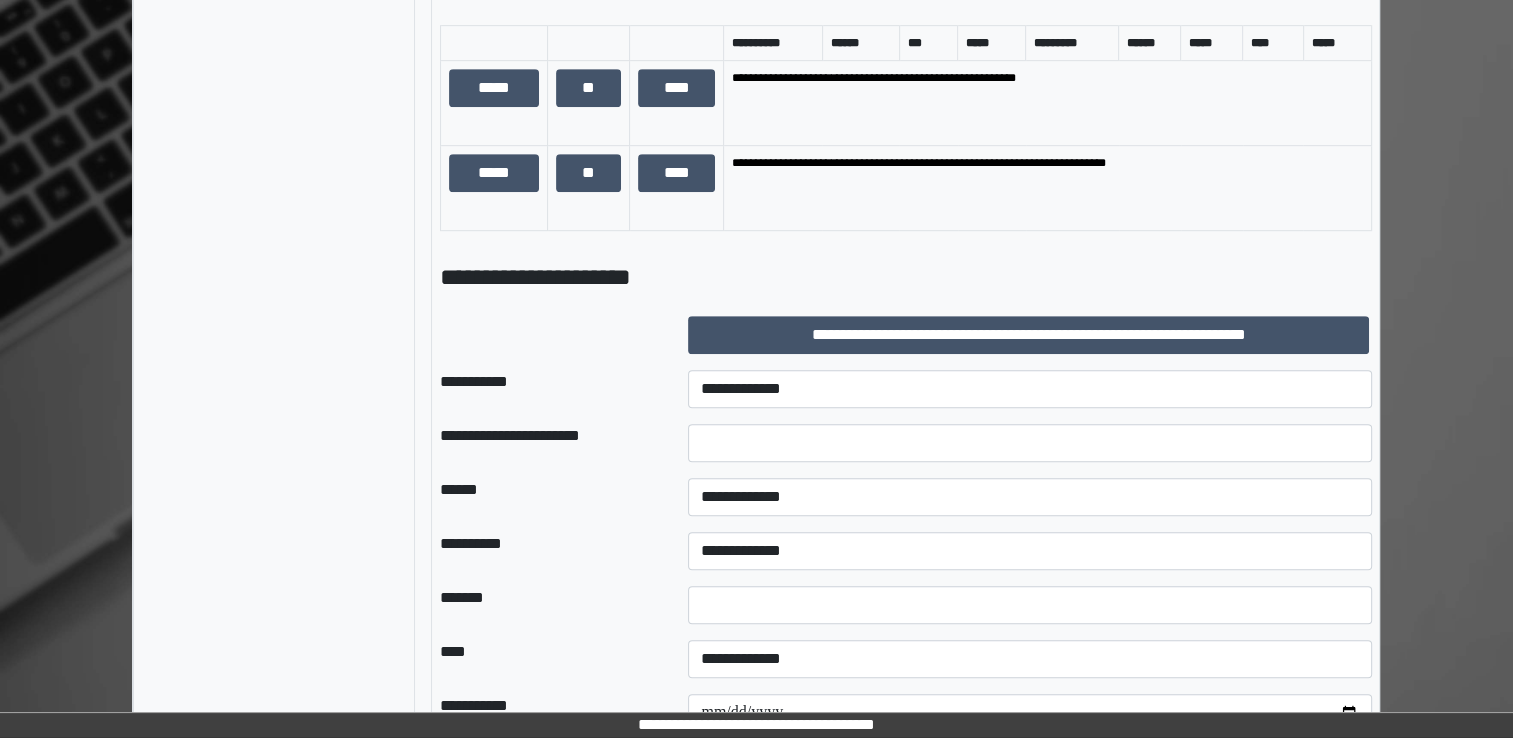 scroll, scrollTop: 1103, scrollLeft: 0, axis: vertical 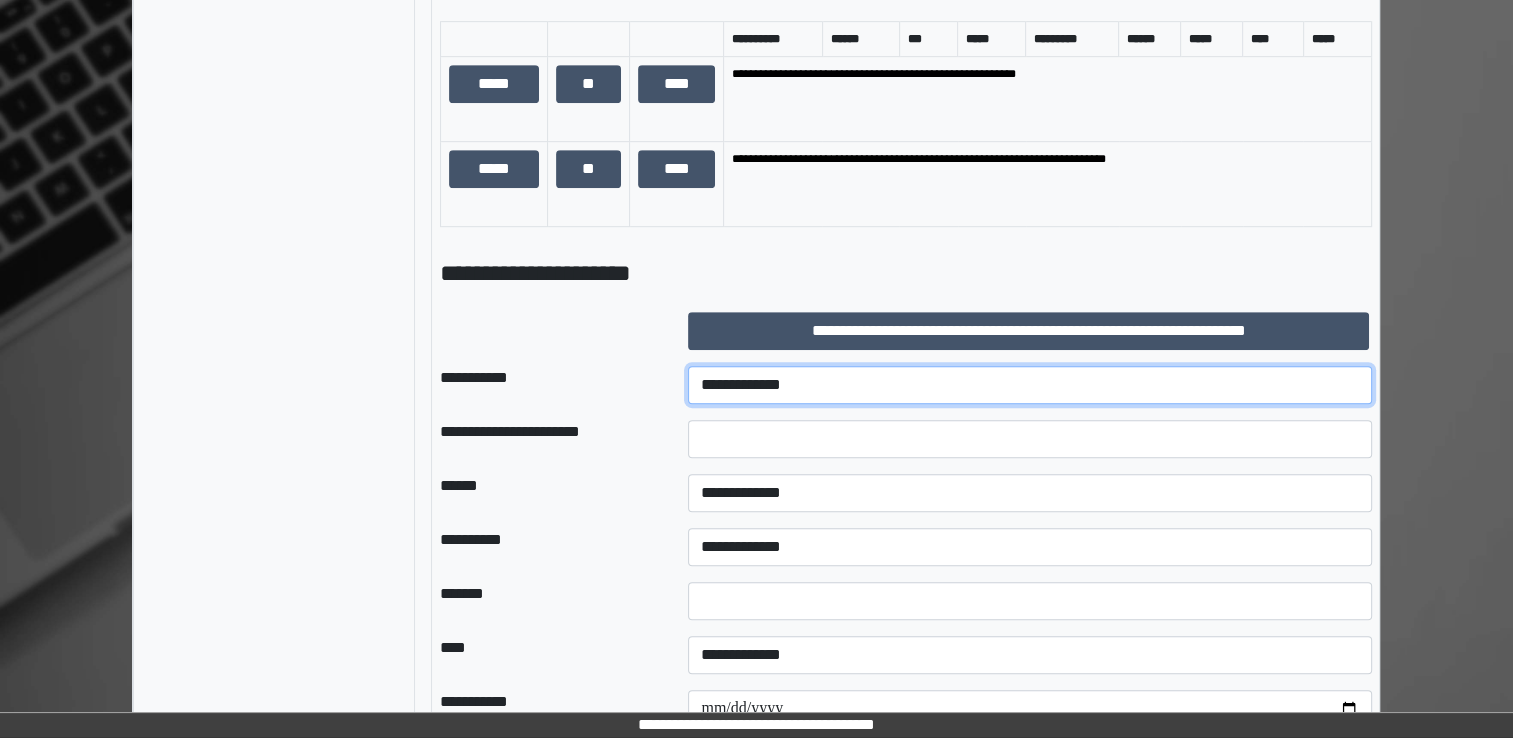 click on "**********" at bounding box center (1030, 385) 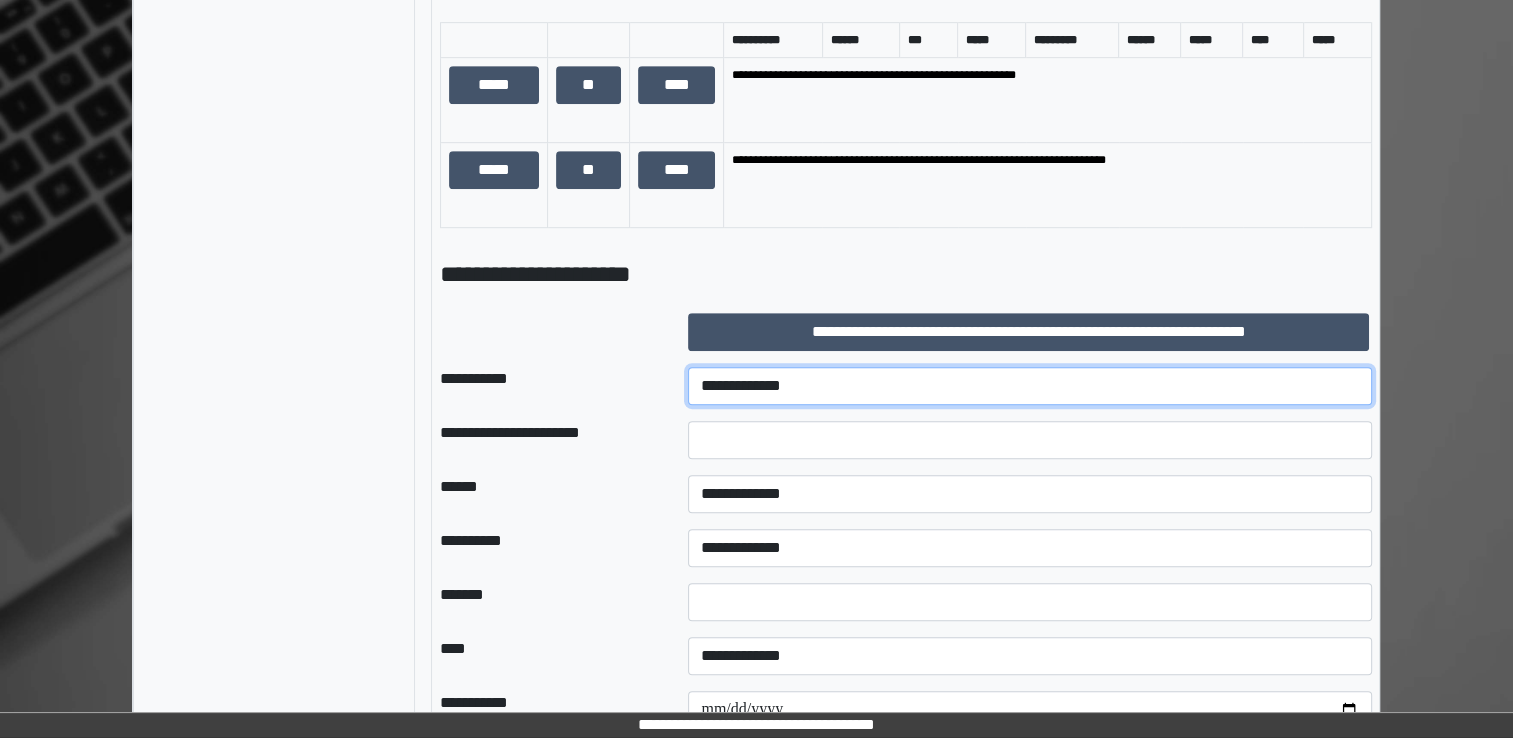 scroll, scrollTop: 1100, scrollLeft: 0, axis: vertical 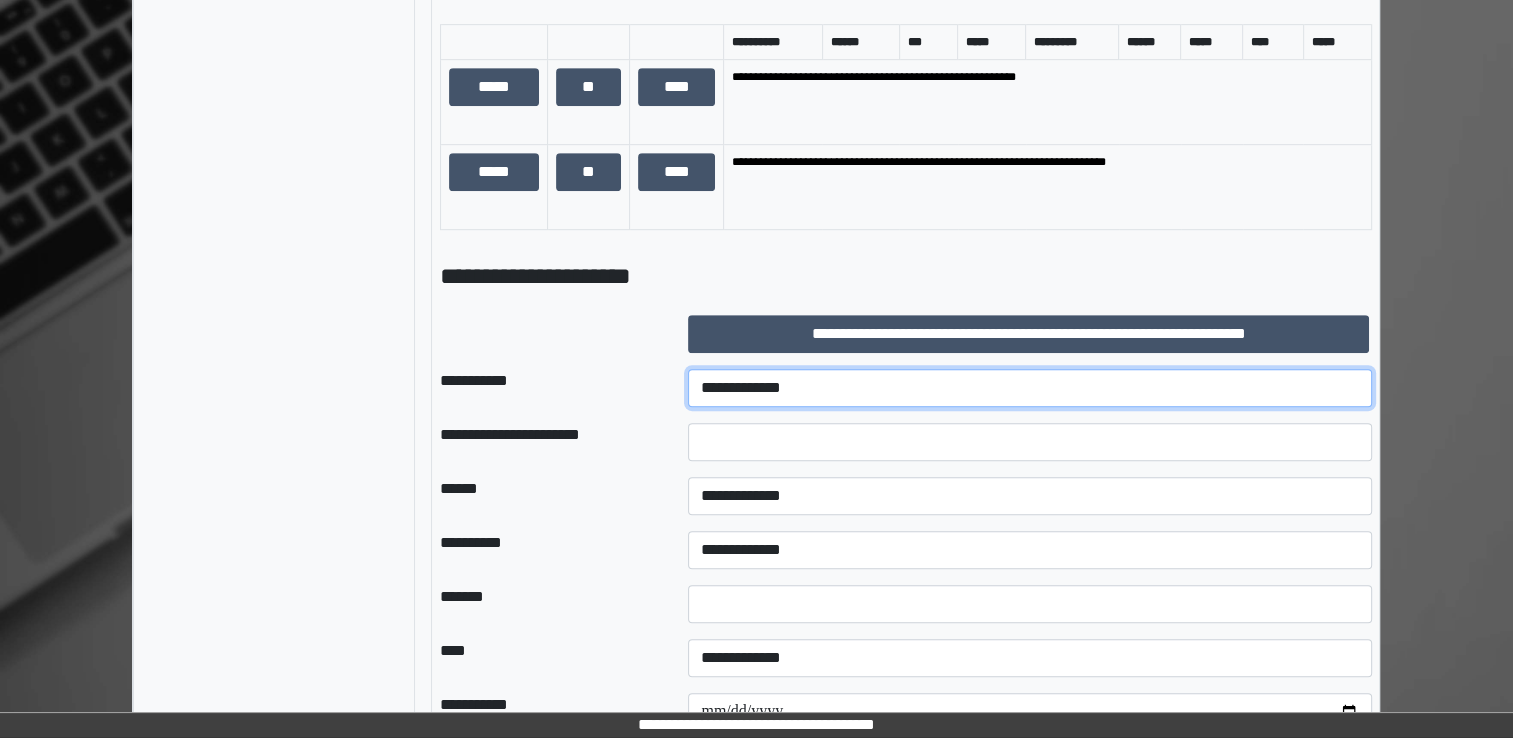 click on "**********" at bounding box center [1030, 388] 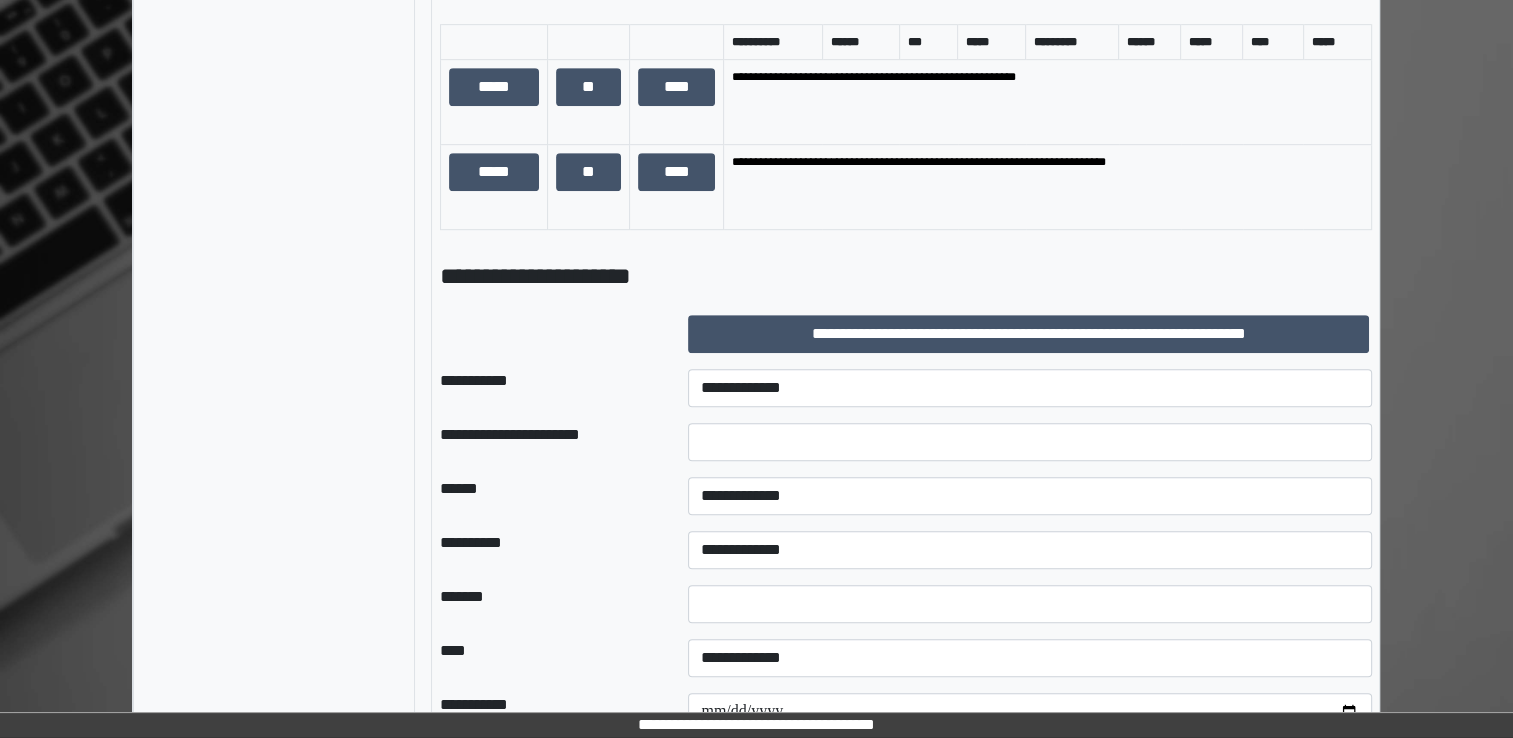 click at bounding box center (548, 334) 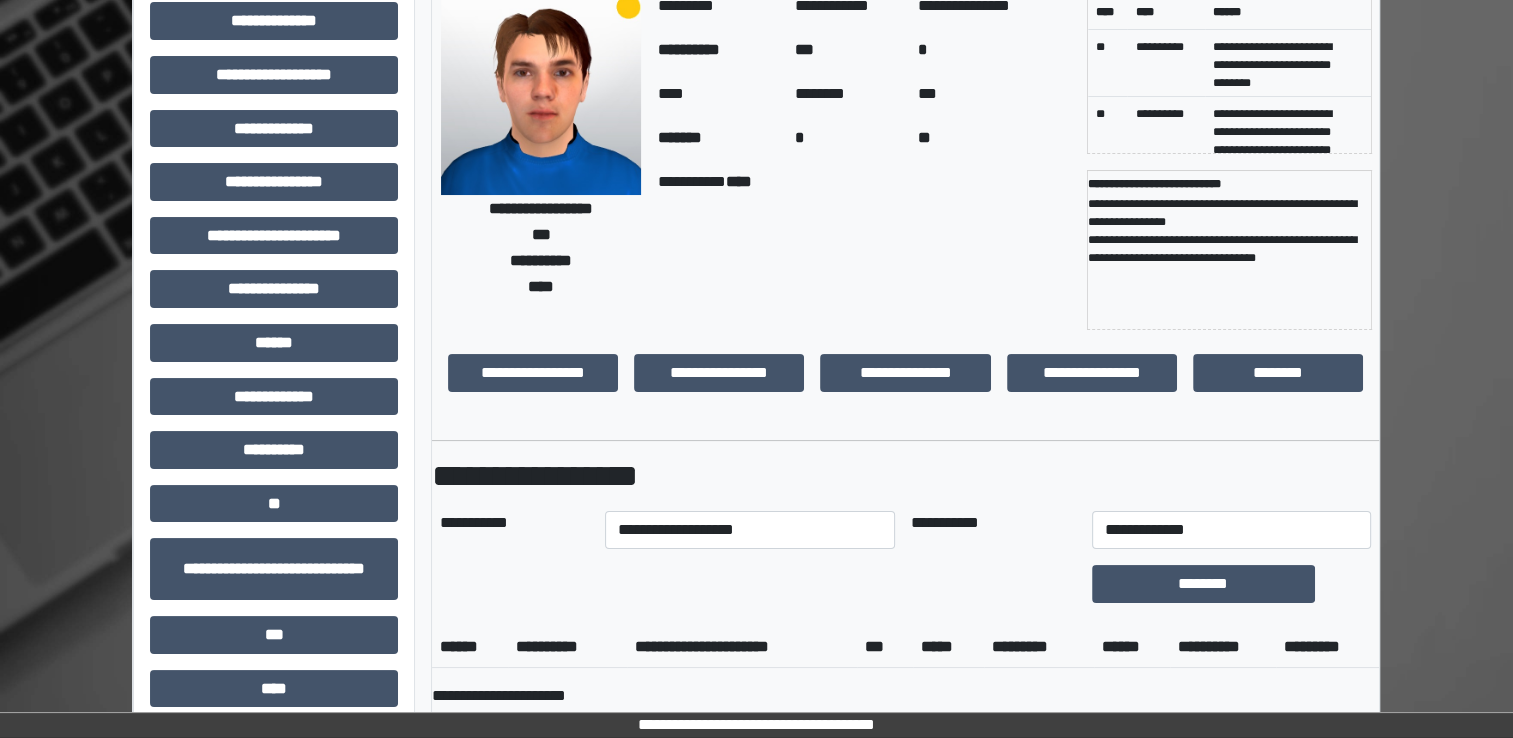 scroll, scrollTop: 94, scrollLeft: 0, axis: vertical 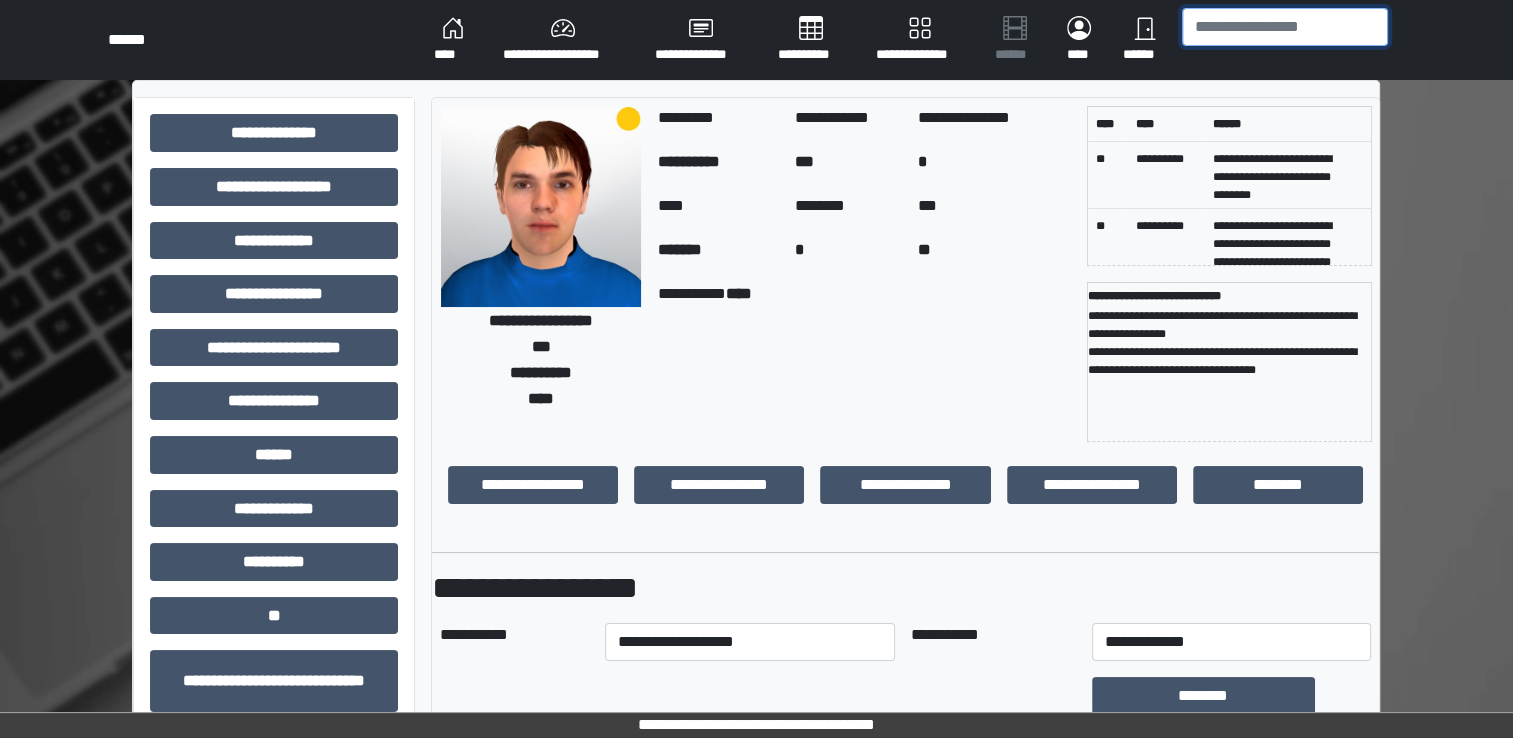 click at bounding box center [1285, 27] 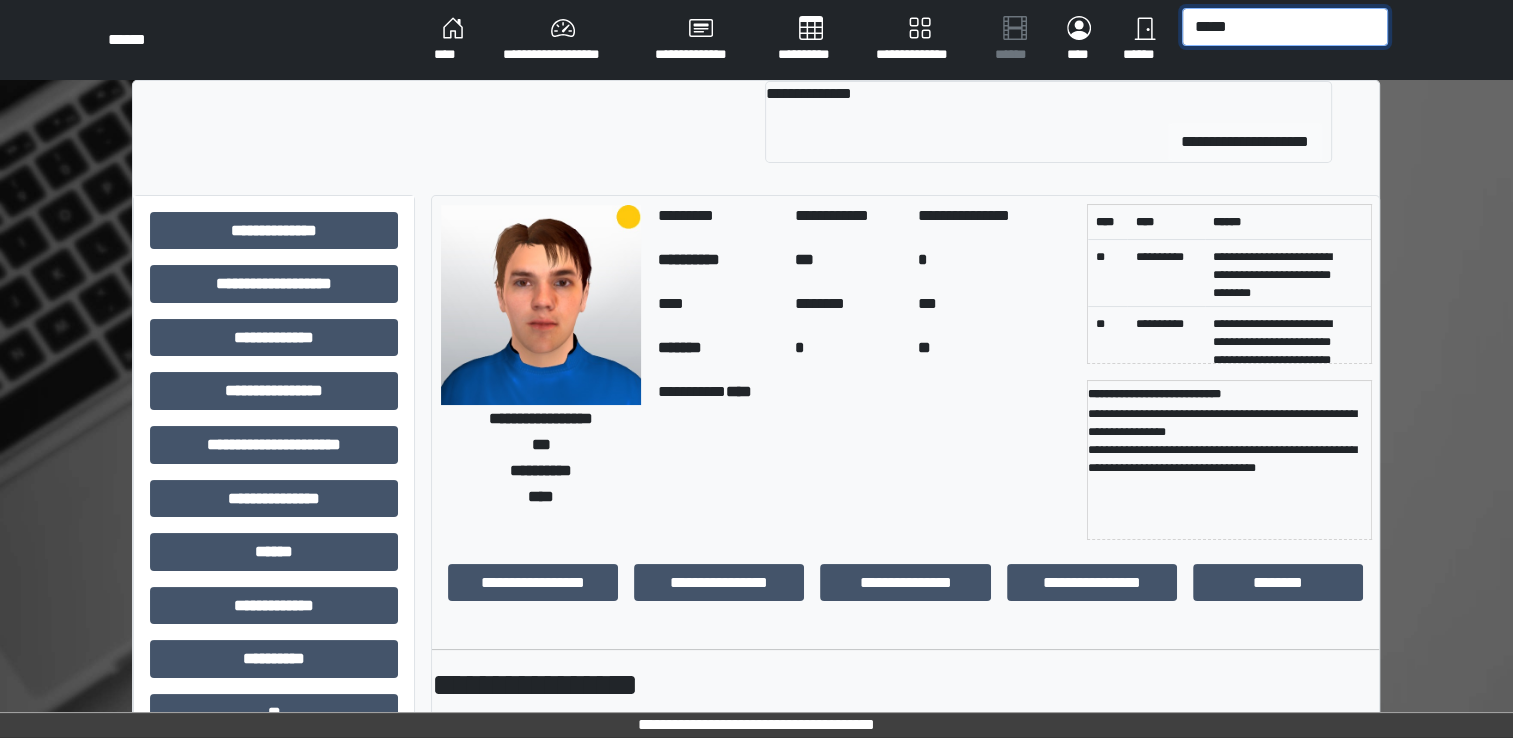 type on "*****" 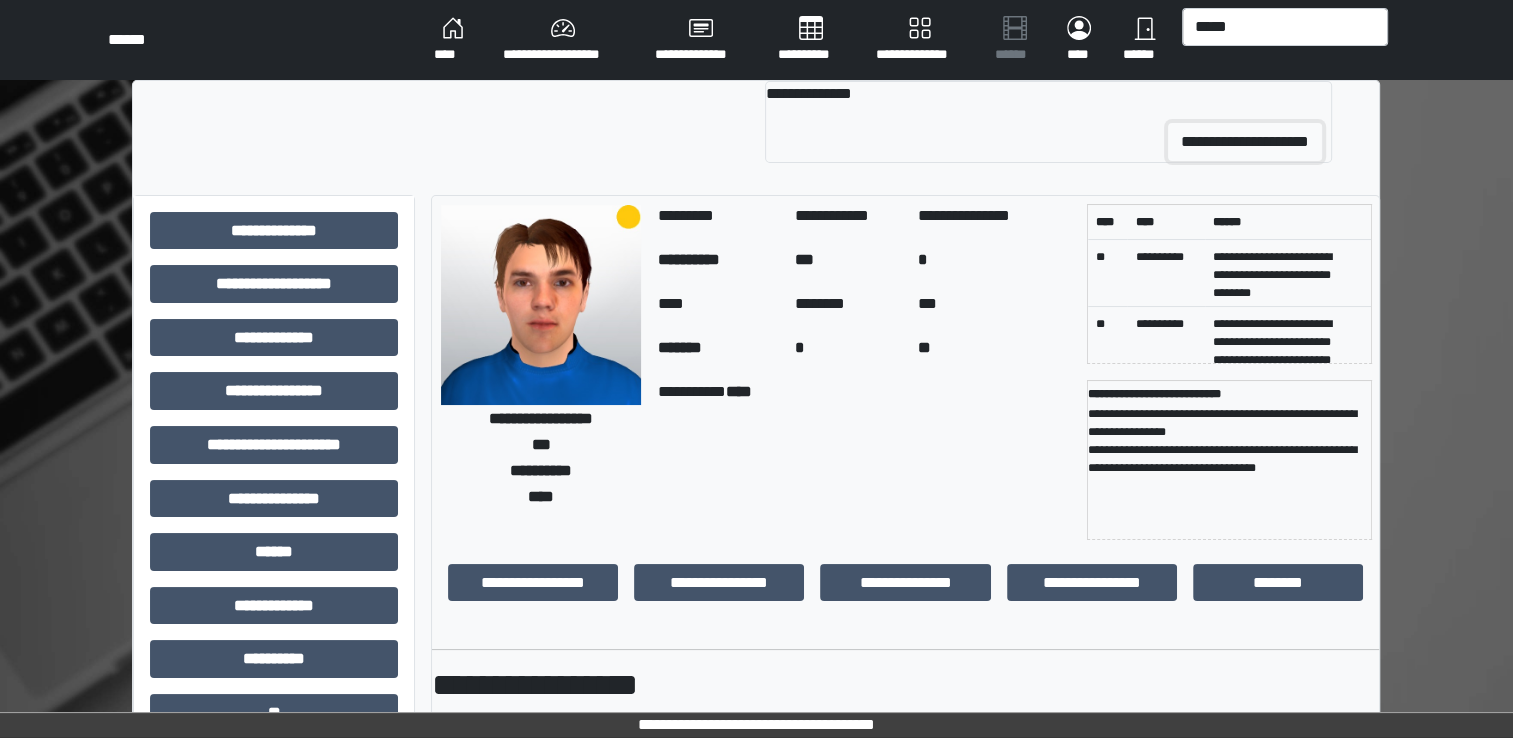 click on "**********" at bounding box center [1245, 142] 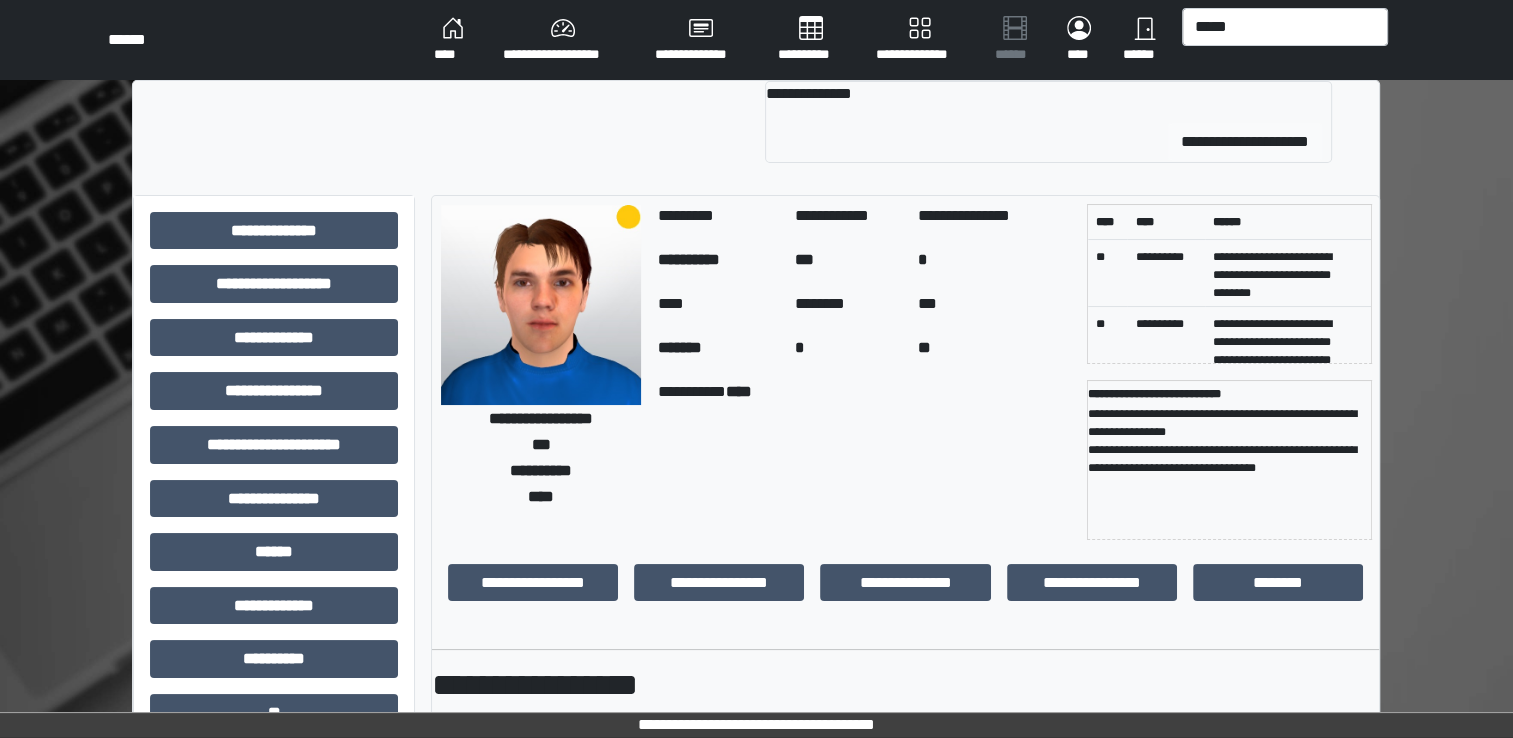type 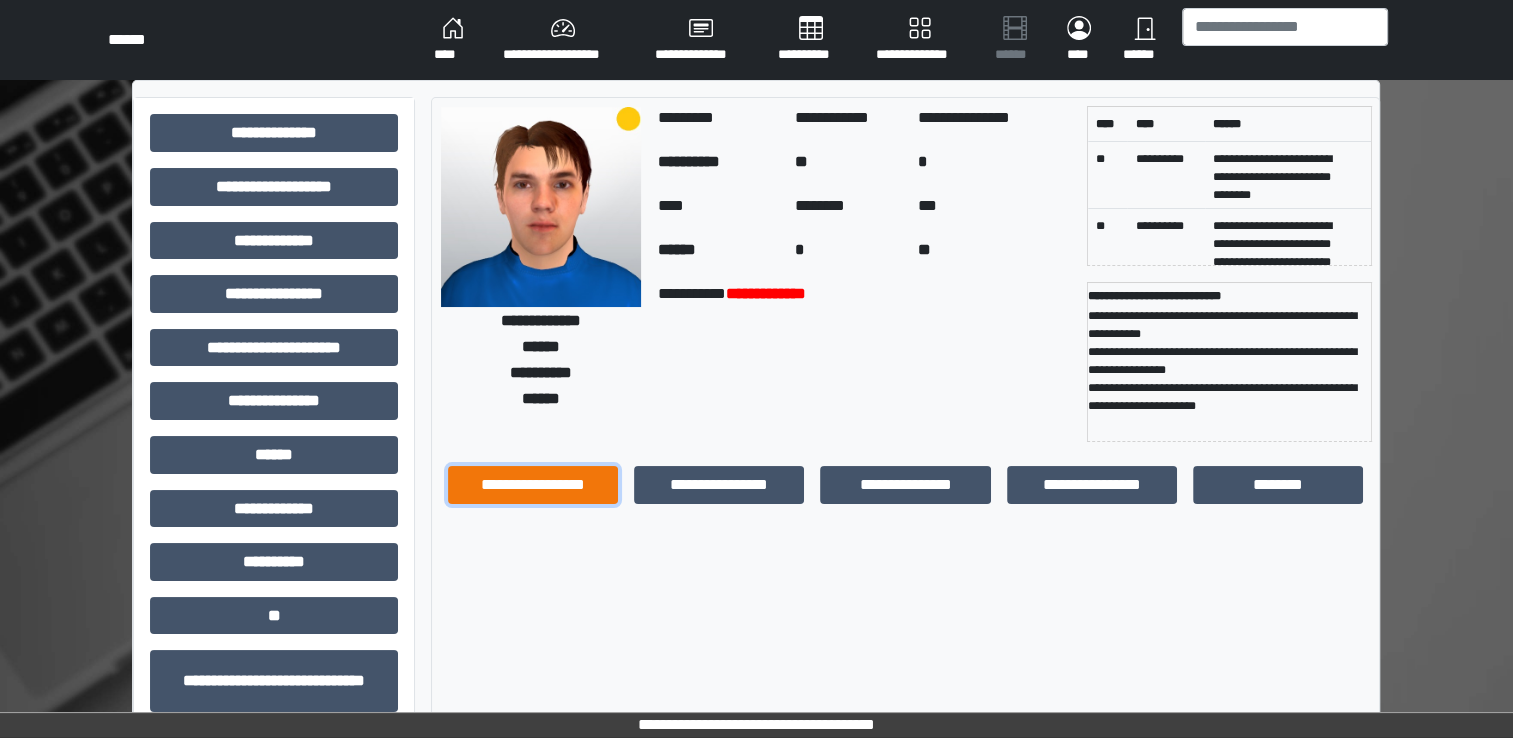 click on "**********" at bounding box center (533, 485) 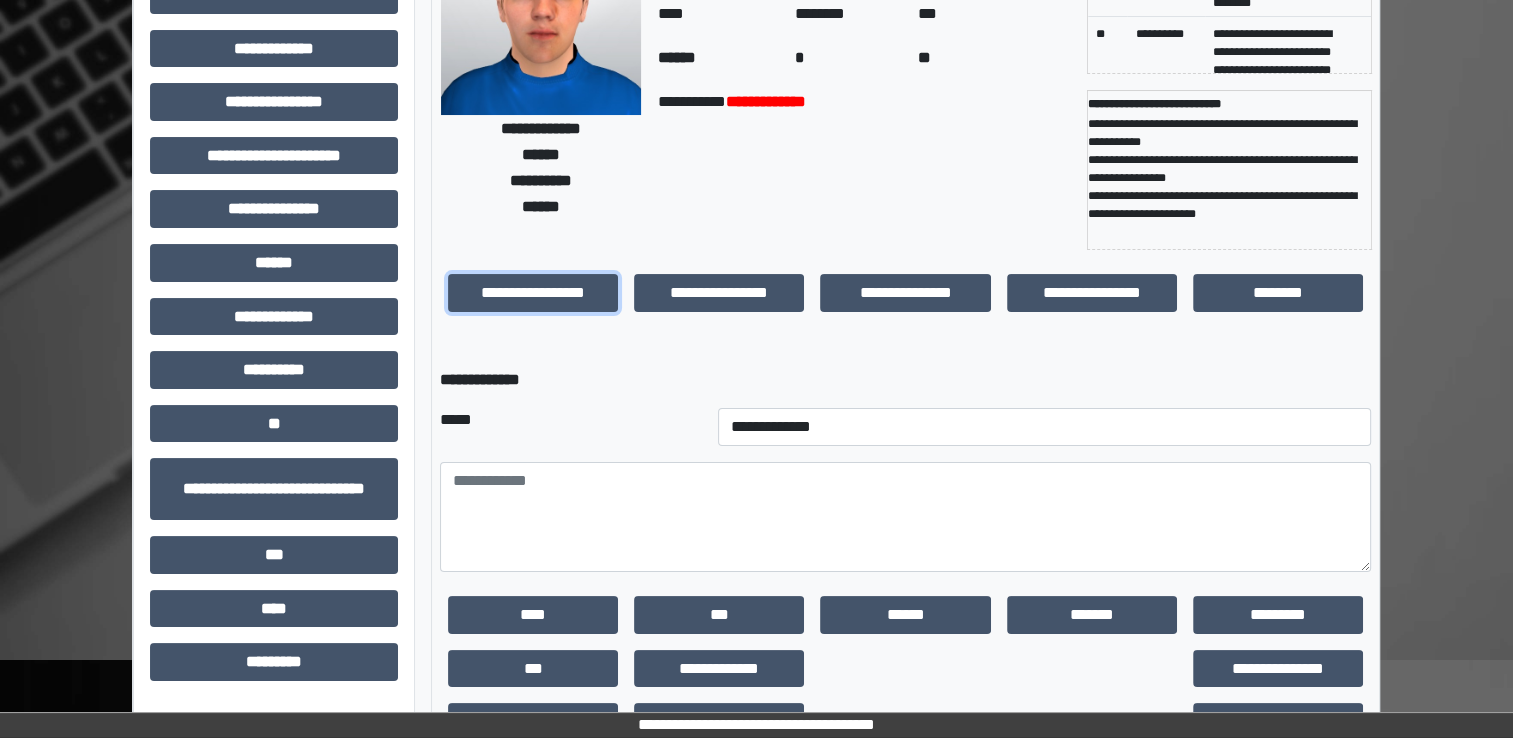 scroll, scrollTop: 259, scrollLeft: 0, axis: vertical 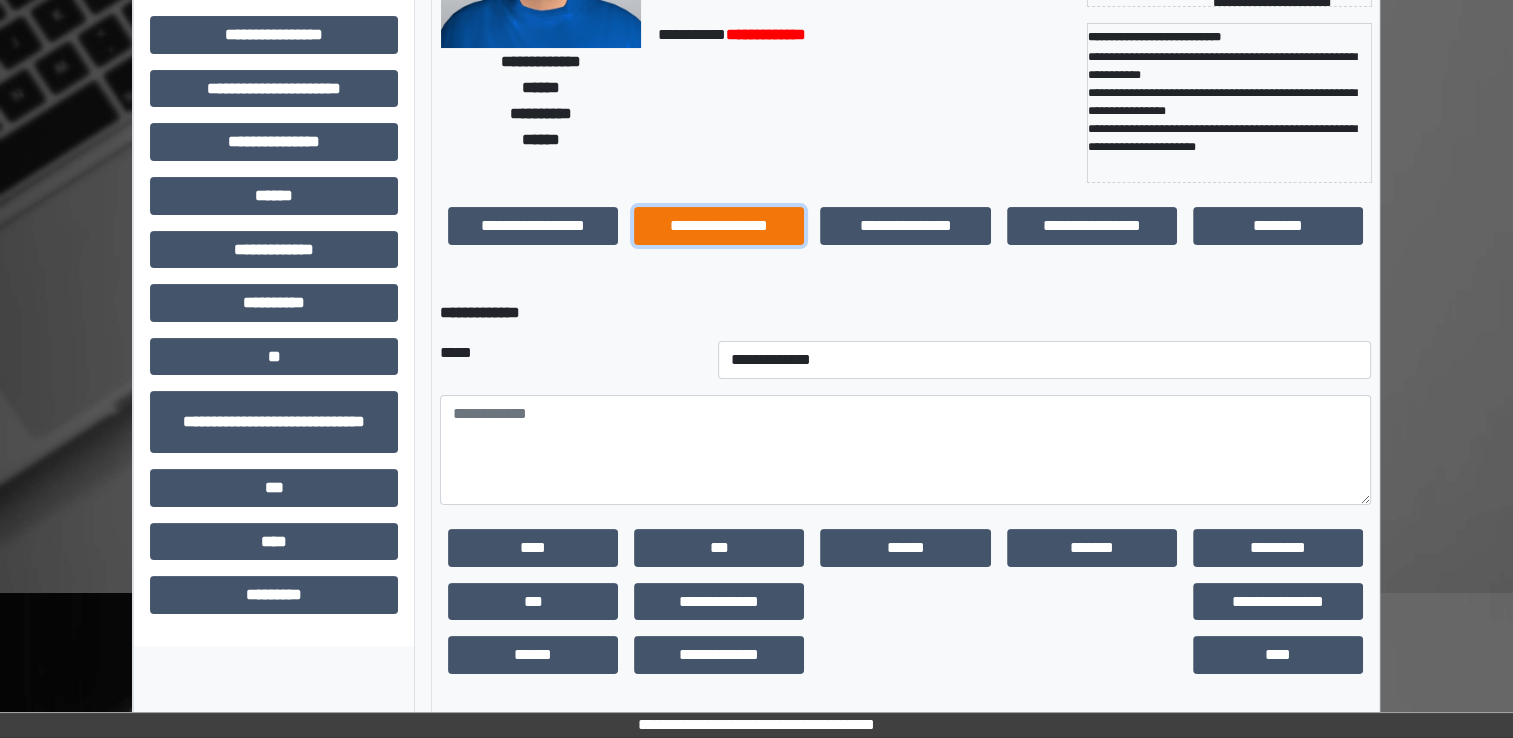 click on "**********" at bounding box center (719, 226) 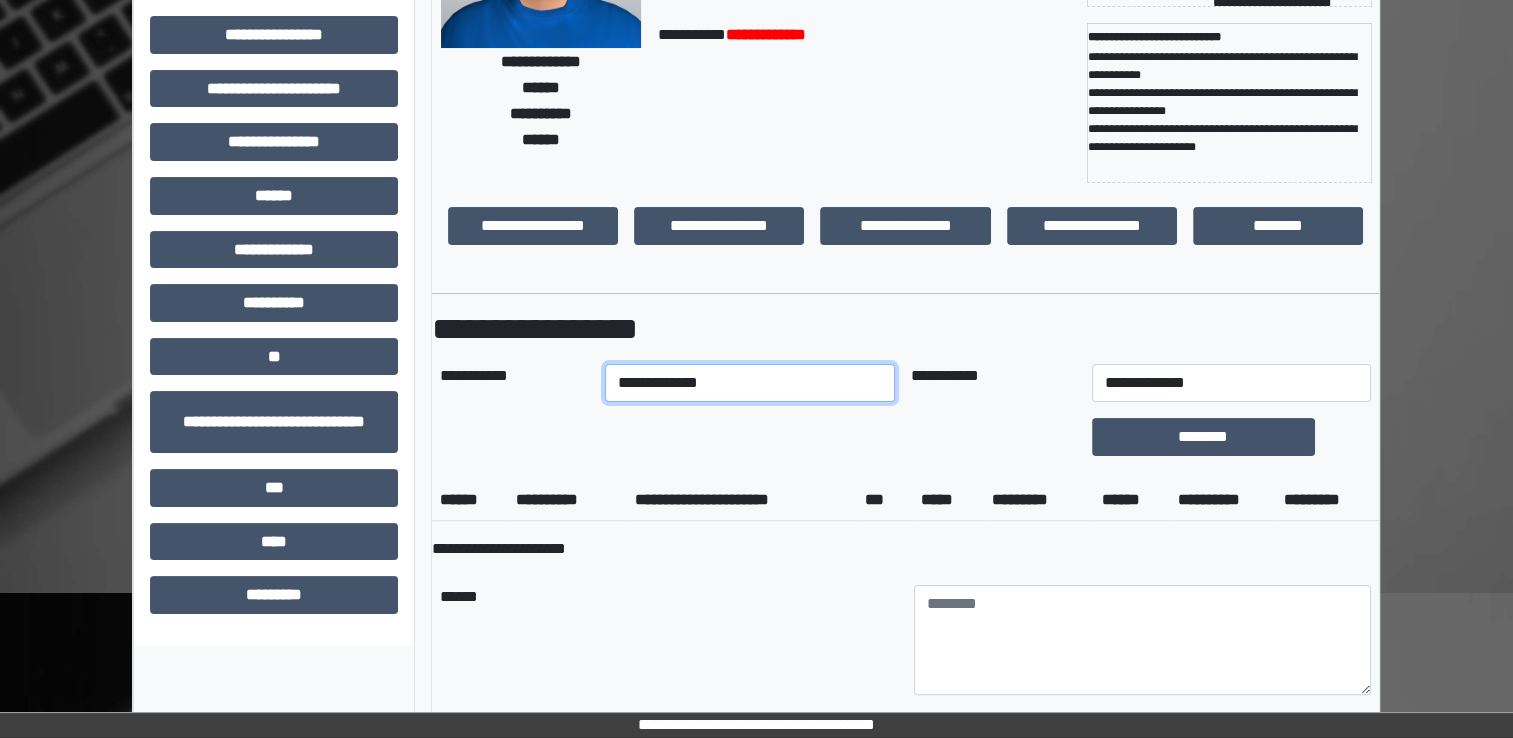 click on "**********" at bounding box center [750, 383] 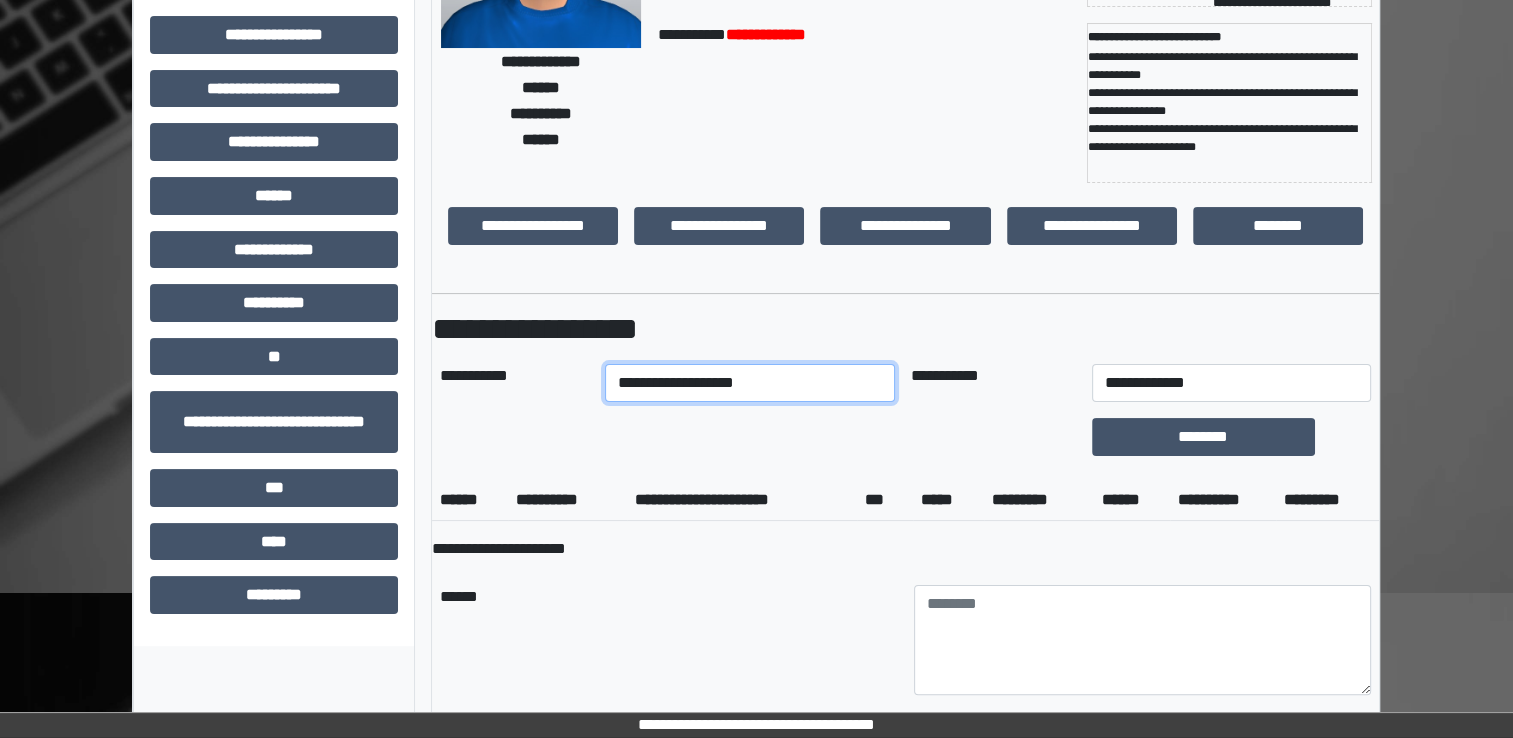 click on "**********" at bounding box center [750, 383] 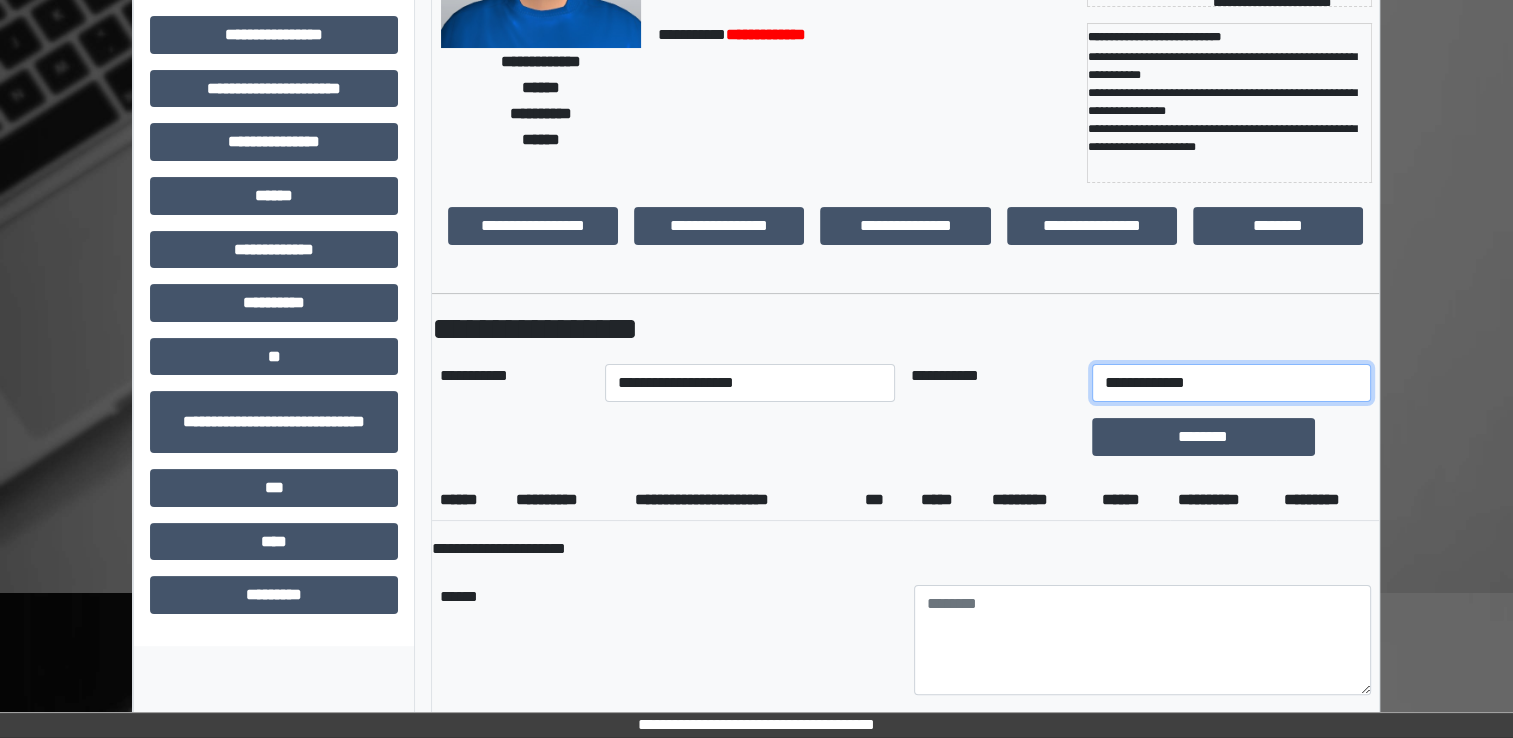 click on "**********" at bounding box center (1231, 383) 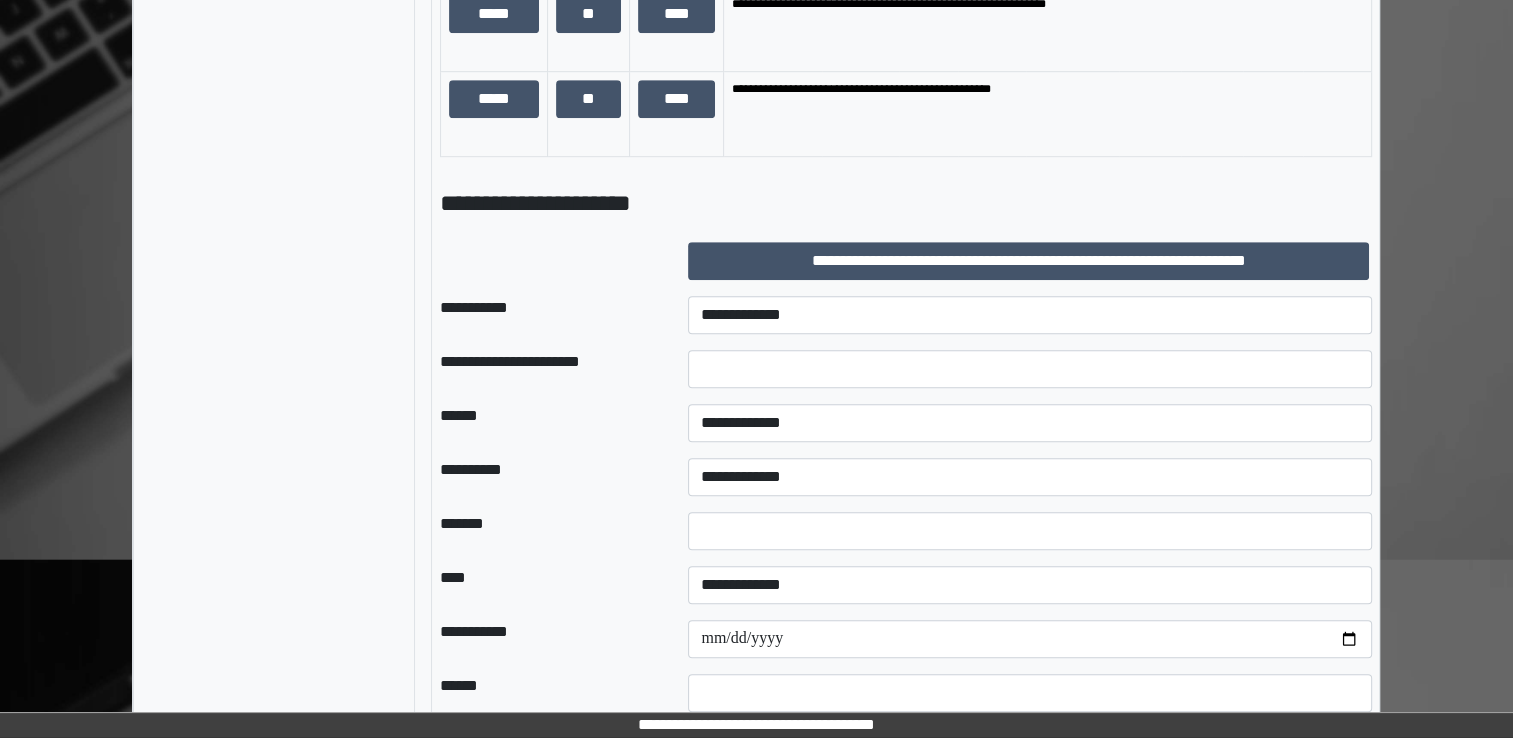 scroll, scrollTop: 1287, scrollLeft: 0, axis: vertical 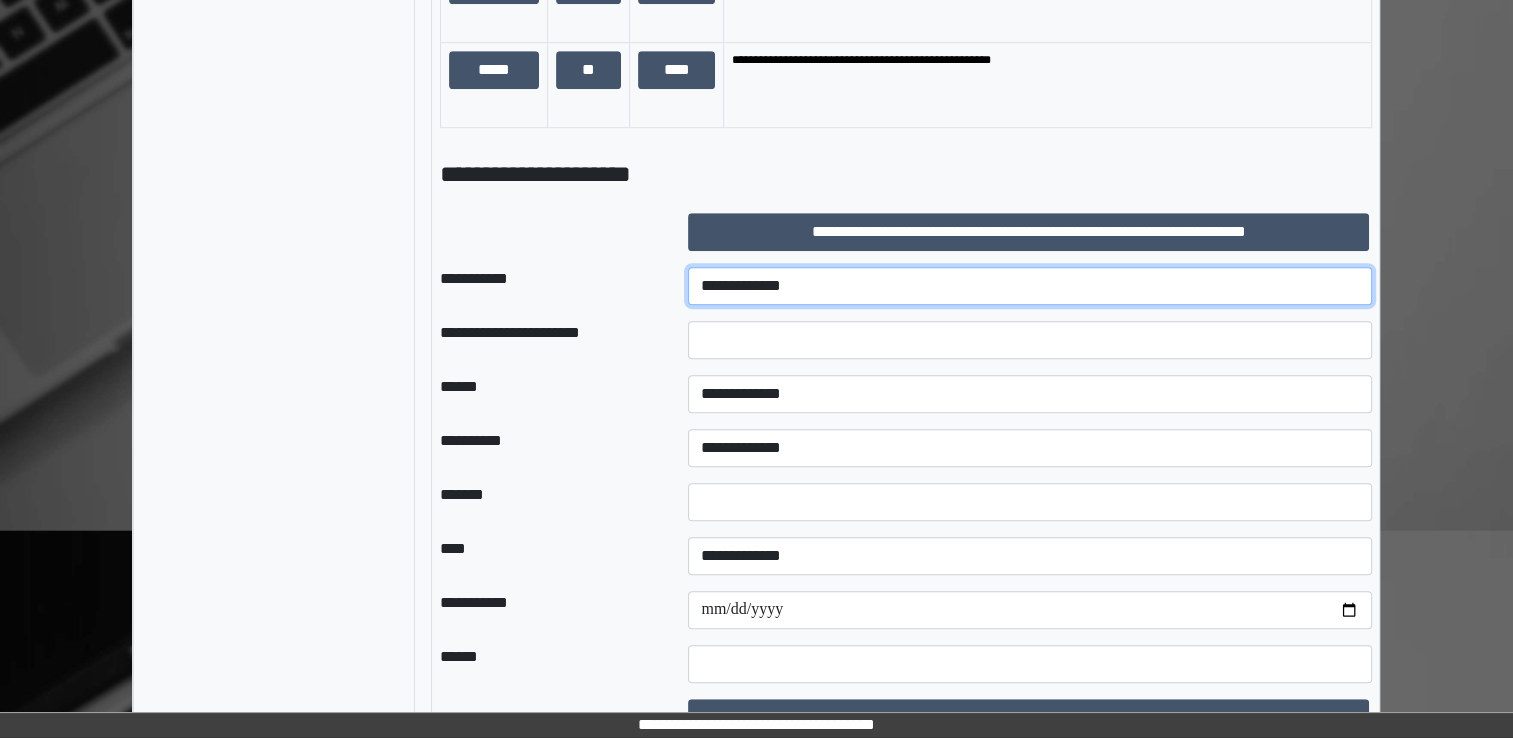 click on "**********" at bounding box center [1030, 286] 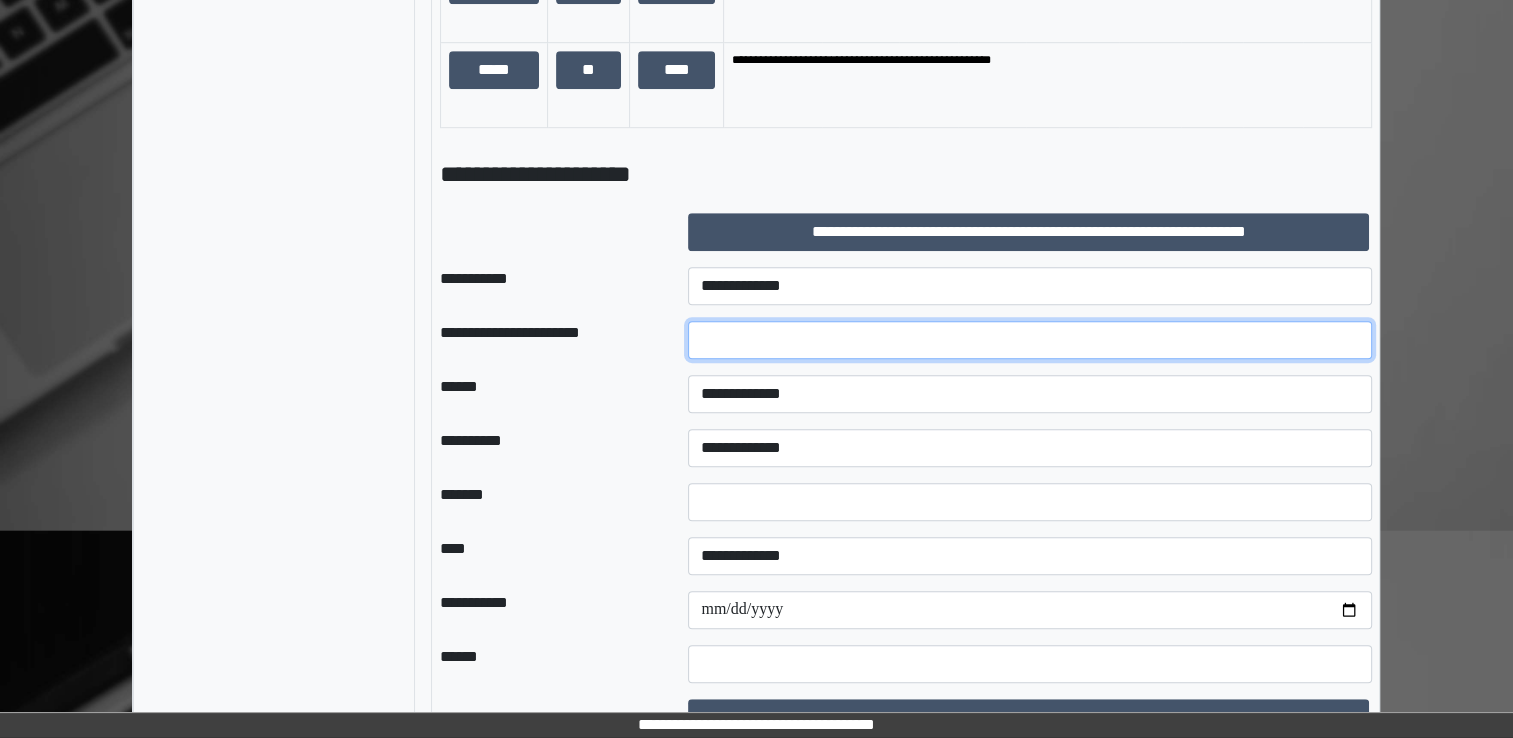 click at bounding box center (1030, 340) 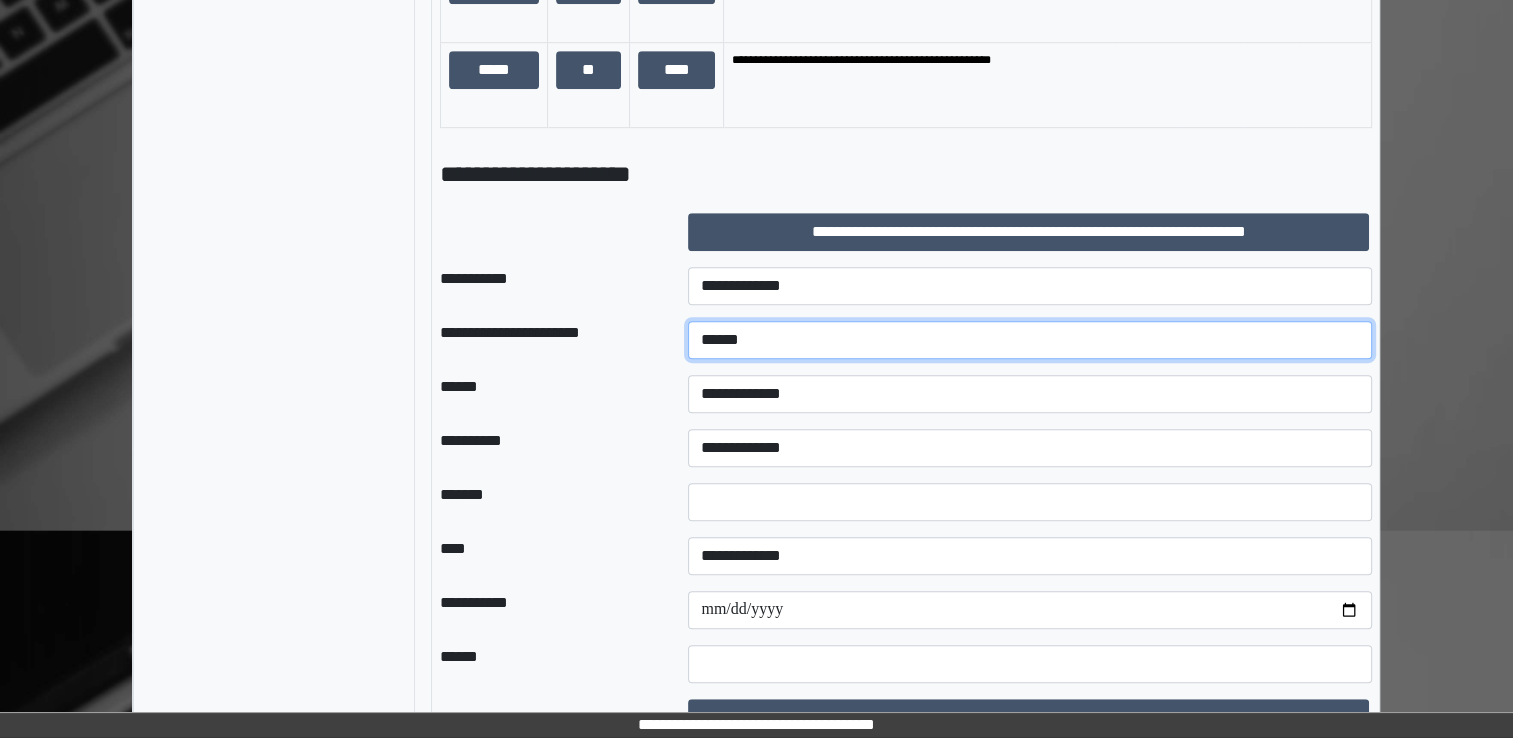 type on "******" 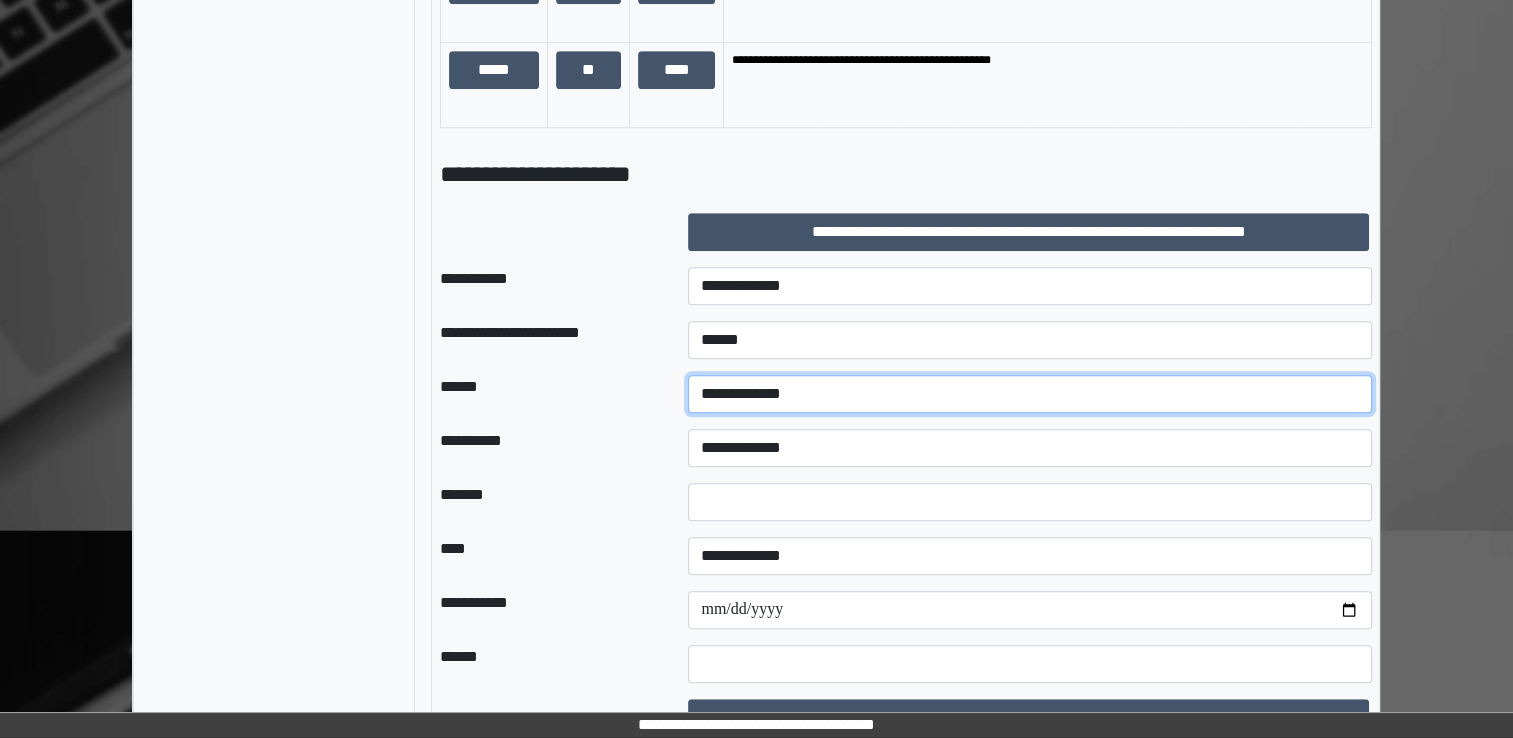 click on "**********" at bounding box center (1030, 394) 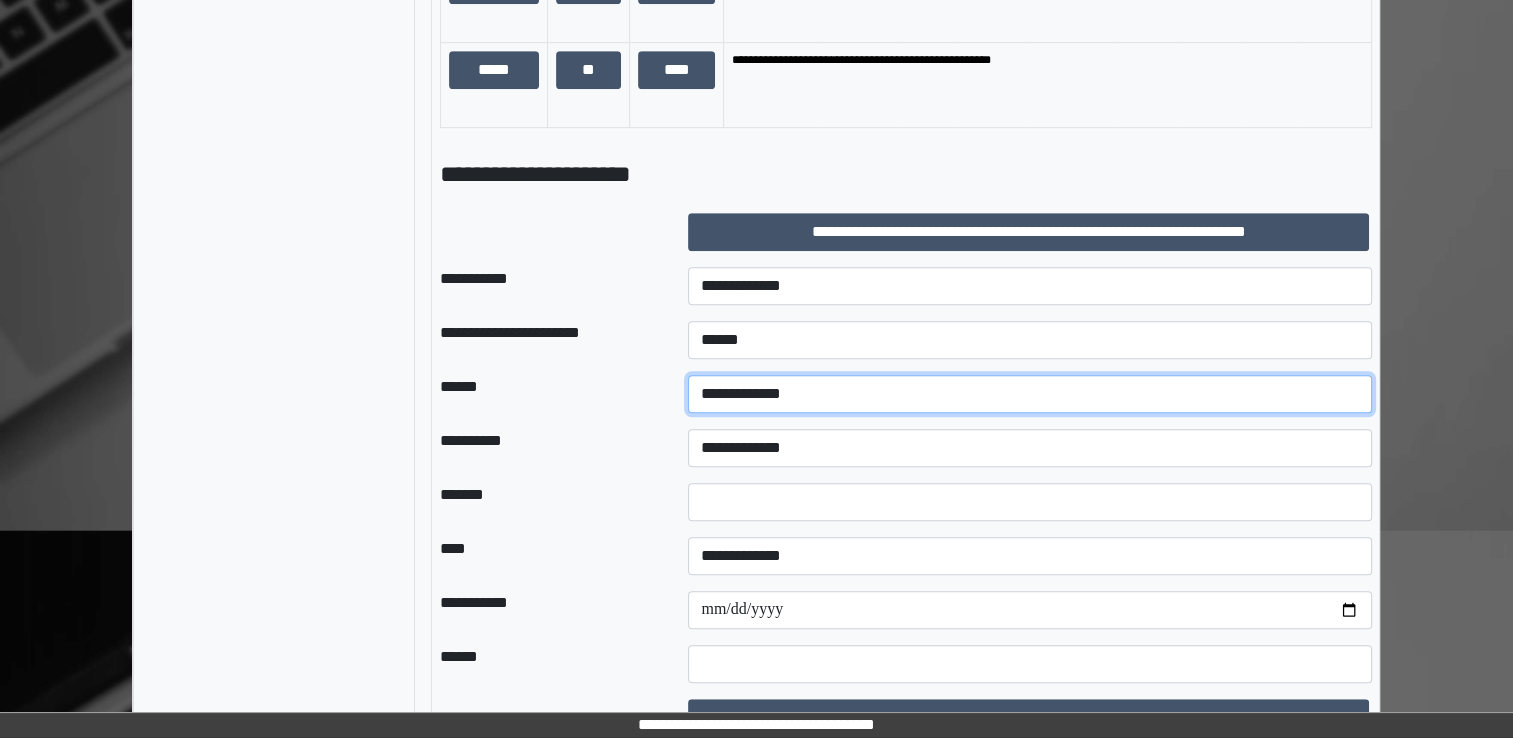 click on "**********" at bounding box center [1030, 394] 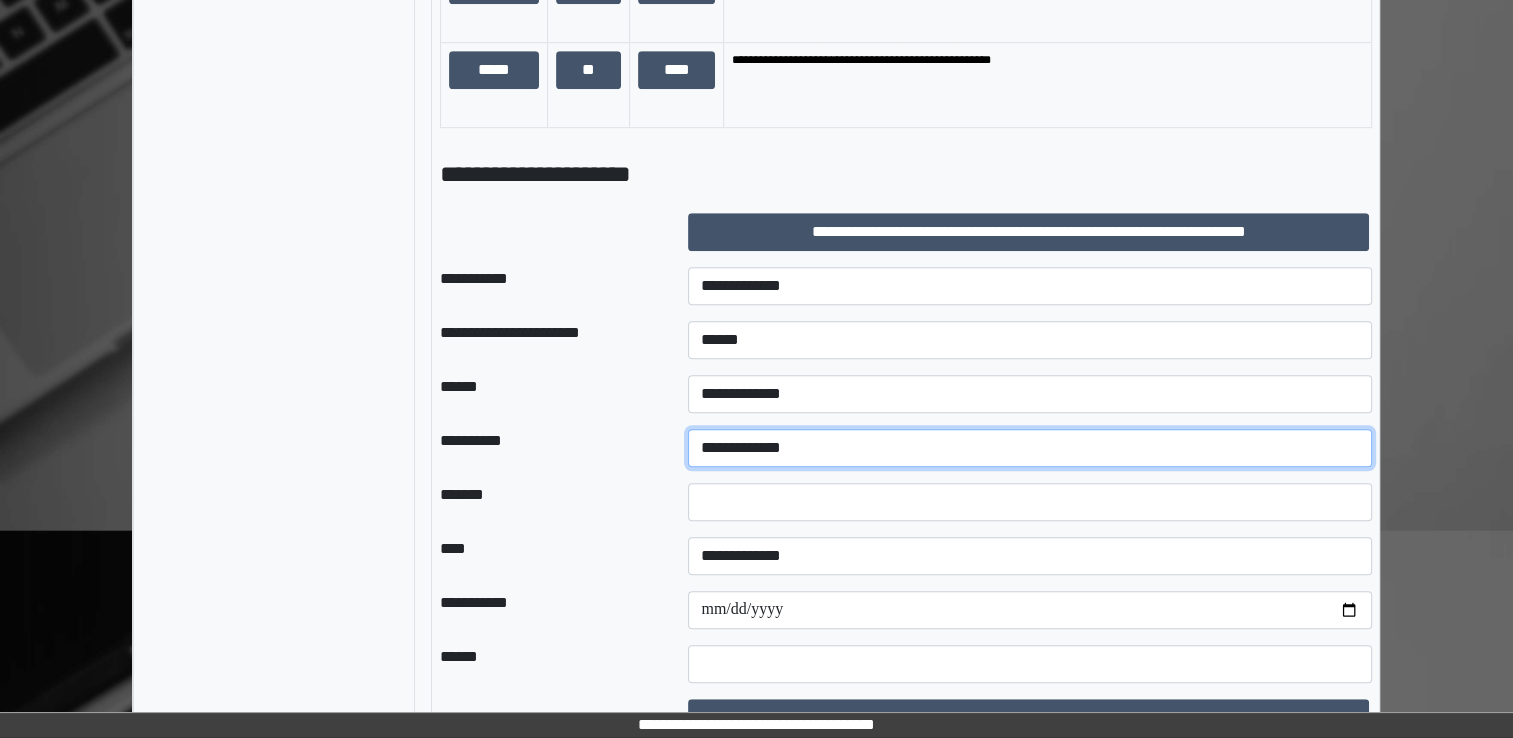 click on "**********" at bounding box center (1030, 448) 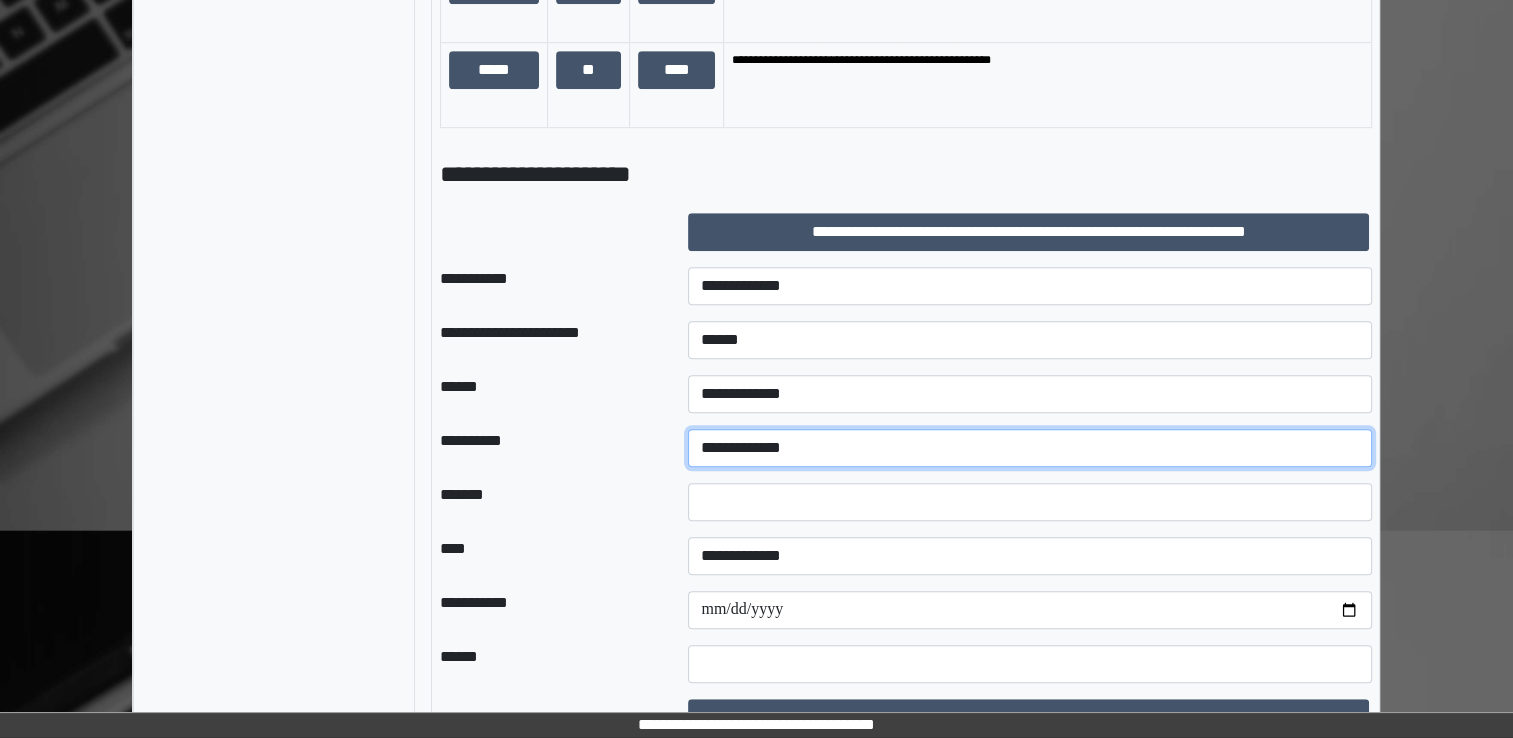 select on "**" 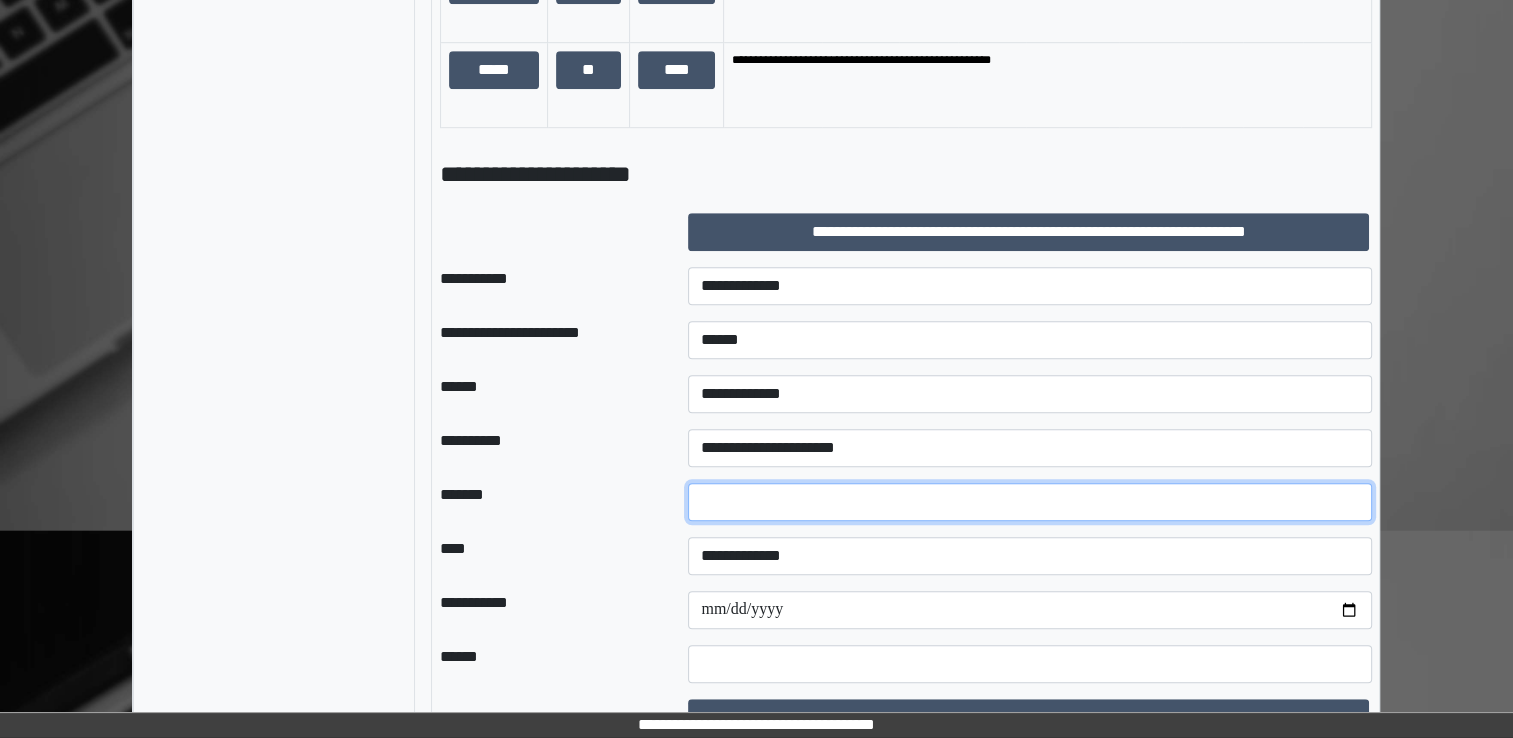 click at bounding box center [1030, 502] 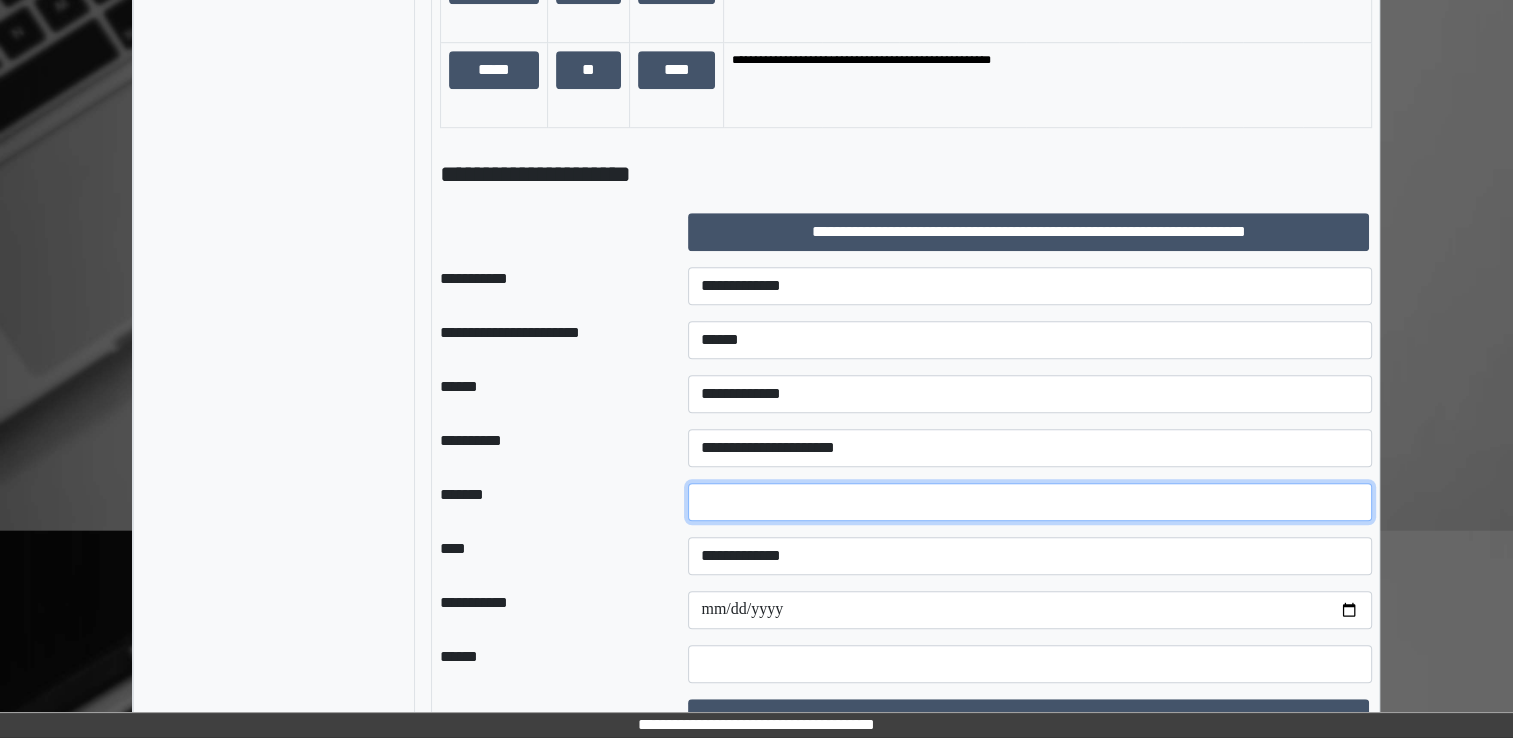 type on "*" 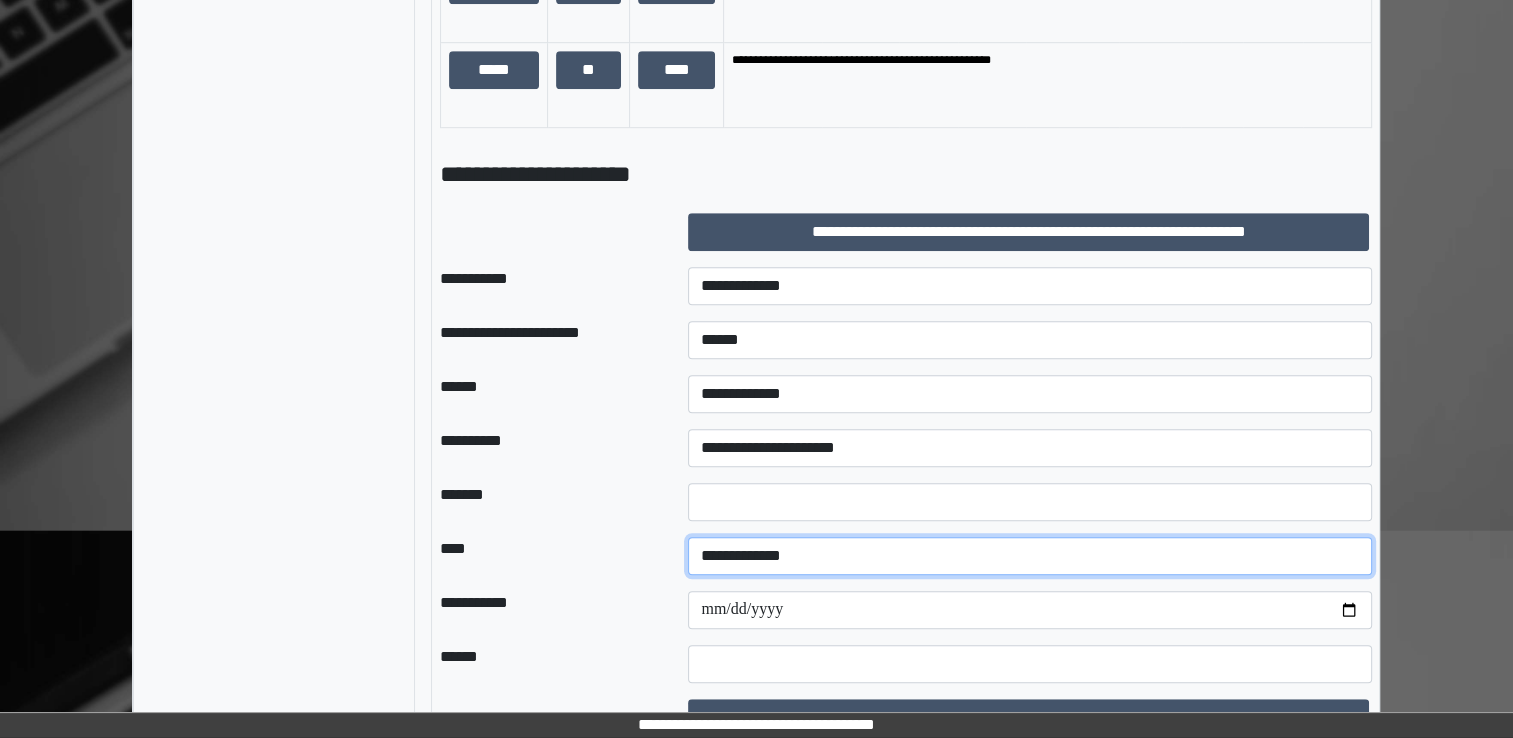 click on "**********" at bounding box center [1030, 556] 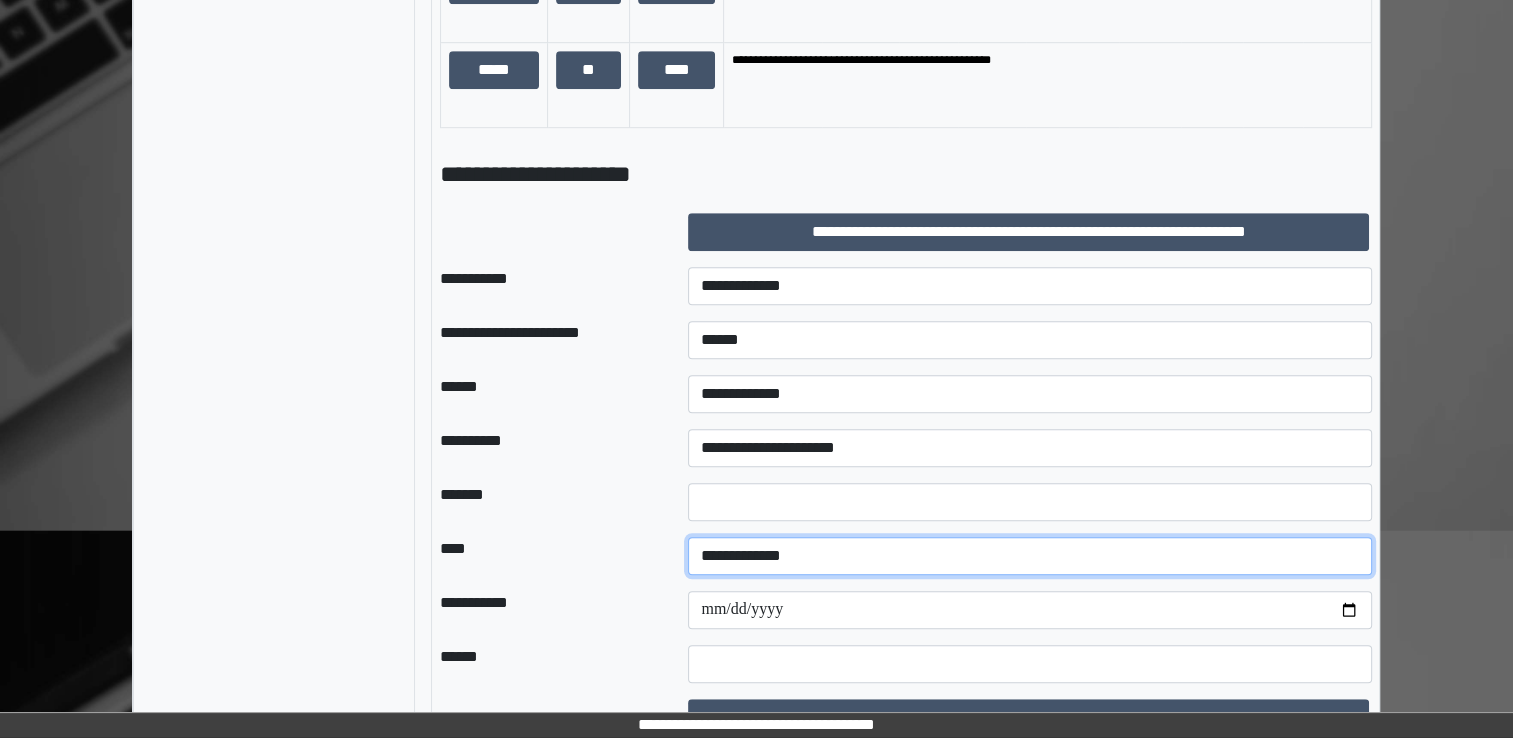 select on "*" 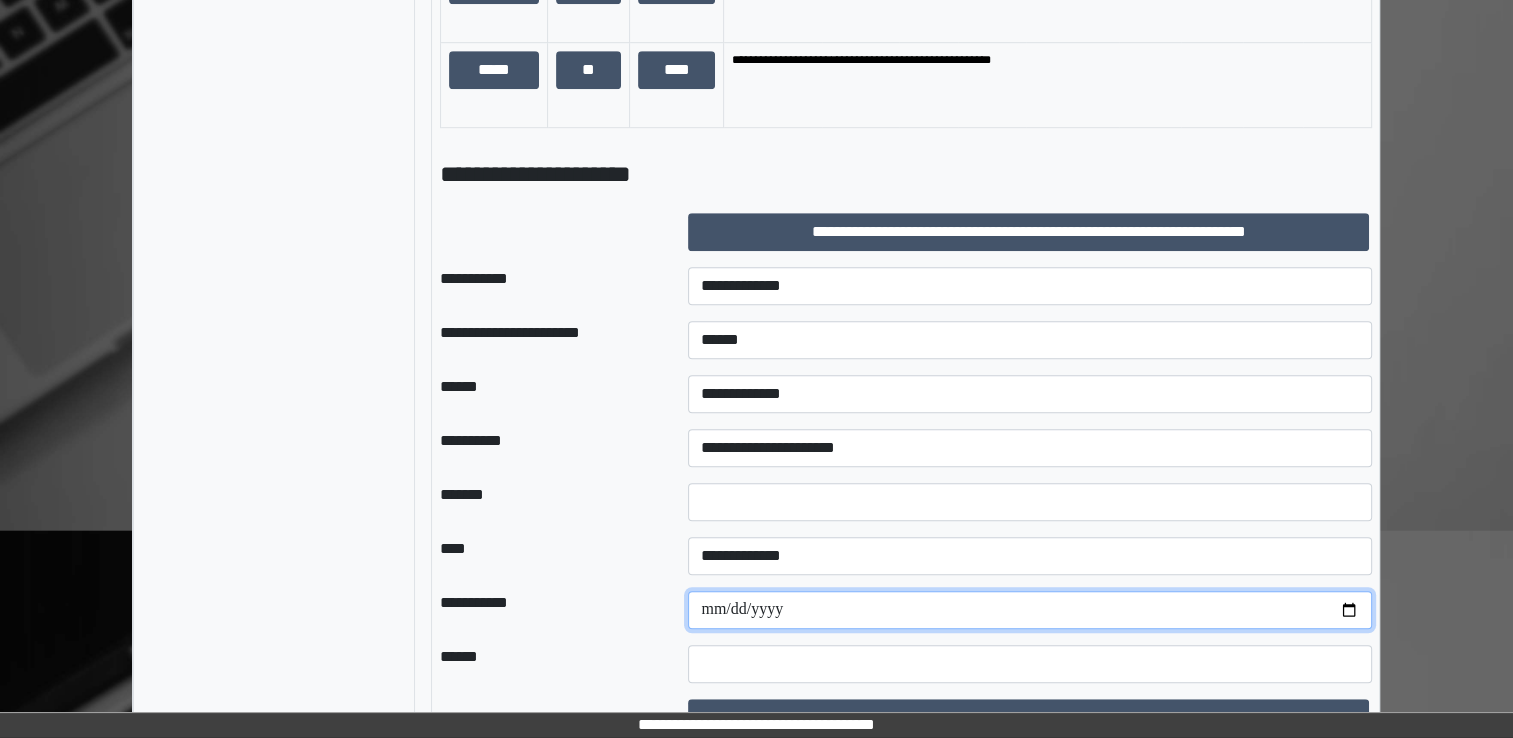 click at bounding box center (1030, 610) 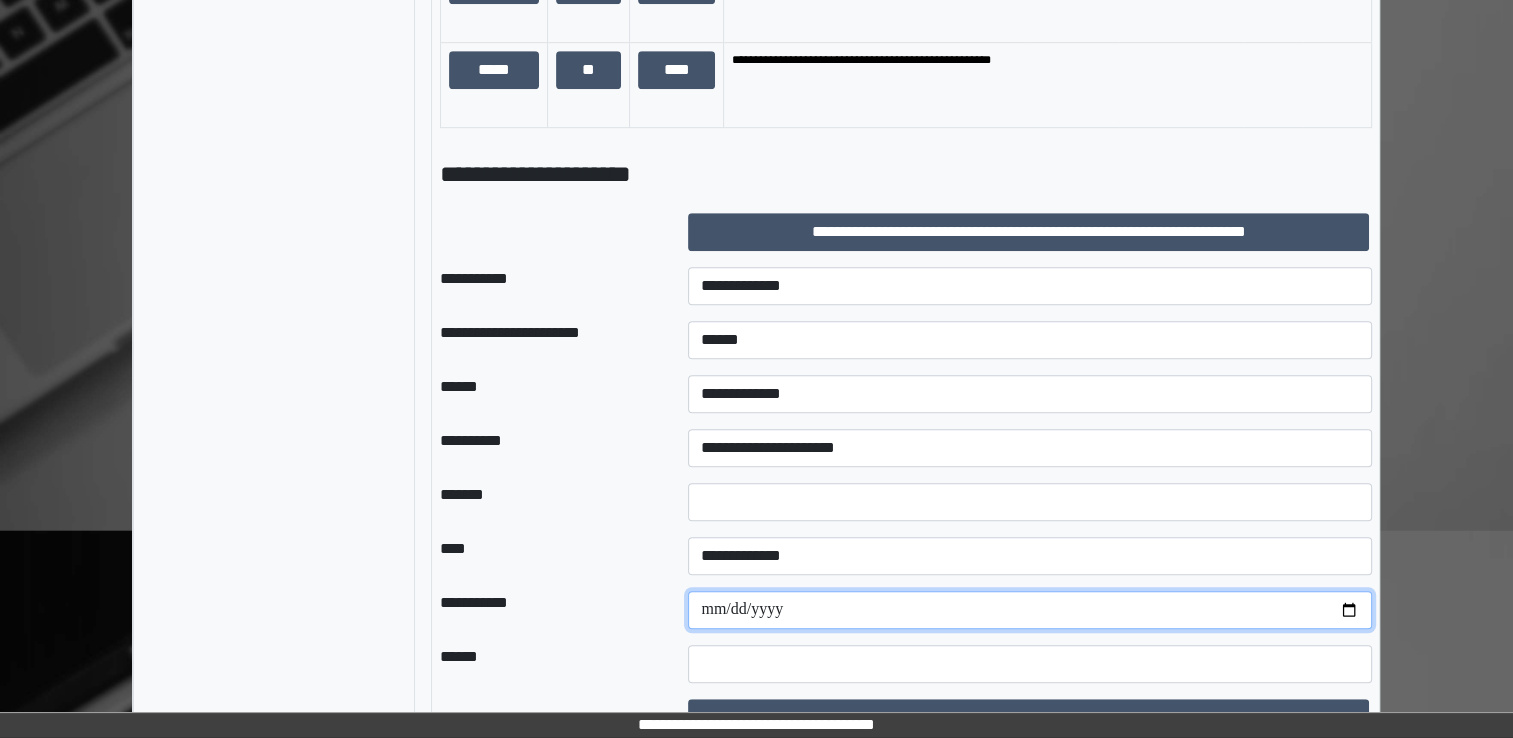 type on "**********" 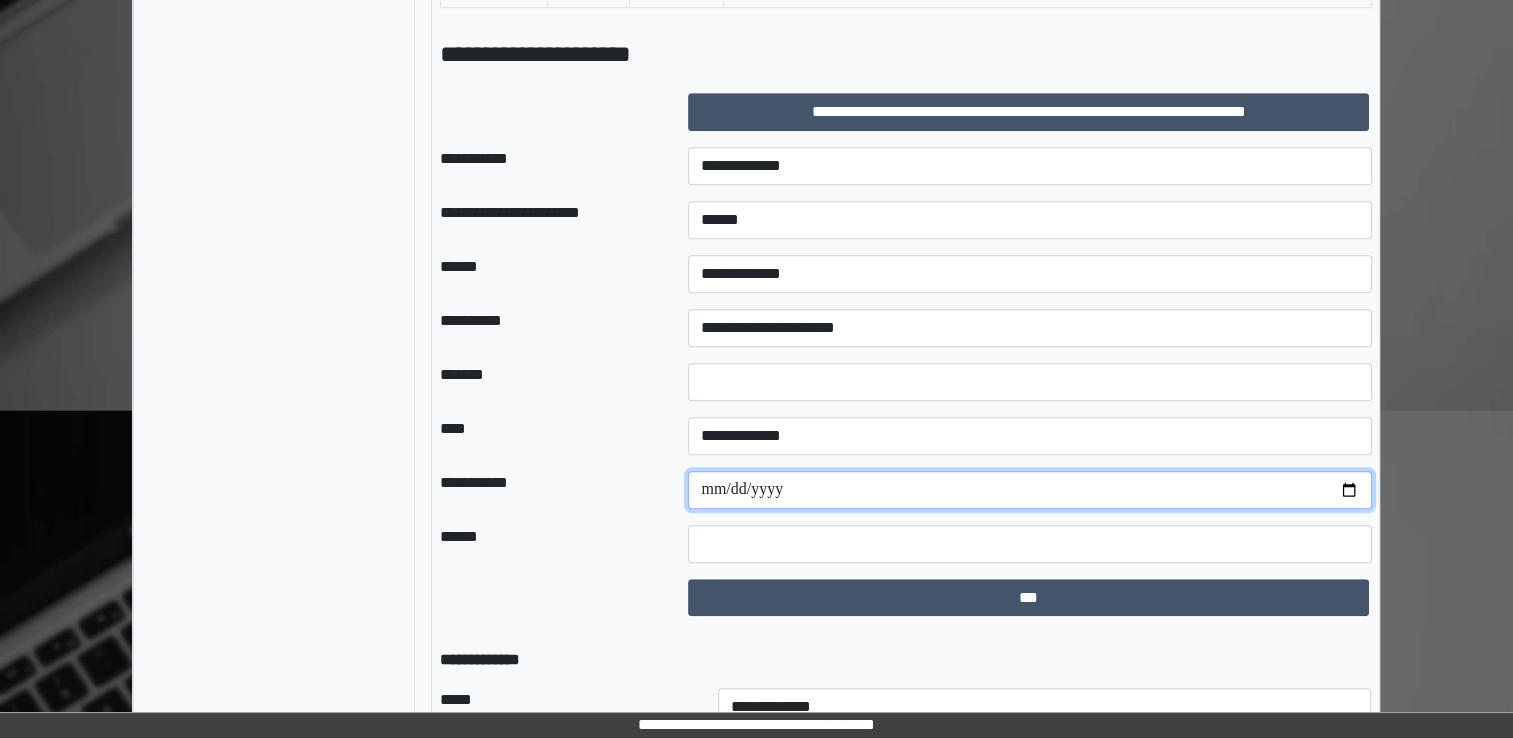 scroll, scrollTop: 1409, scrollLeft: 0, axis: vertical 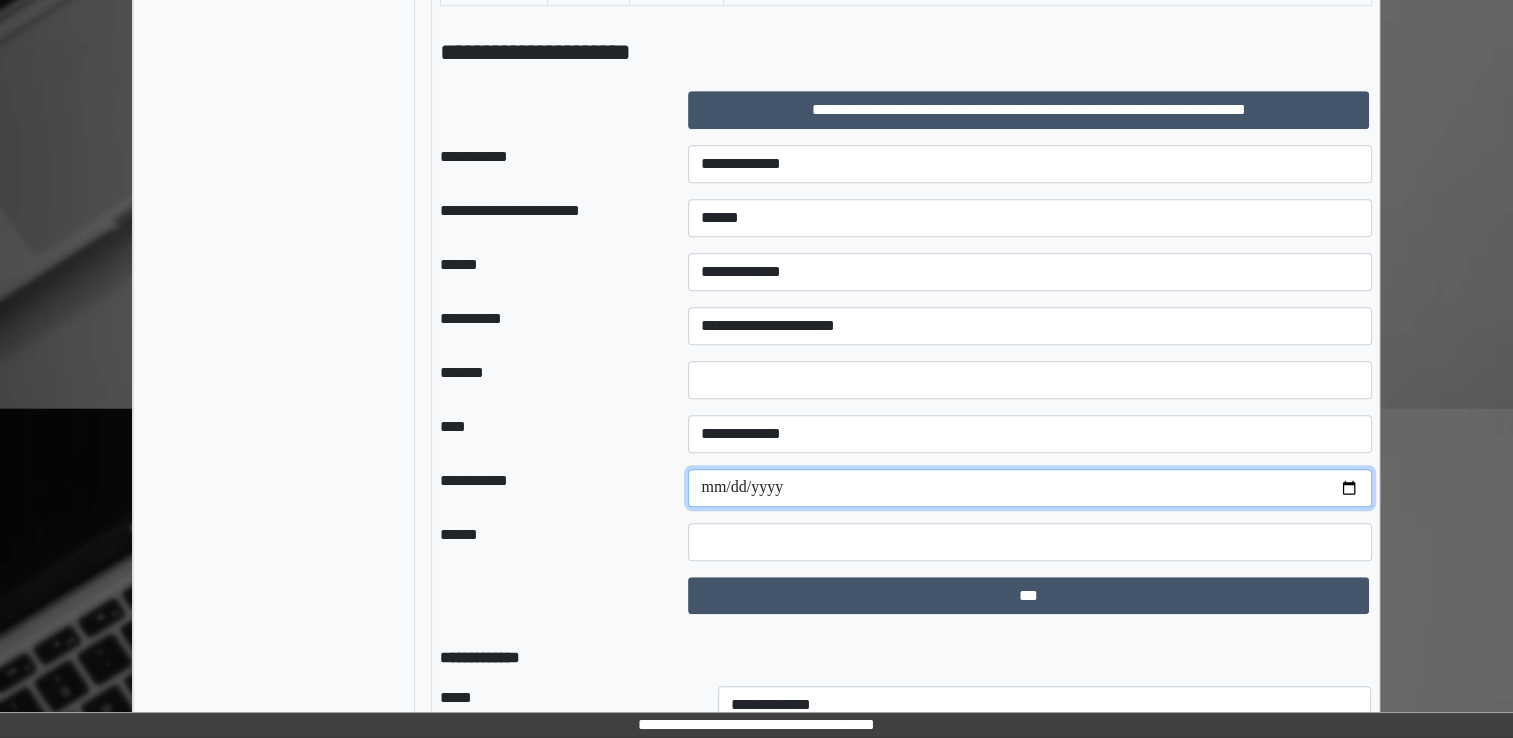type on "**********" 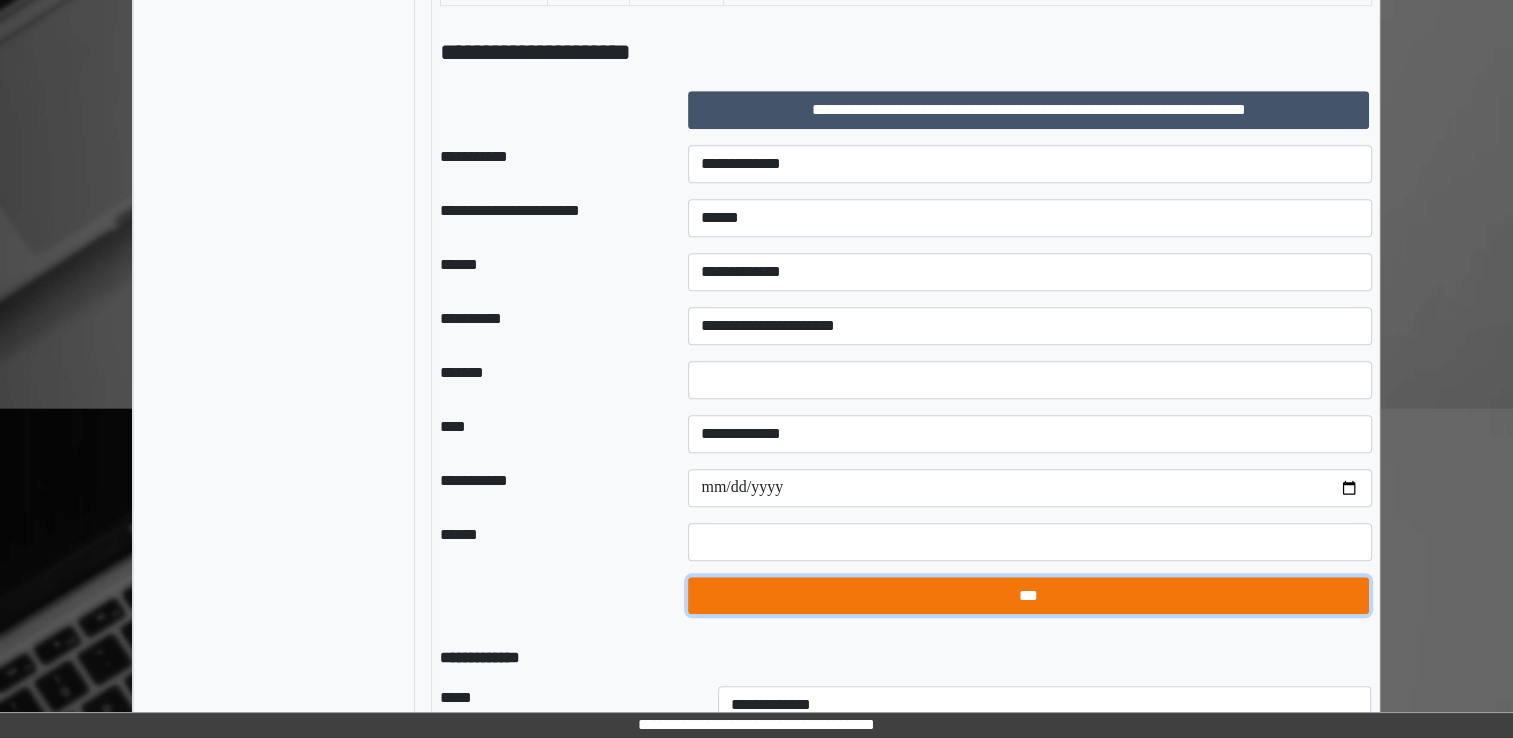 click on "***" at bounding box center [1028, 596] 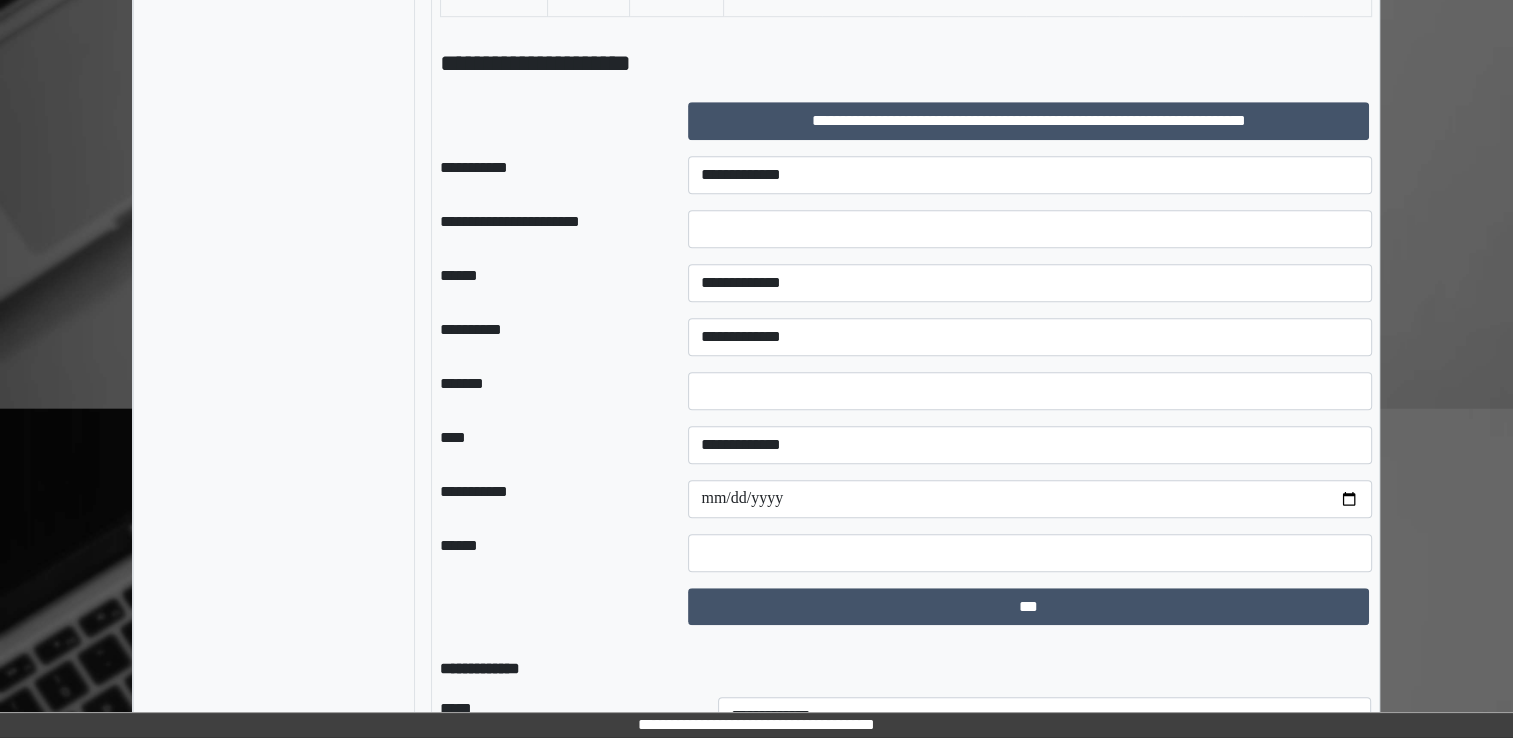 drag, startPoint x: 1512, startPoint y: 445, endPoint x: 1526, endPoint y: 430, distance: 20.518284 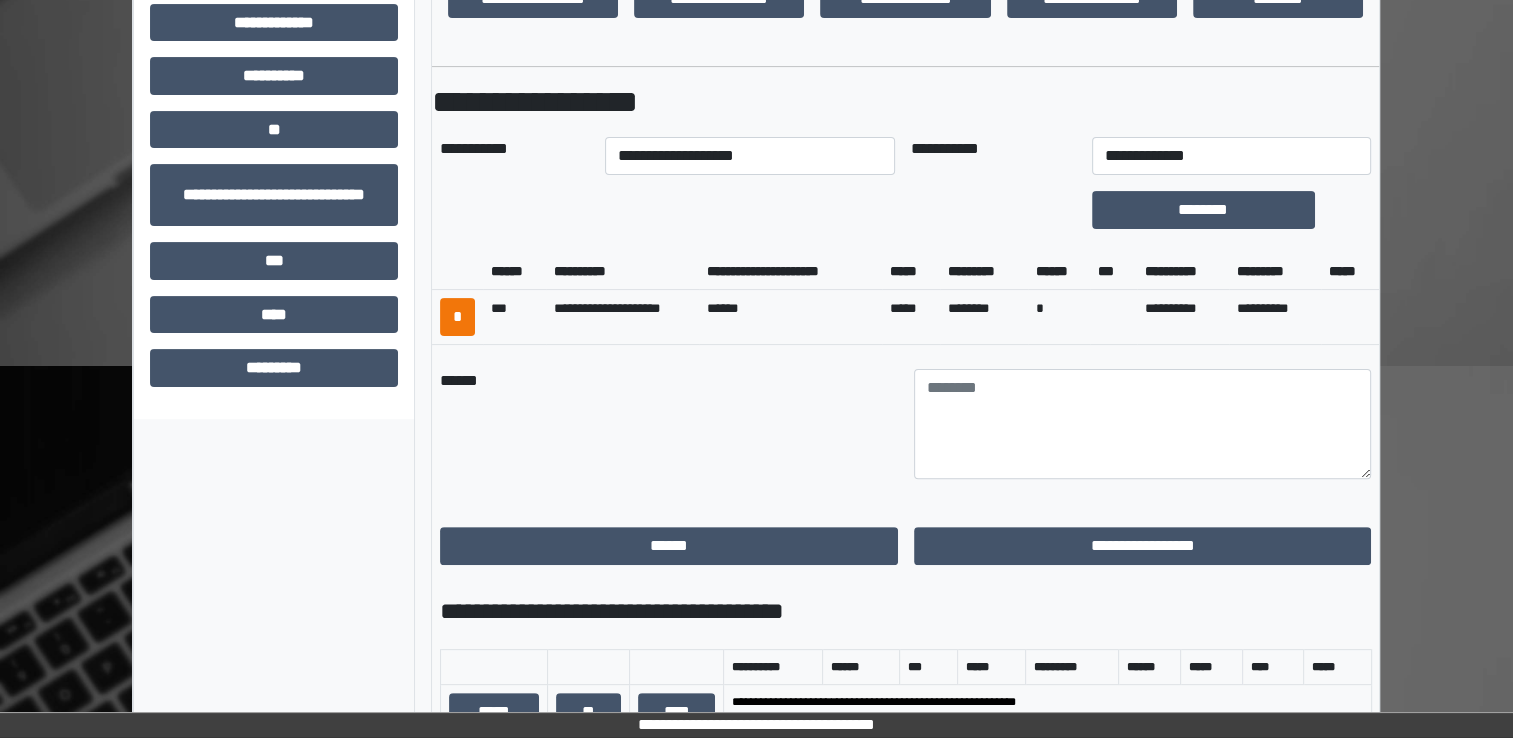 scroll, scrollTop: 495, scrollLeft: 0, axis: vertical 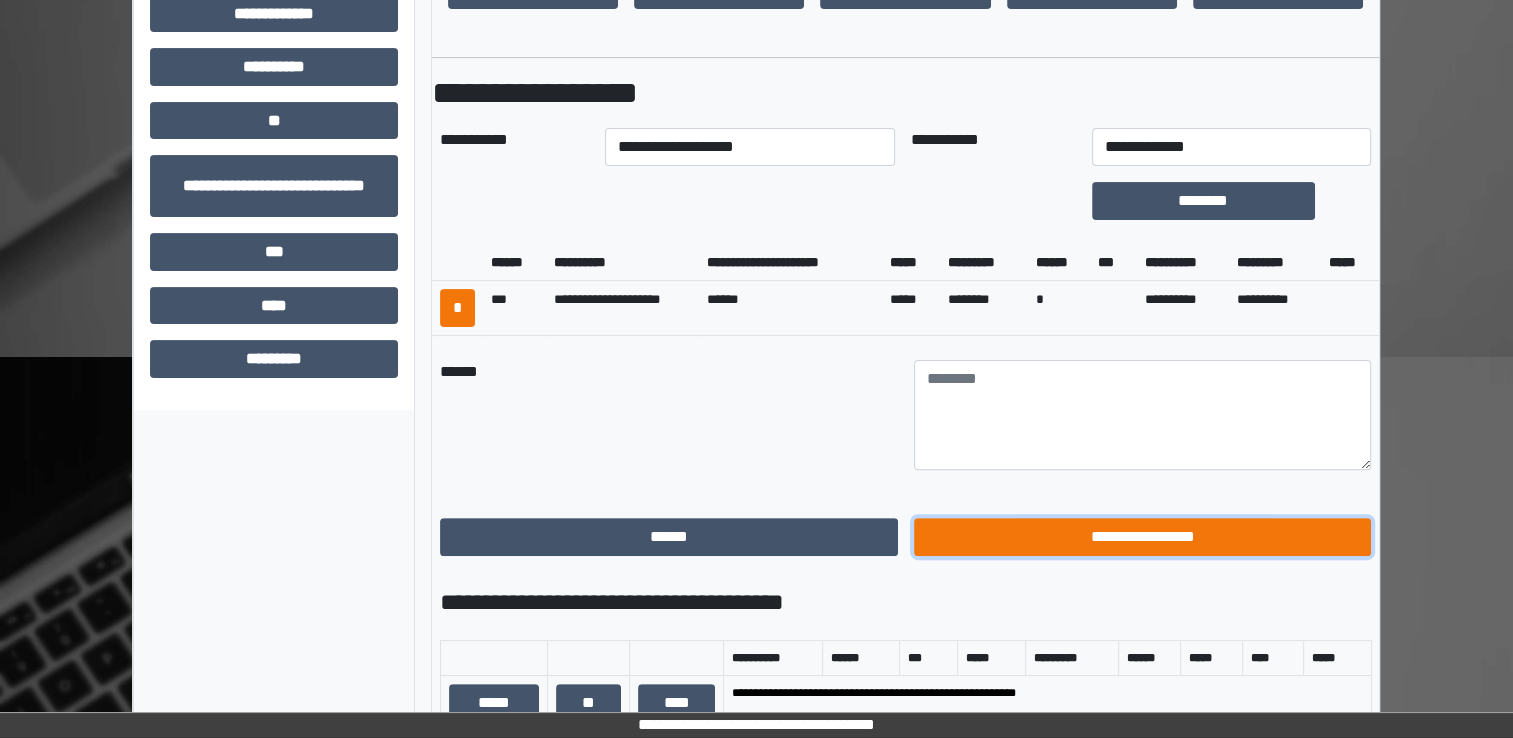 click on "**********" at bounding box center (1143, 537) 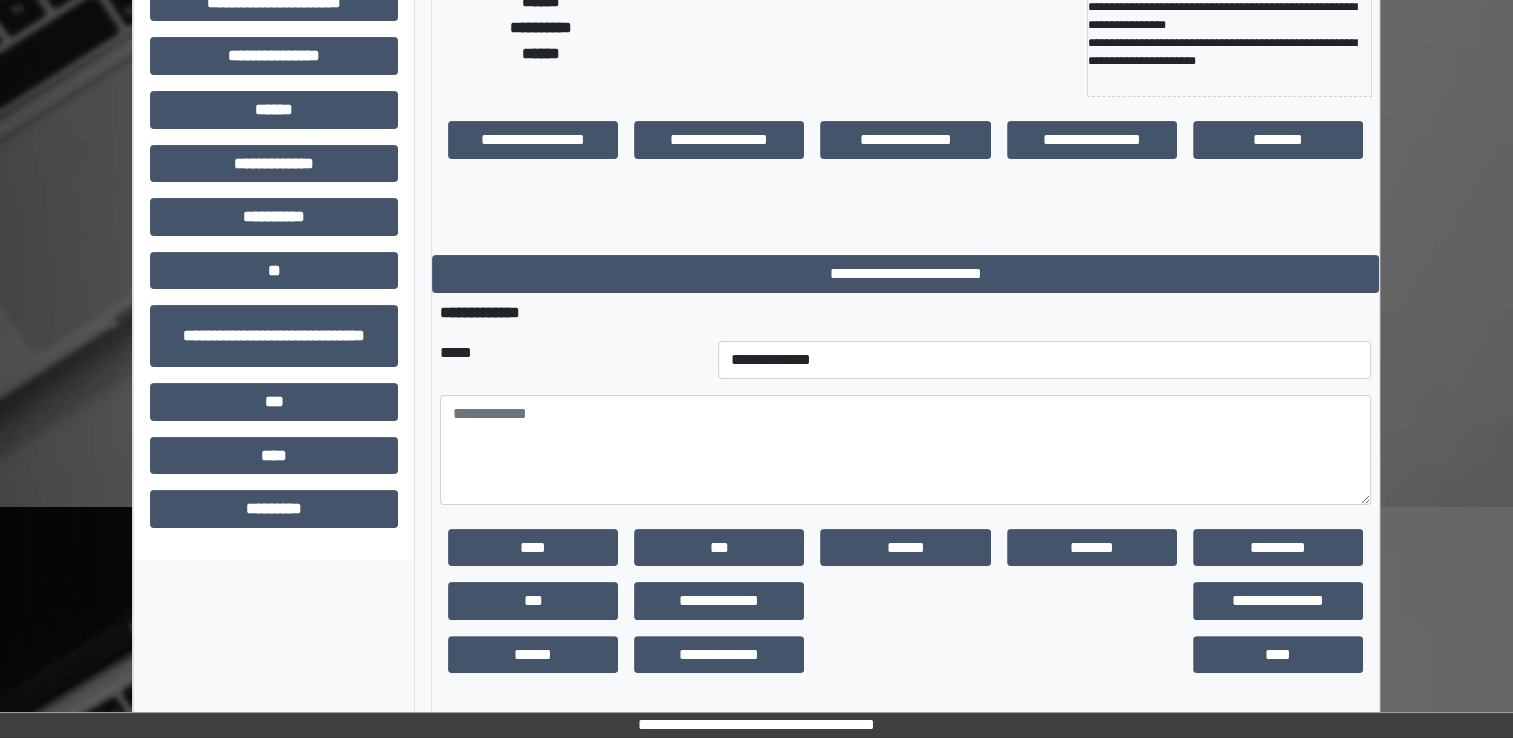 scroll, scrollTop: 344, scrollLeft: 0, axis: vertical 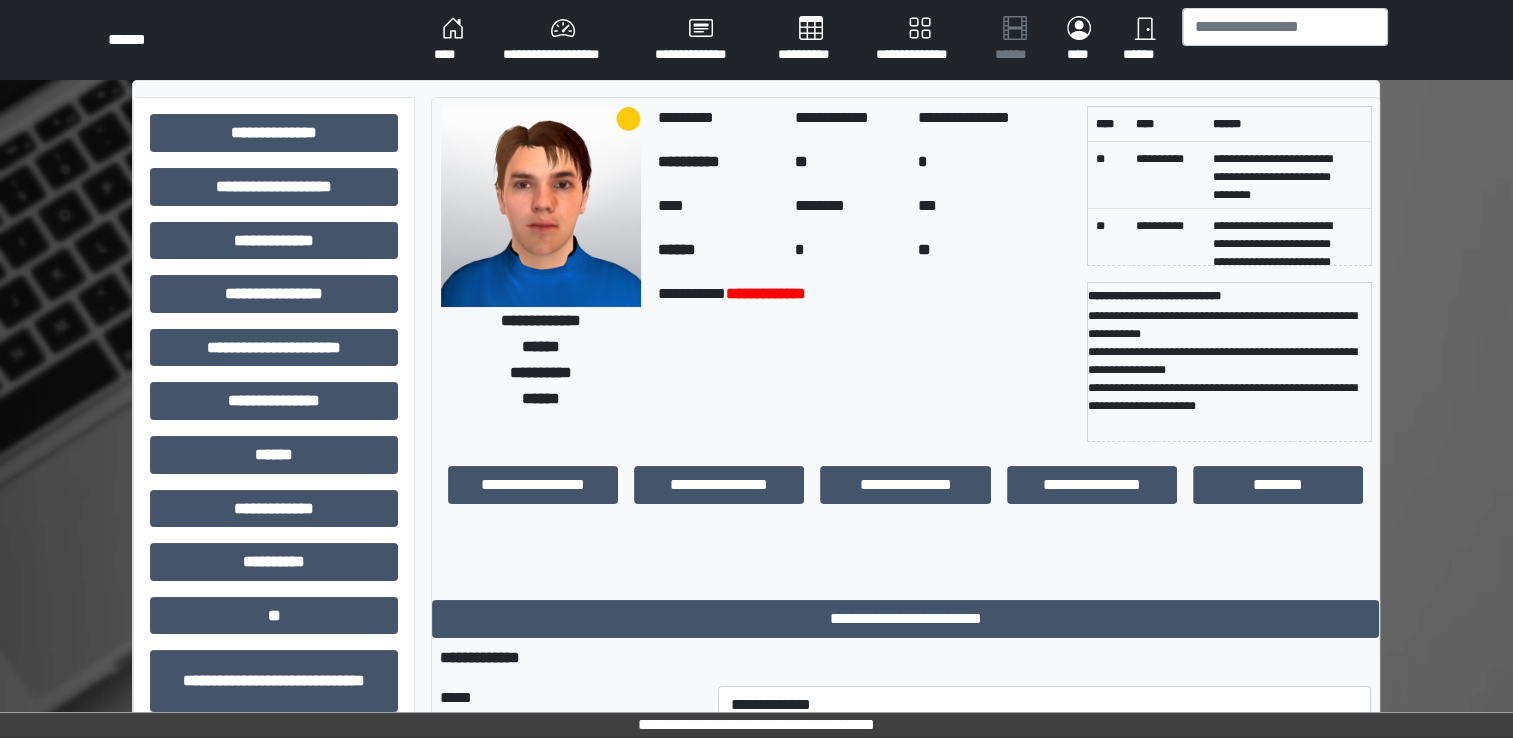 click on "****" at bounding box center (452, 40) 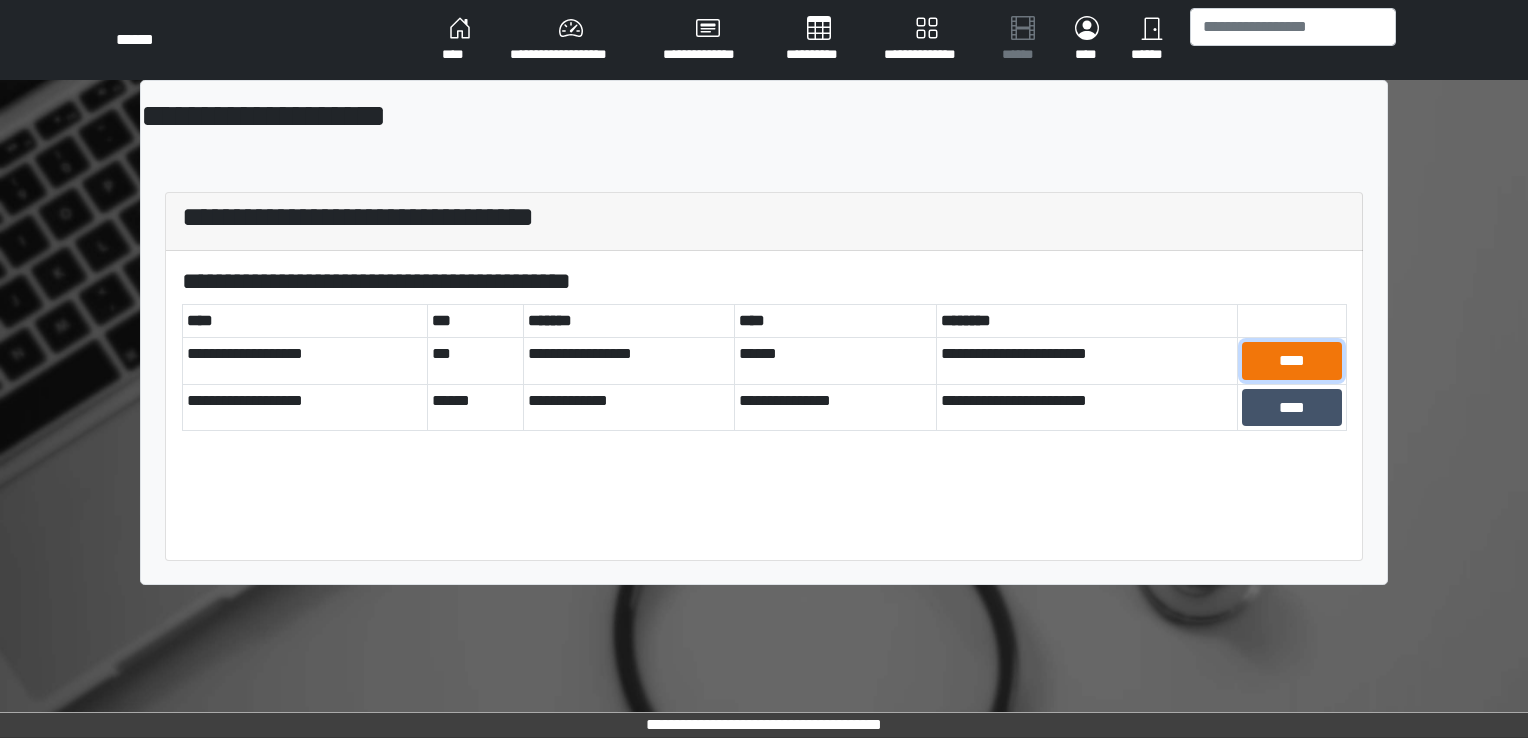 click on "****" at bounding box center (1292, 361) 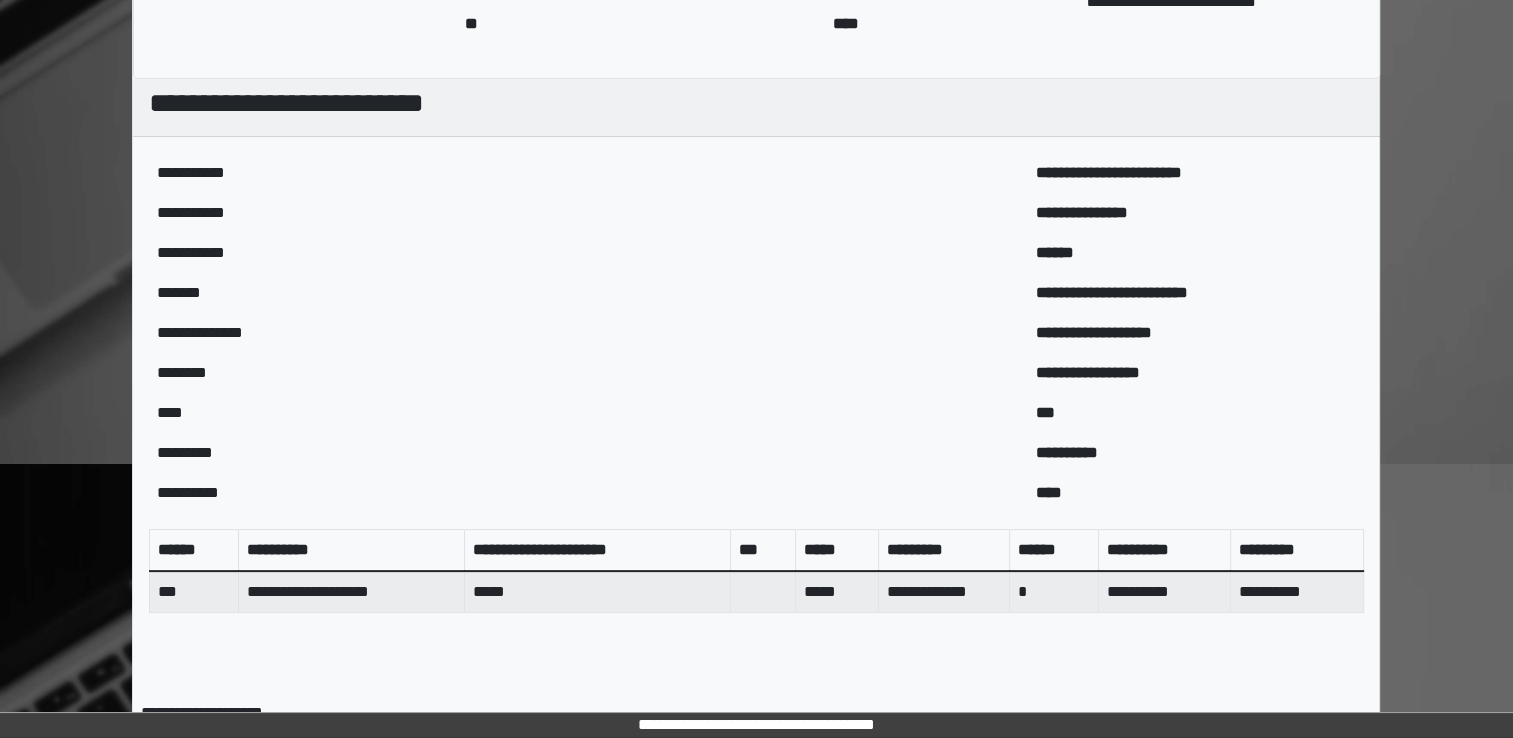 scroll, scrollTop: 644, scrollLeft: 0, axis: vertical 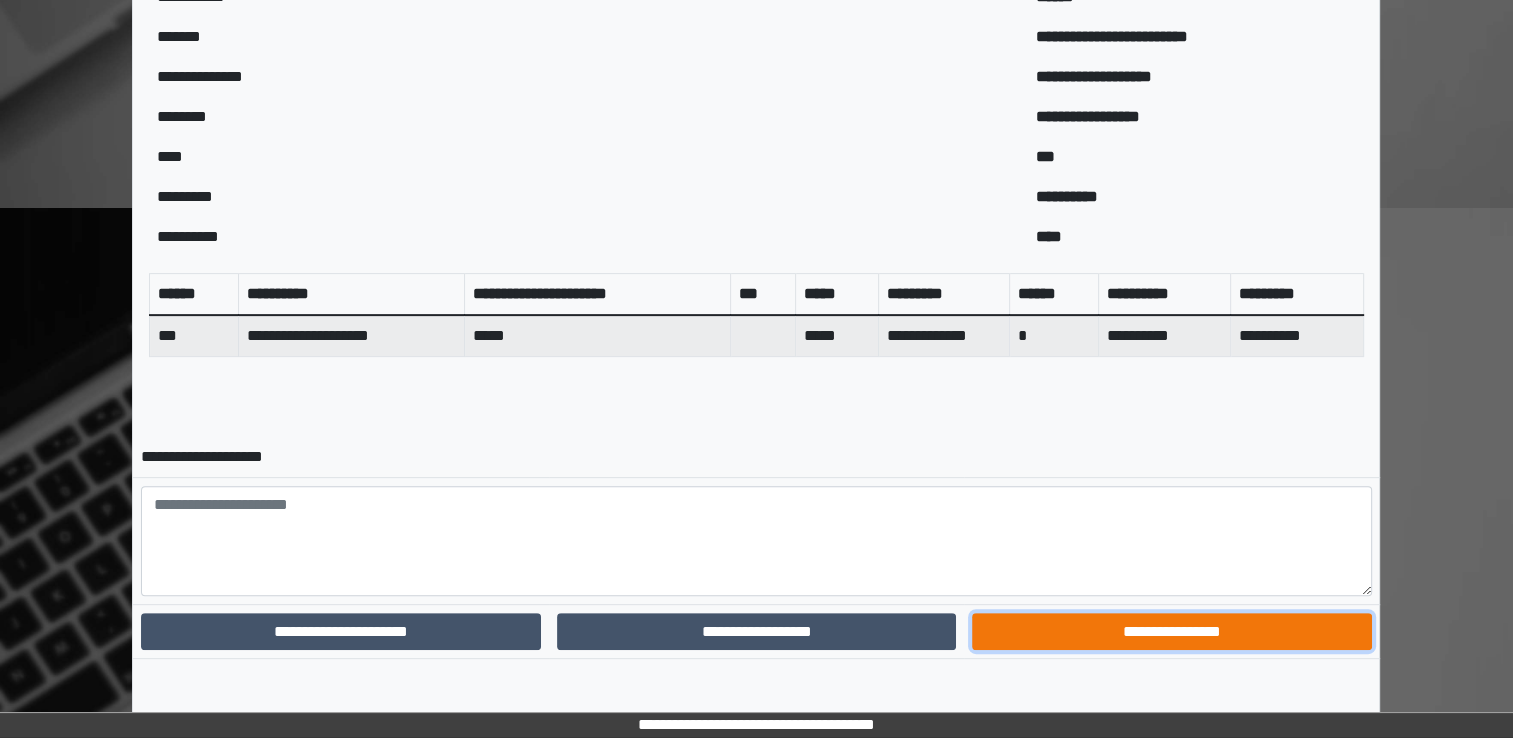 click on "**********" at bounding box center (1171, 632) 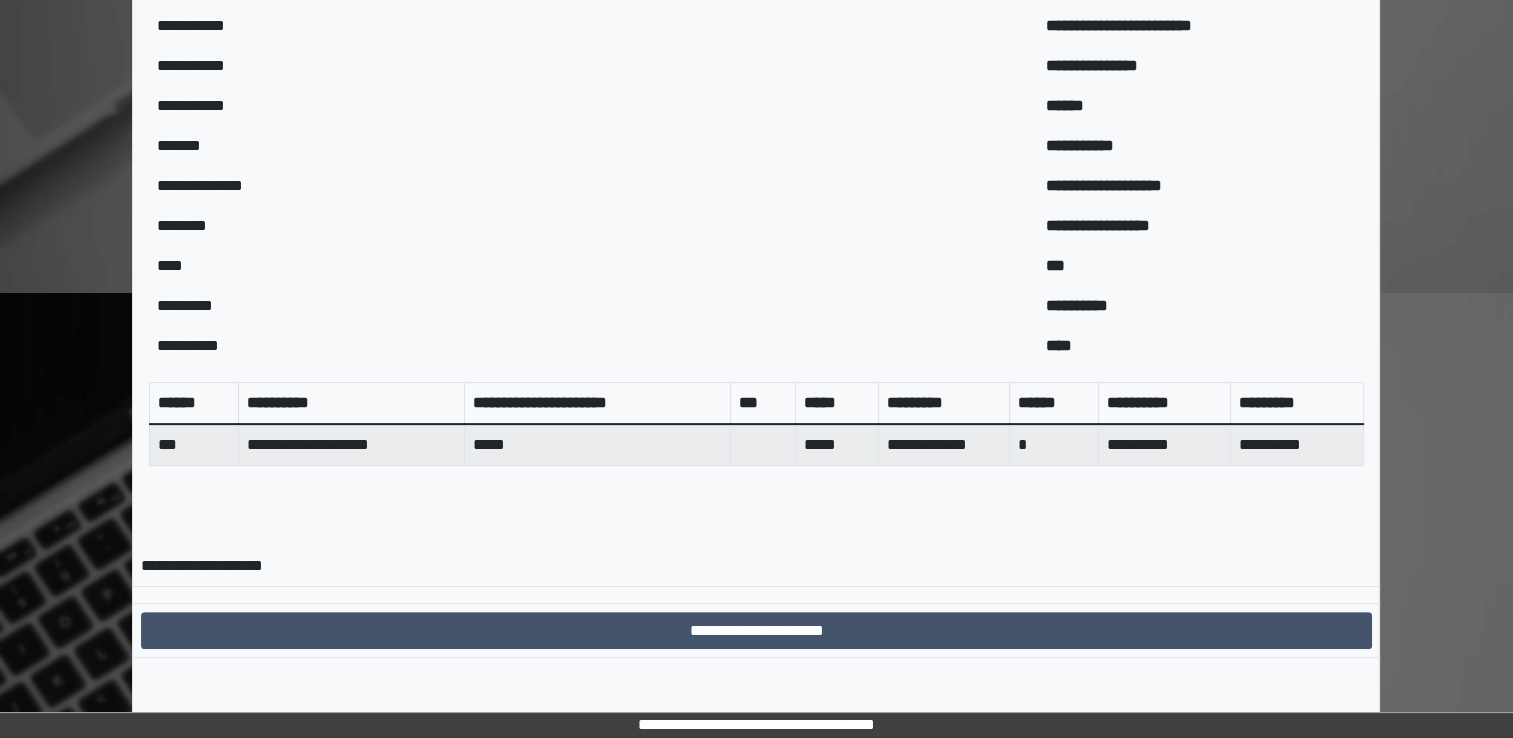 scroll, scrollTop: 559, scrollLeft: 0, axis: vertical 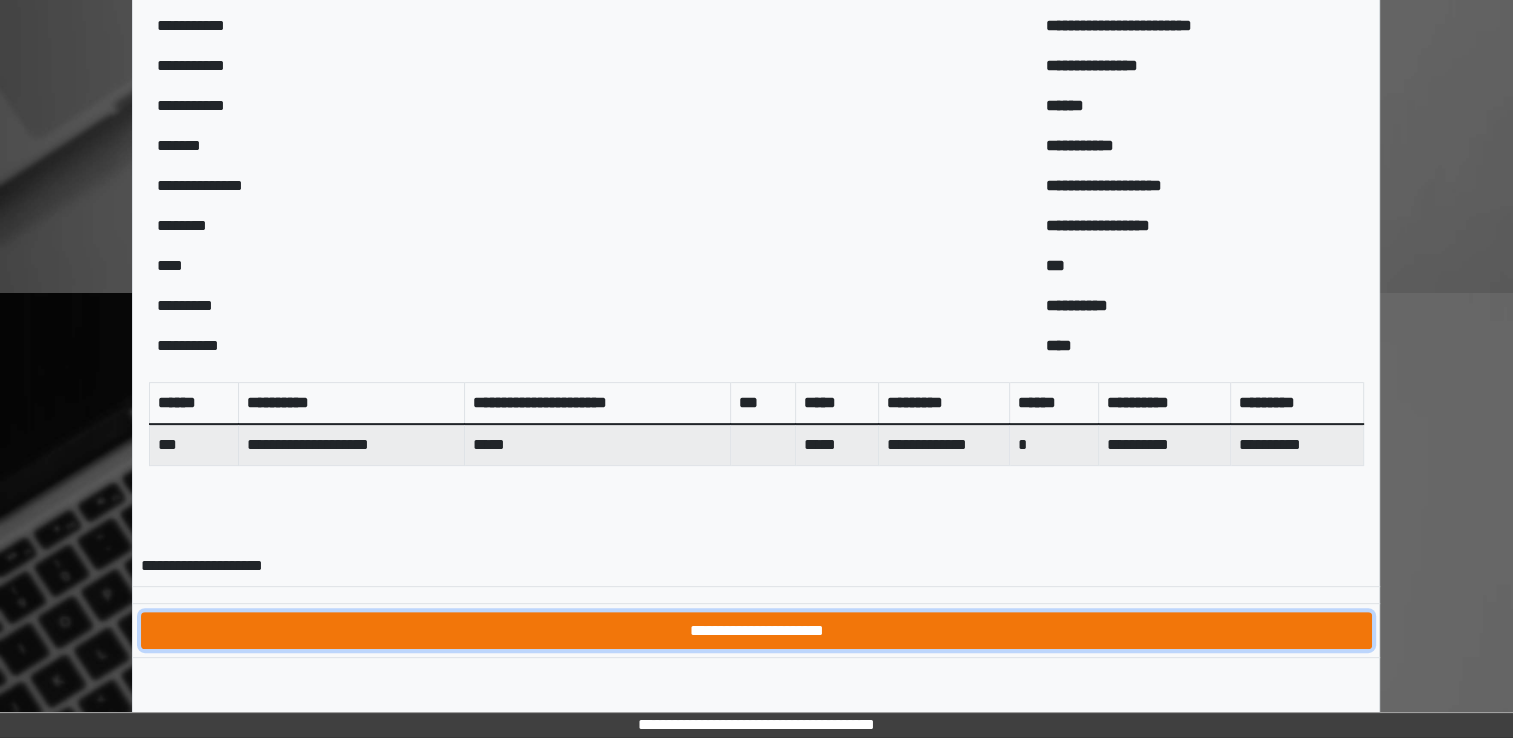 click on "**********" at bounding box center [756, 631] 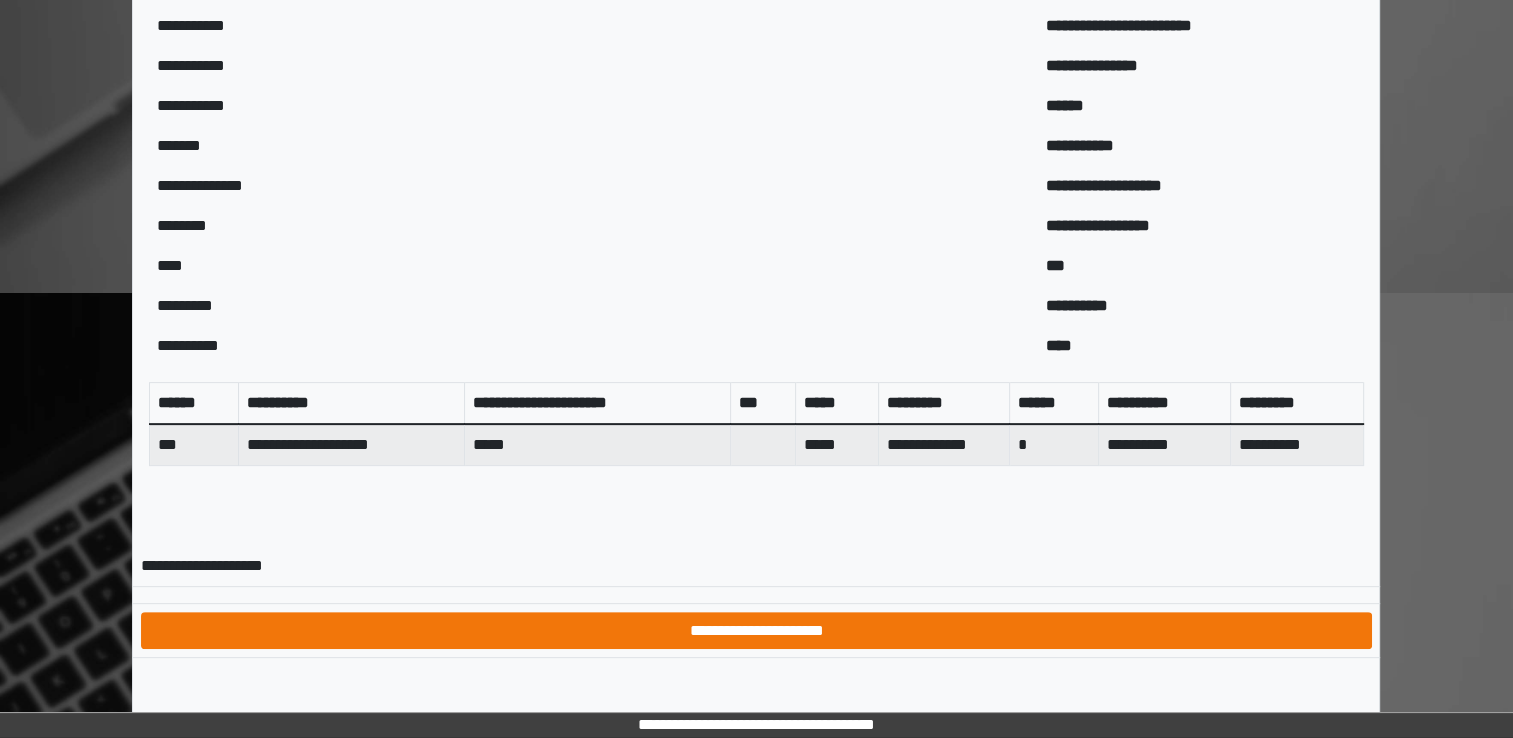 scroll, scrollTop: 0, scrollLeft: 0, axis: both 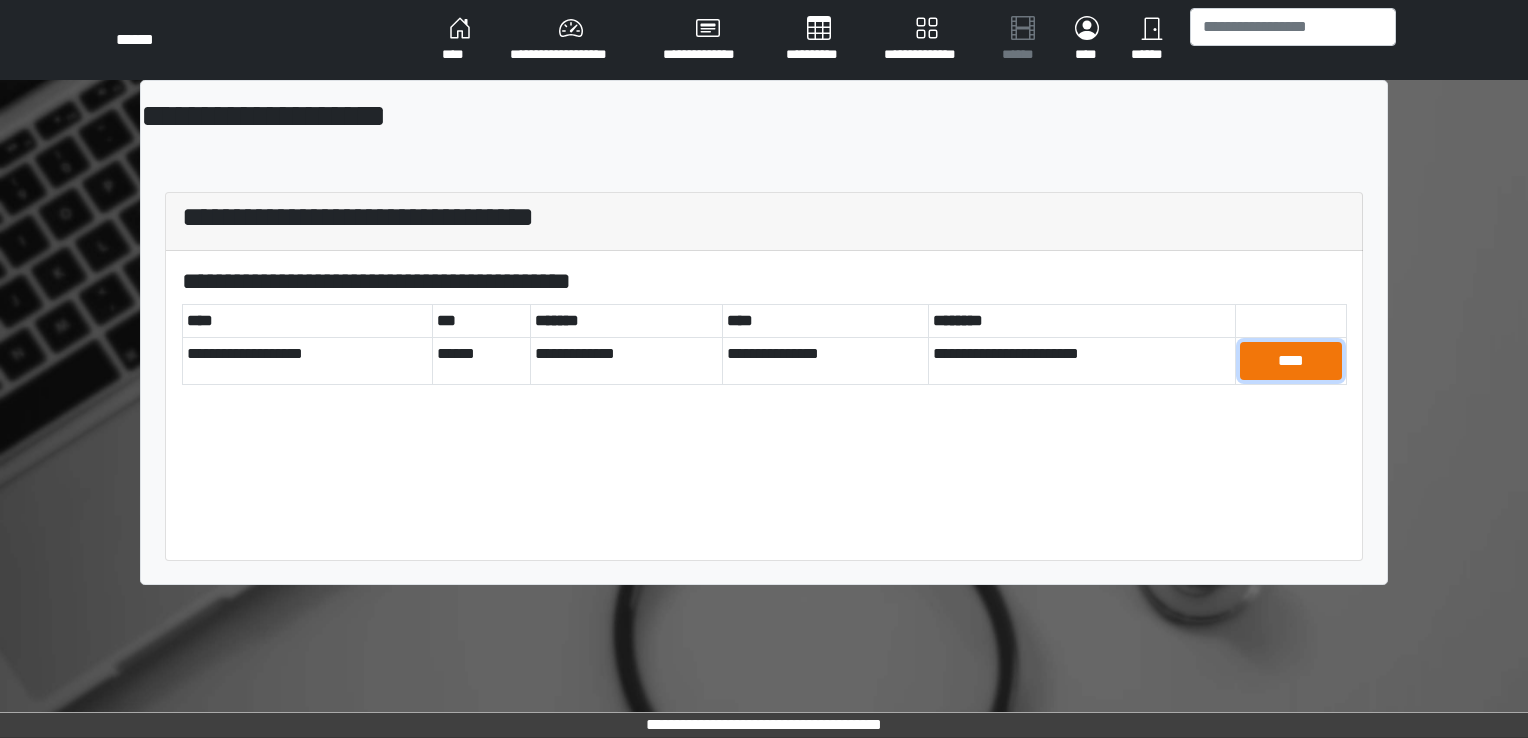 click on "****" at bounding box center [1291, 361] 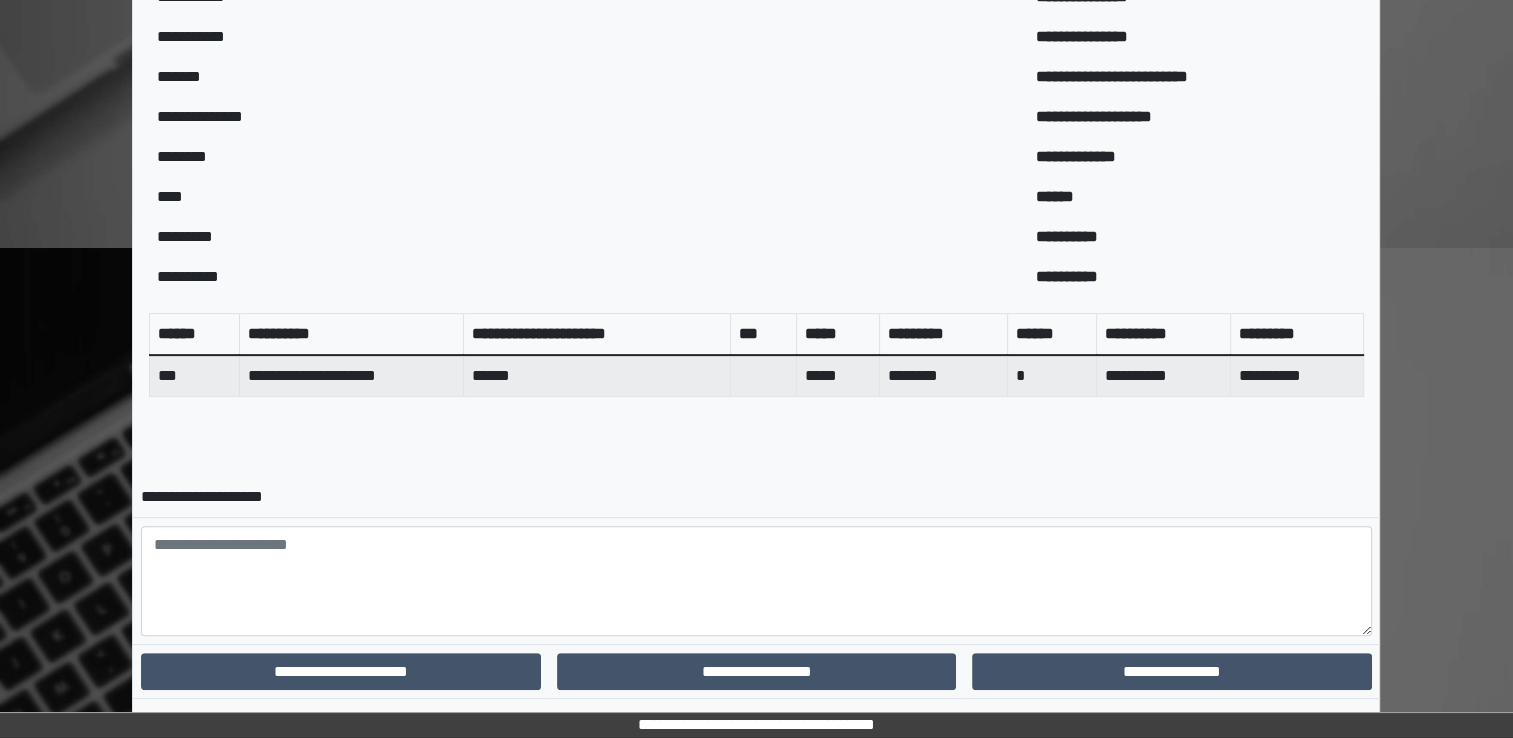 scroll, scrollTop: 644, scrollLeft: 0, axis: vertical 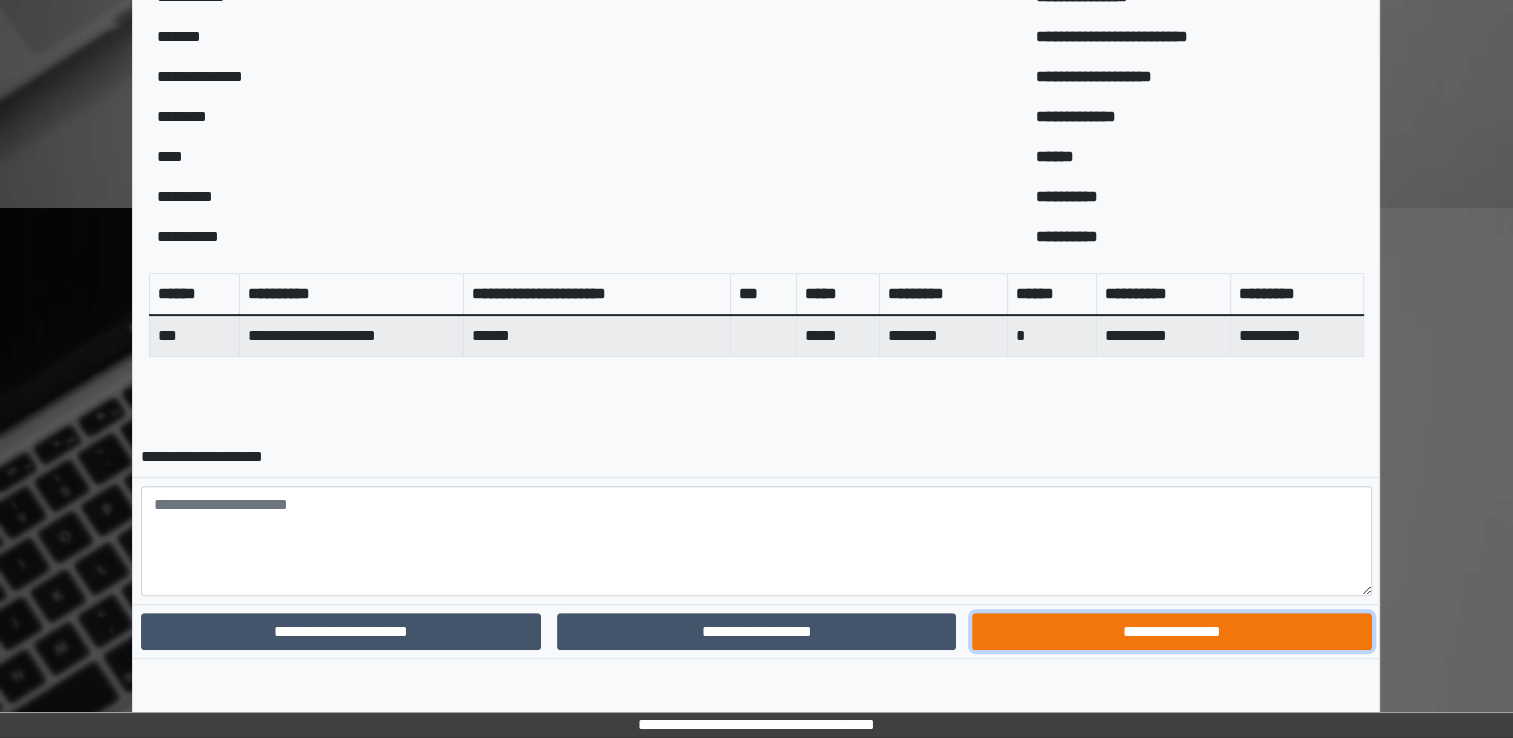 click on "**********" at bounding box center [1171, 632] 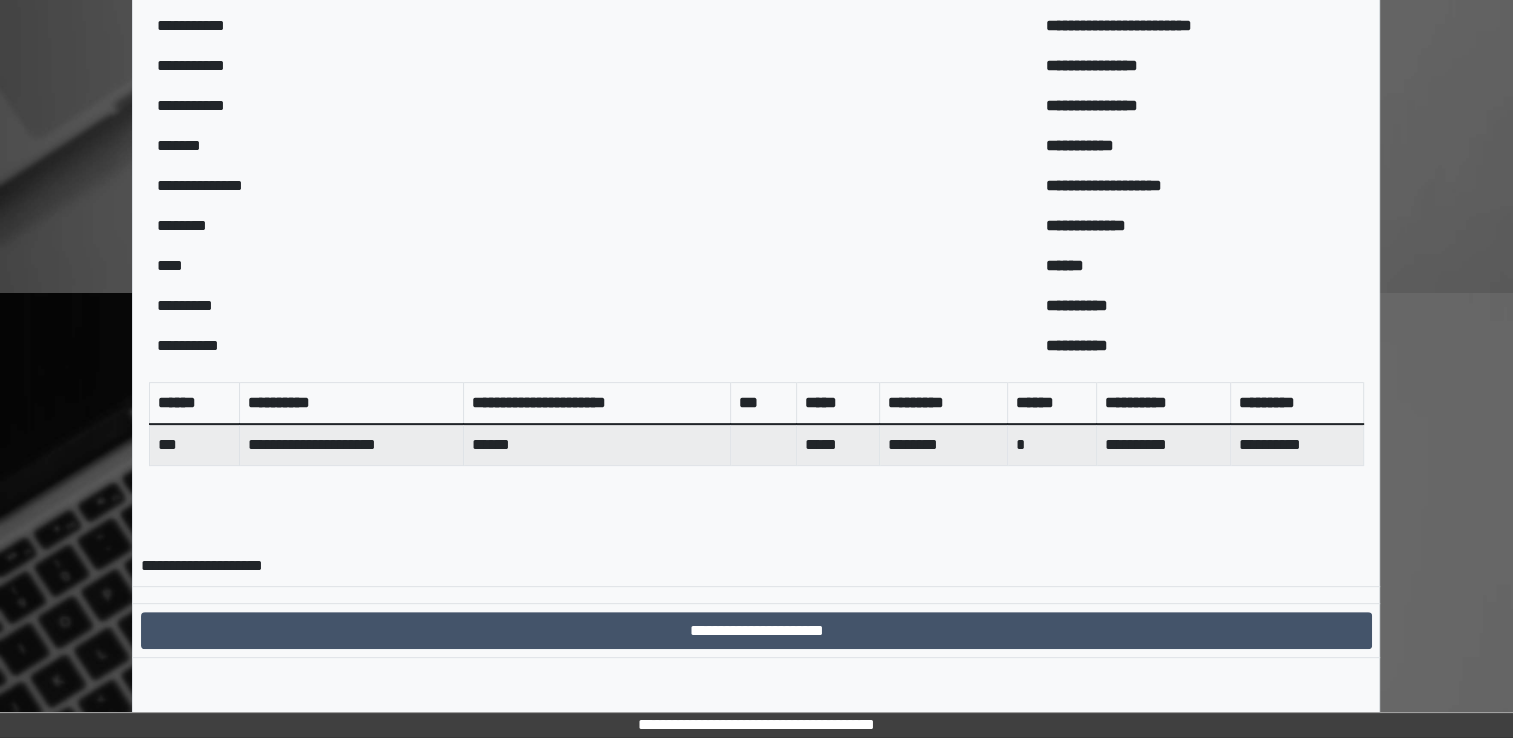 scroll, scrollTop: 559, scrollLeft: 0, axis: vertical 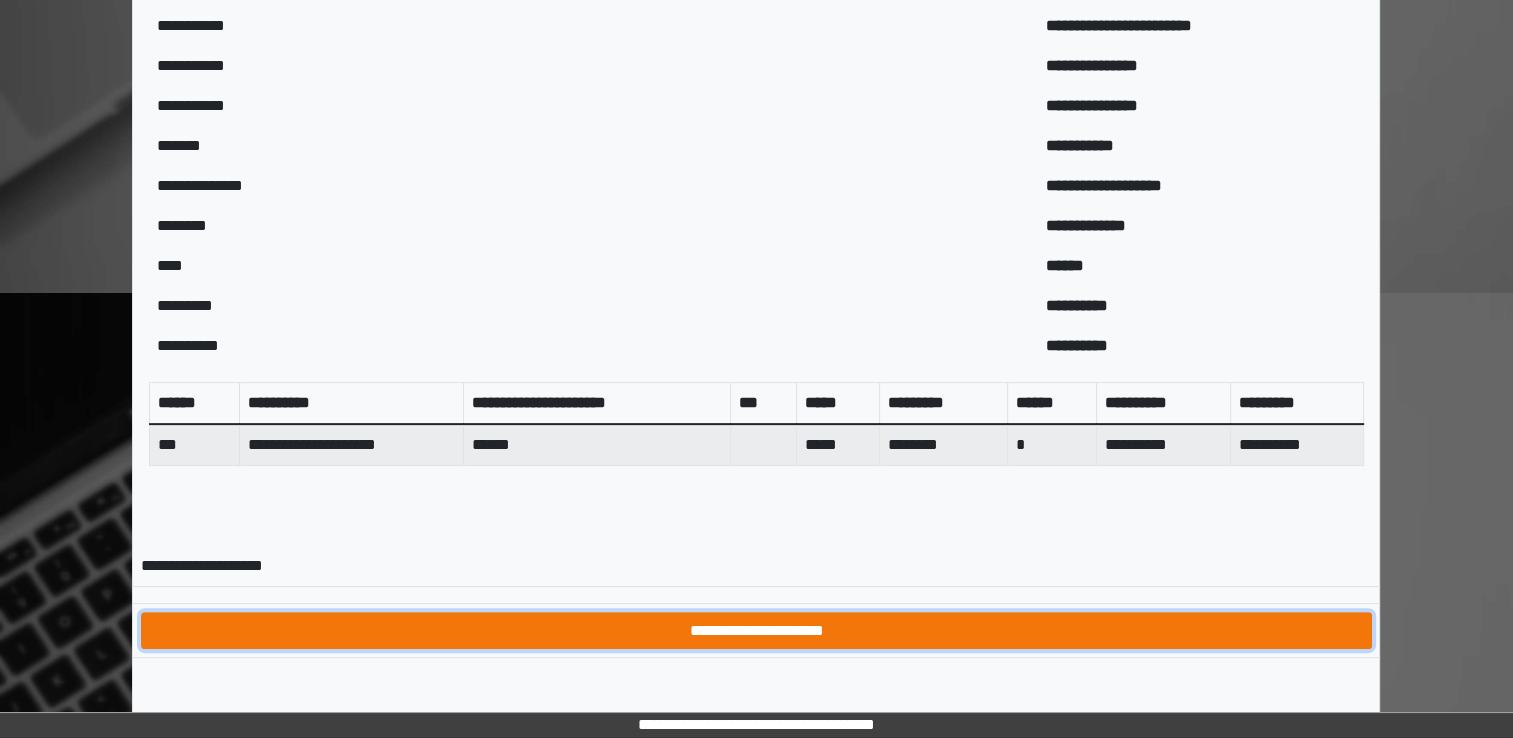 click on "**********" at bounding box center [756, 631] 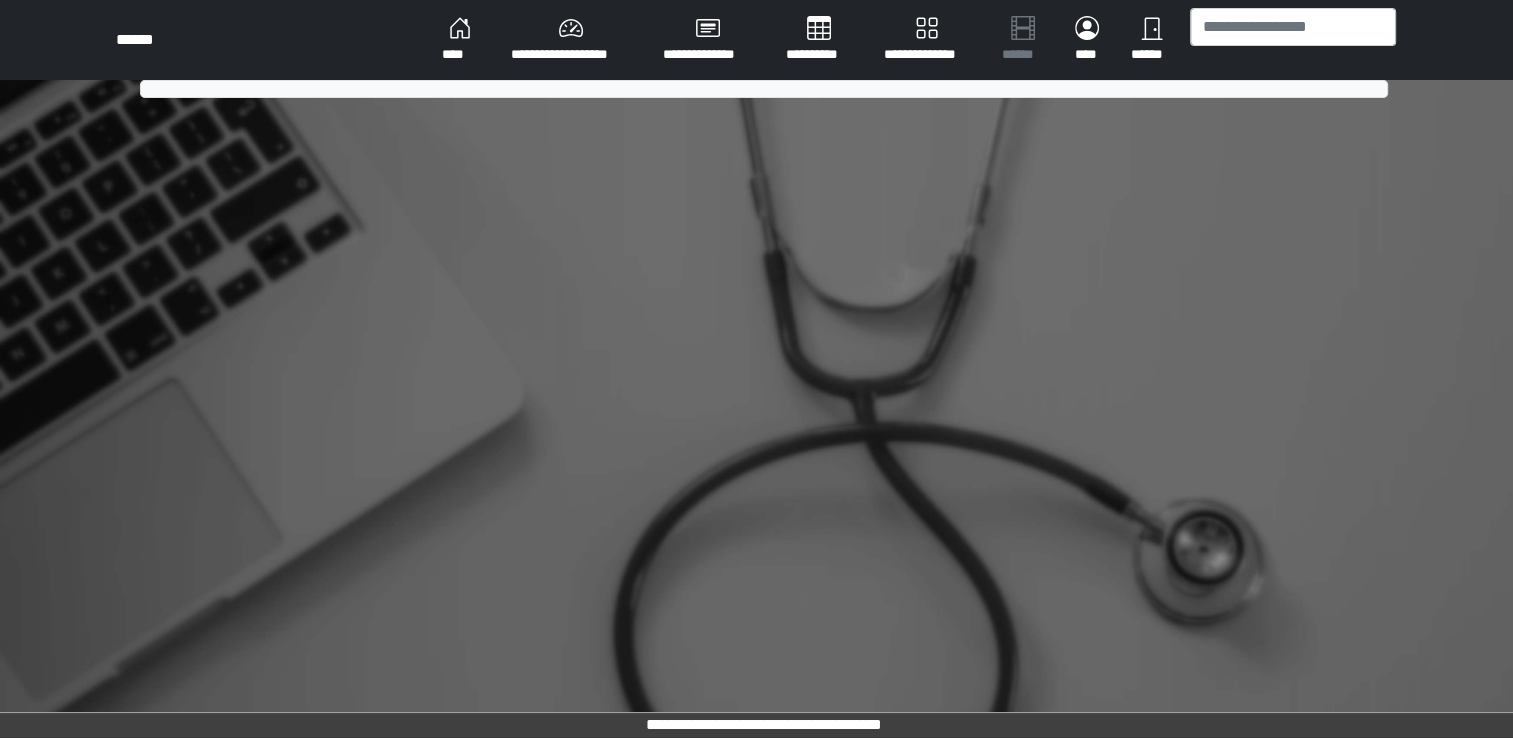 scroll, scrollTop: 0, scrollLeft: 0, axis: both 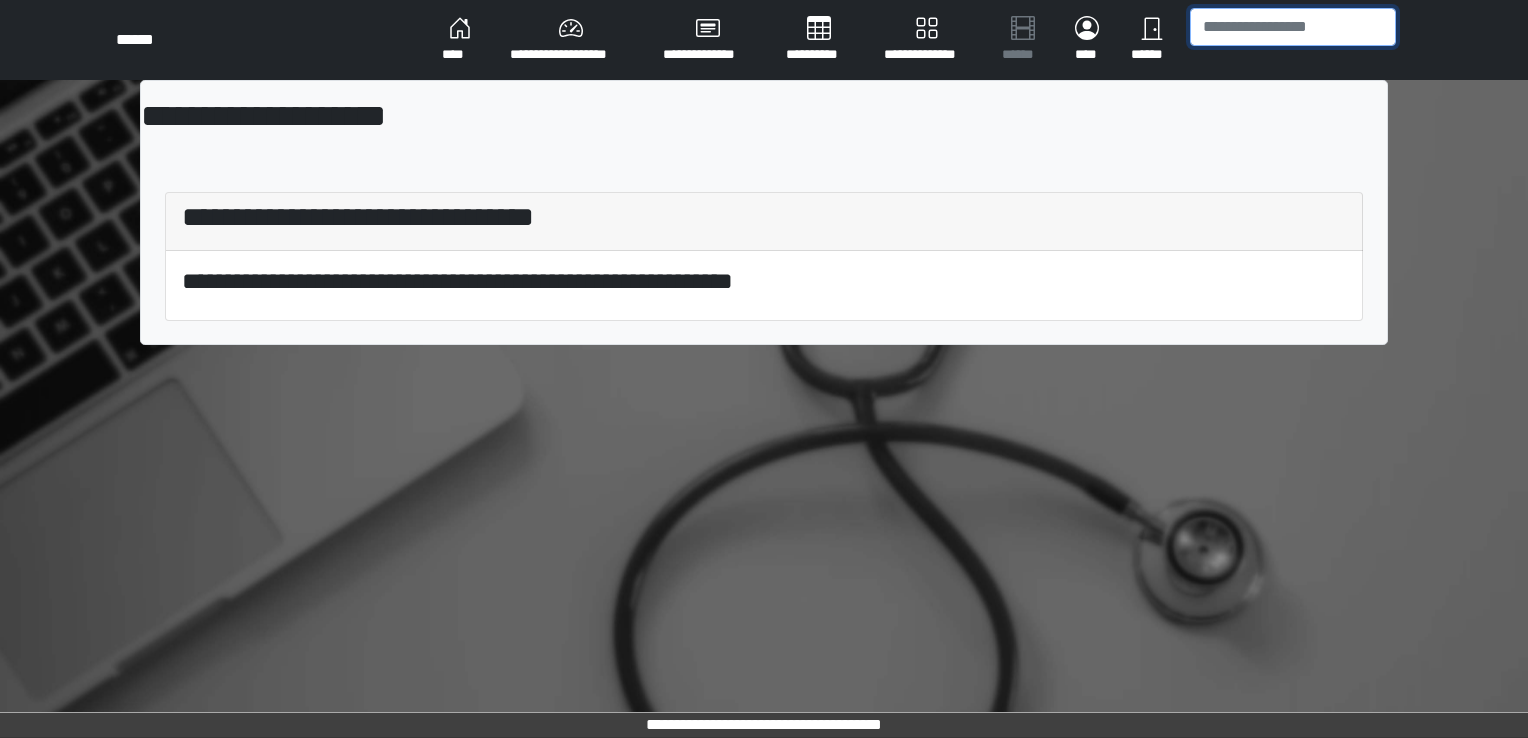 click at bounding box center (1293, 27) 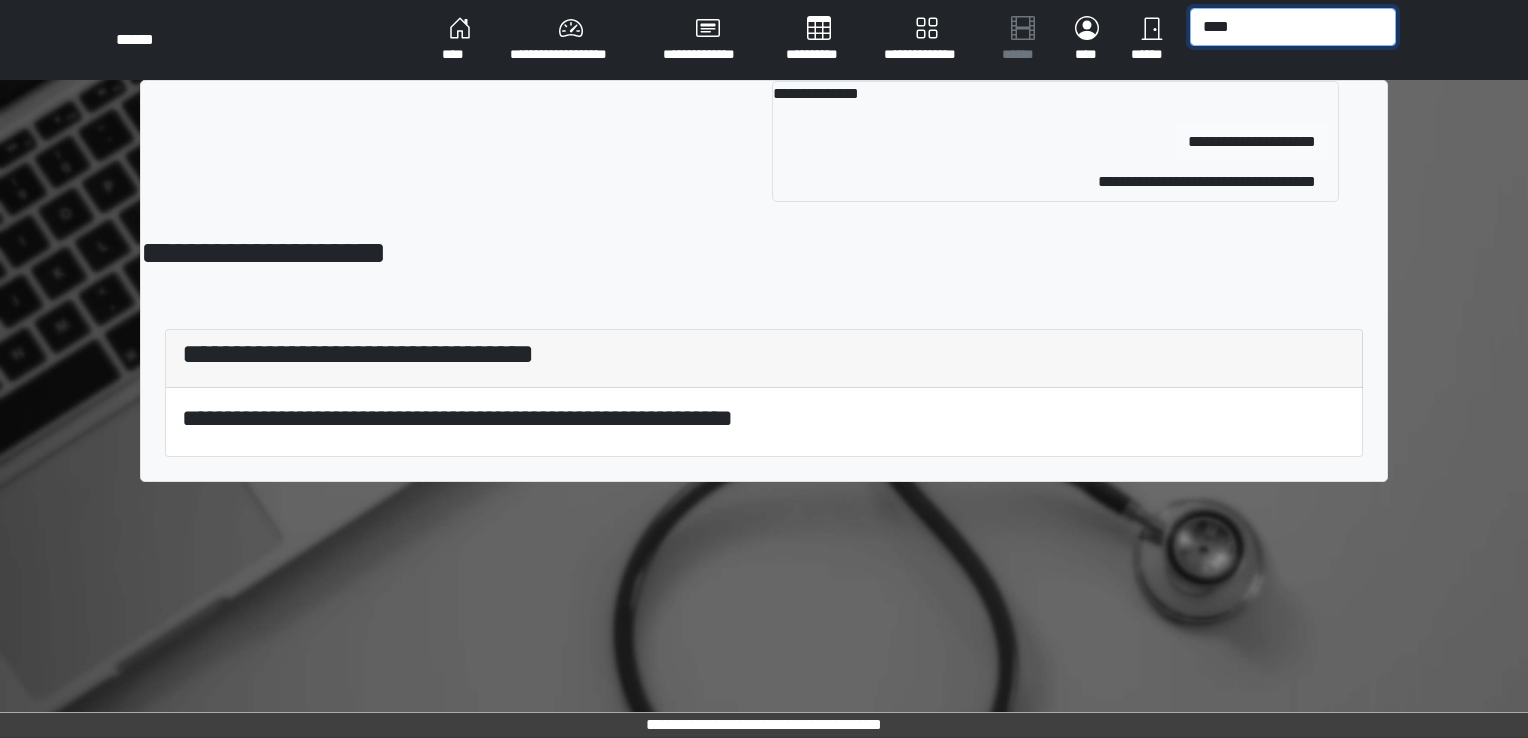 type on "****" 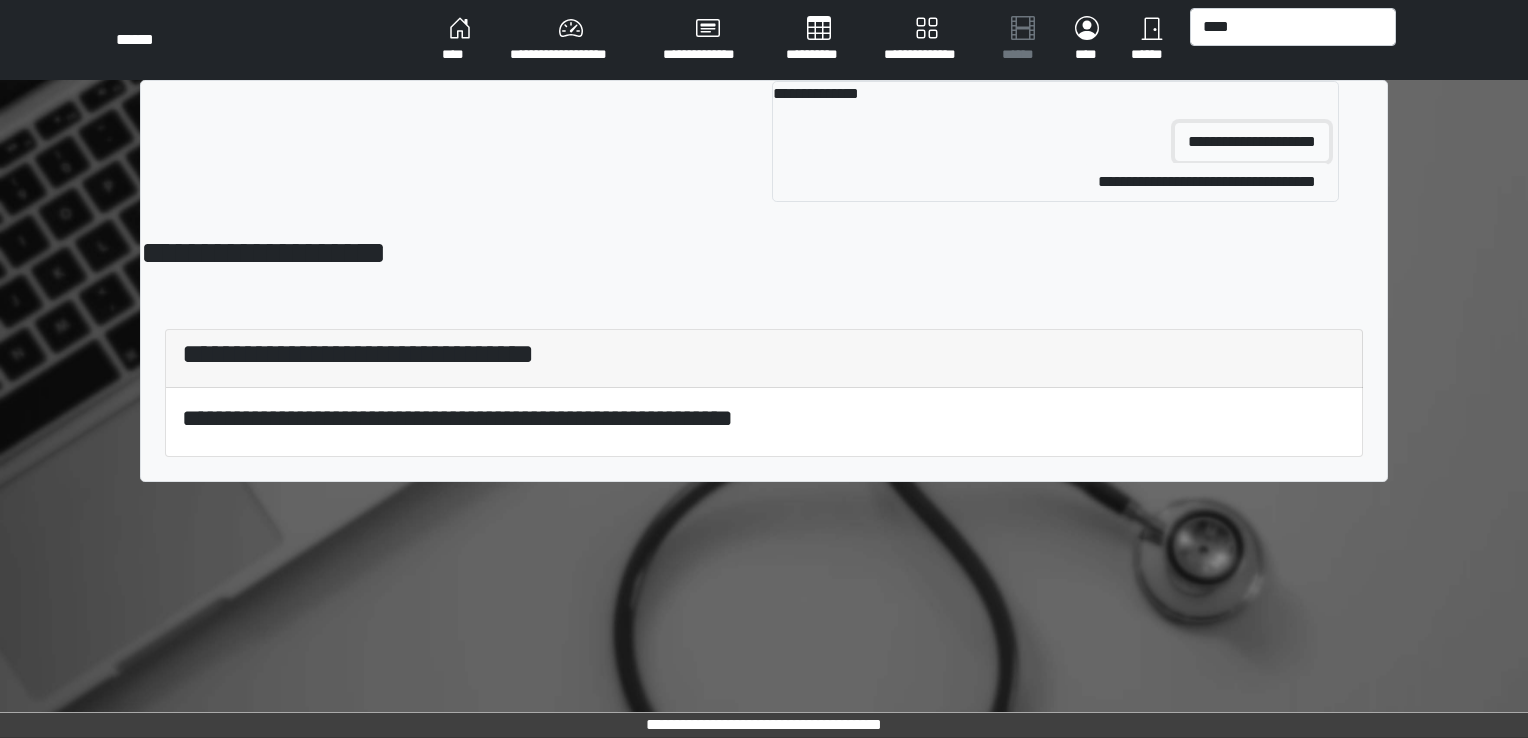 click on "**********" at bounding box center [1252, 142] 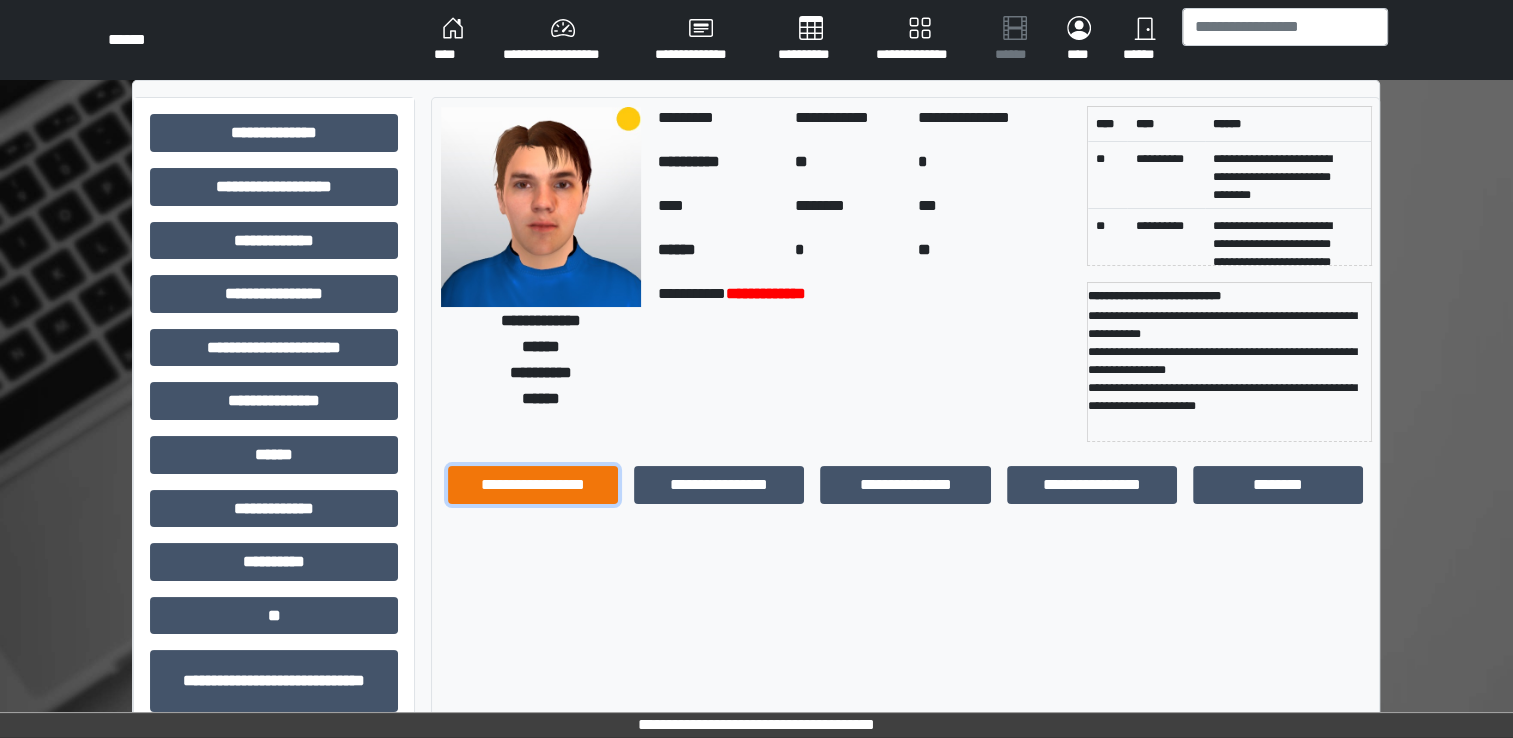 click on "**********" at bounding box center (533, 485) 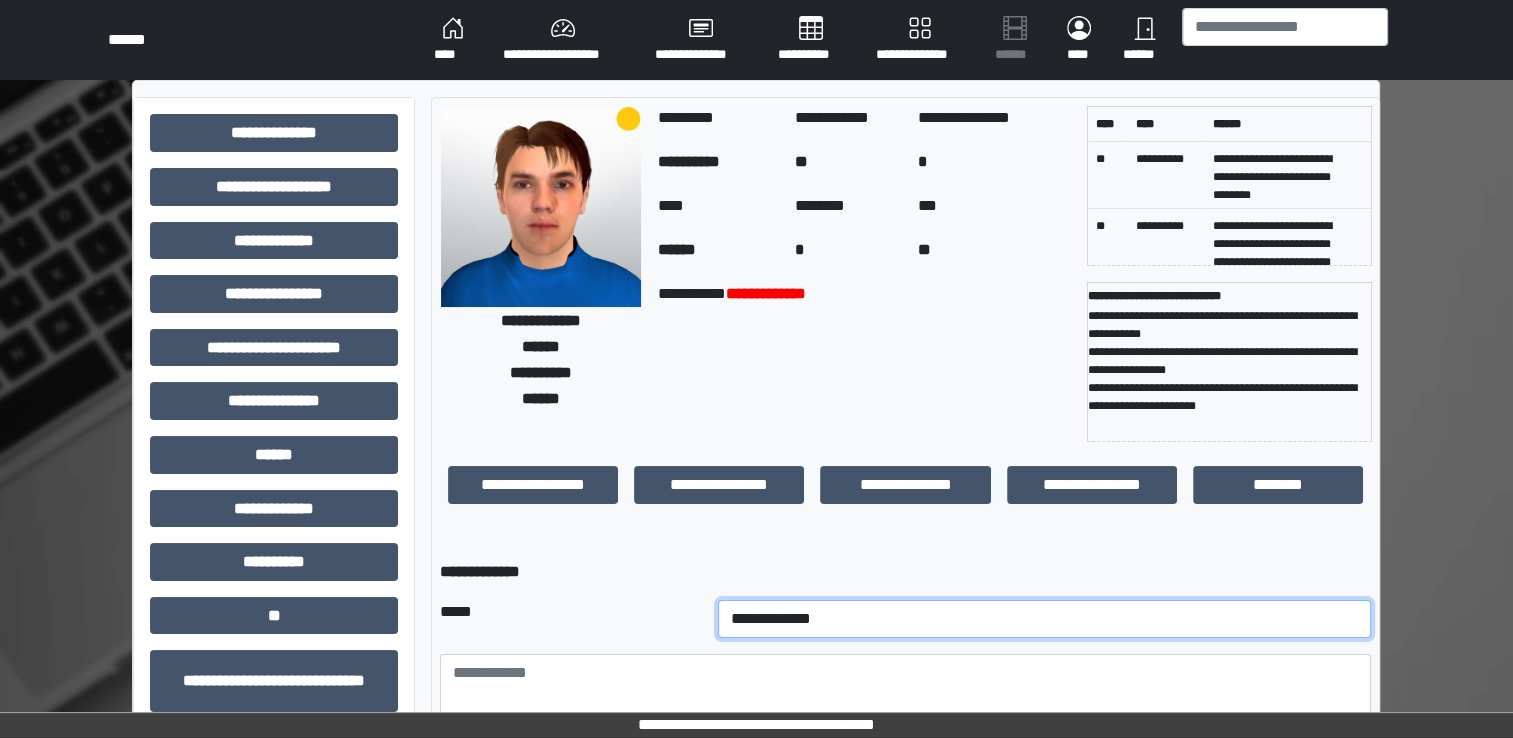 click on "**********" at bounding box center [1045, 619] 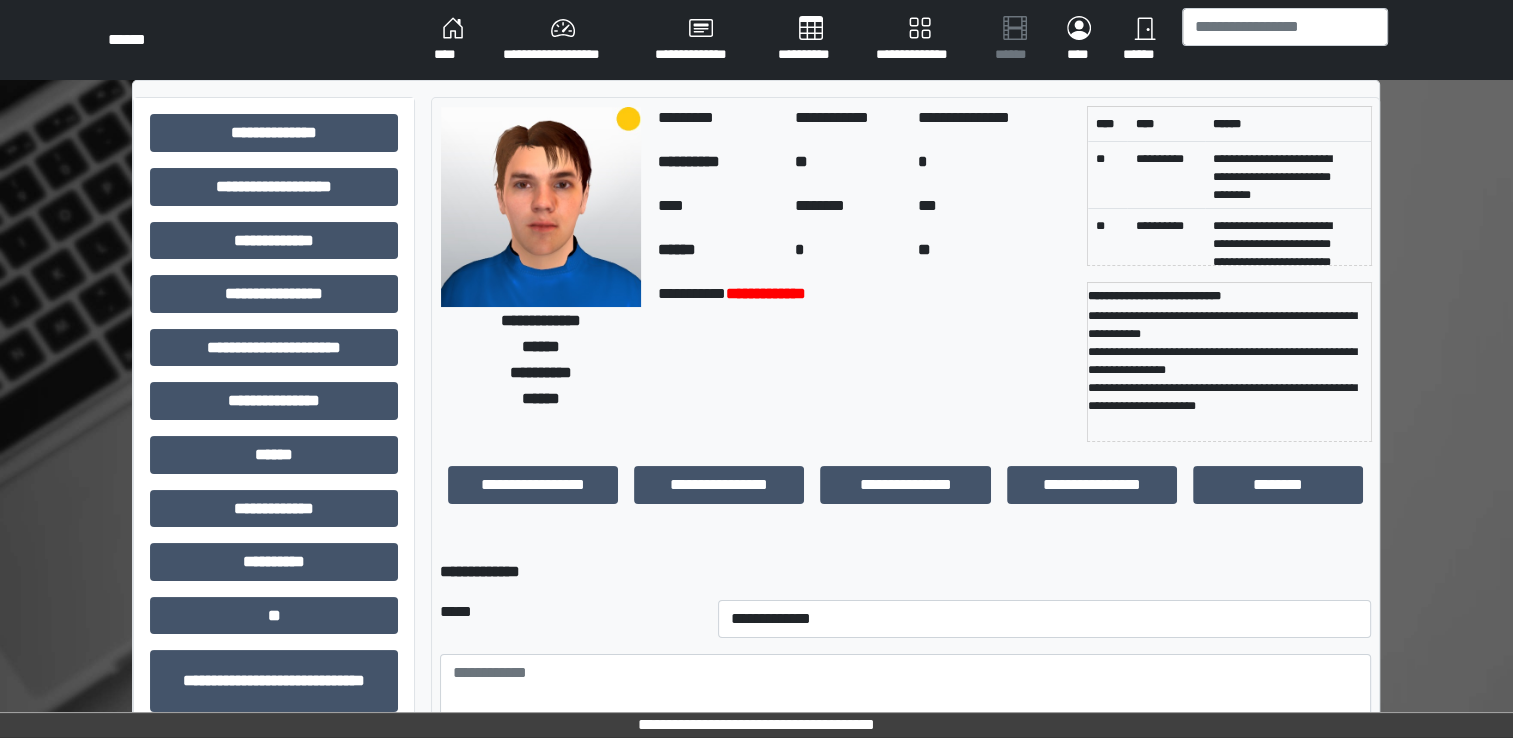 click on "**********" at bounding box center (480, 571) 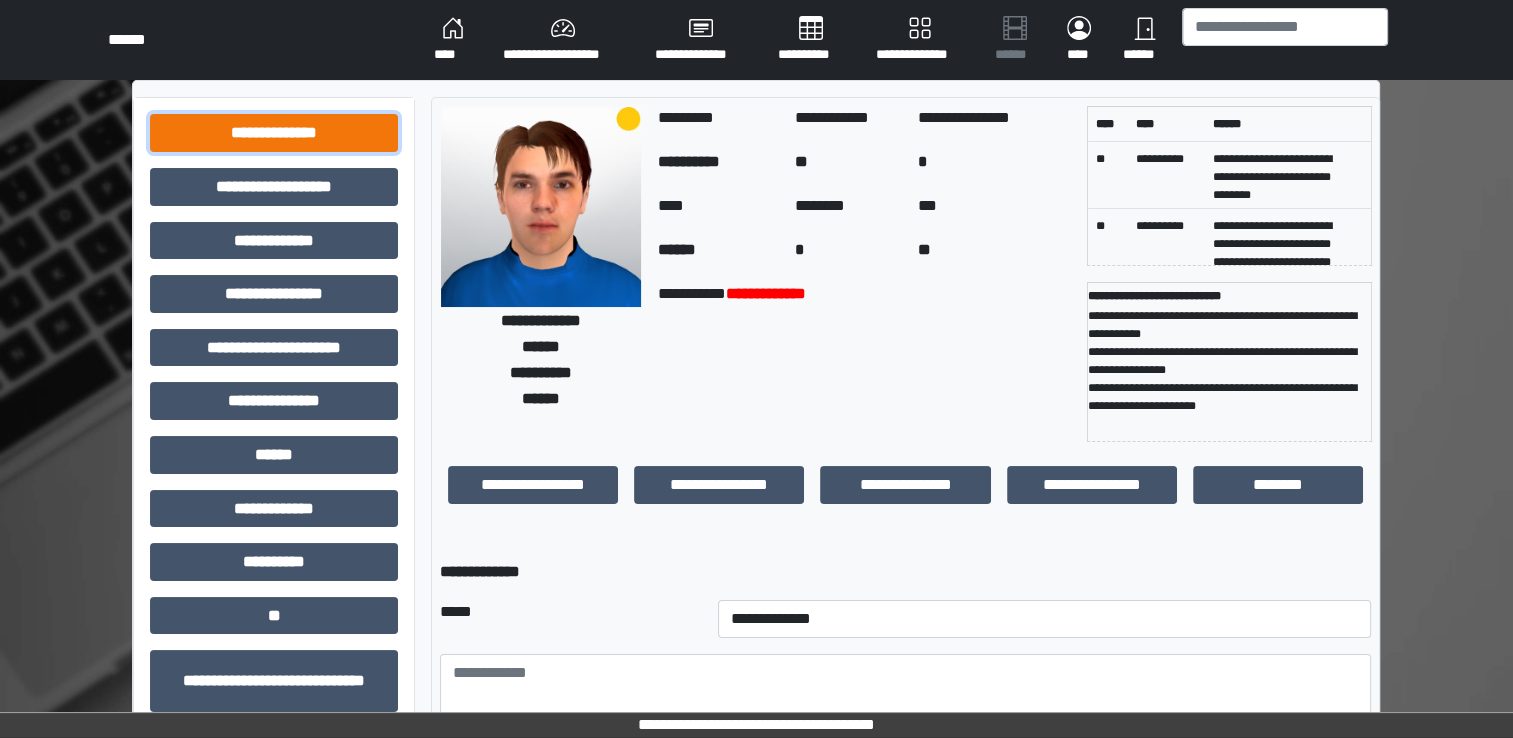 click on "**********" at bounding box center [274, 133] 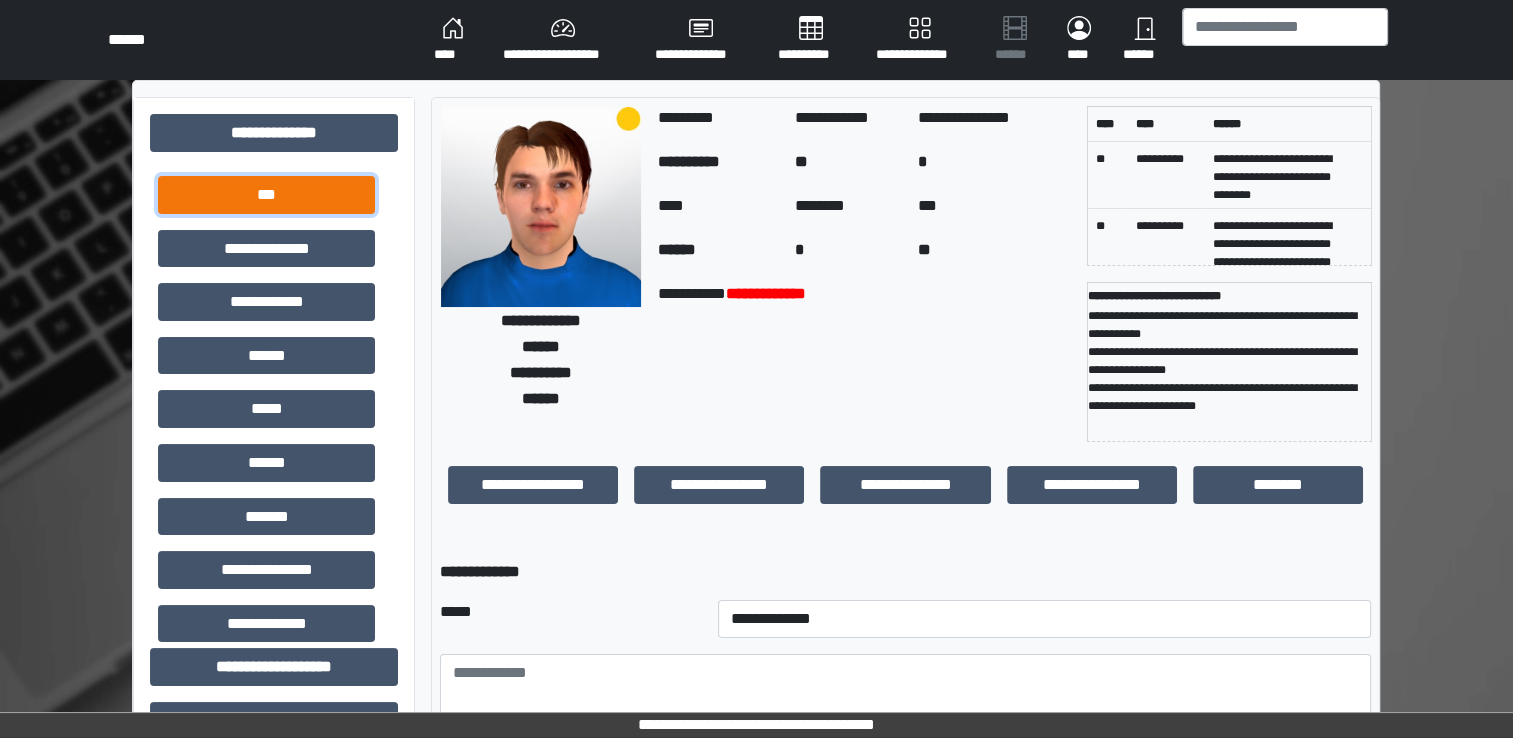 click on "***" at bounding box center [266, 195] 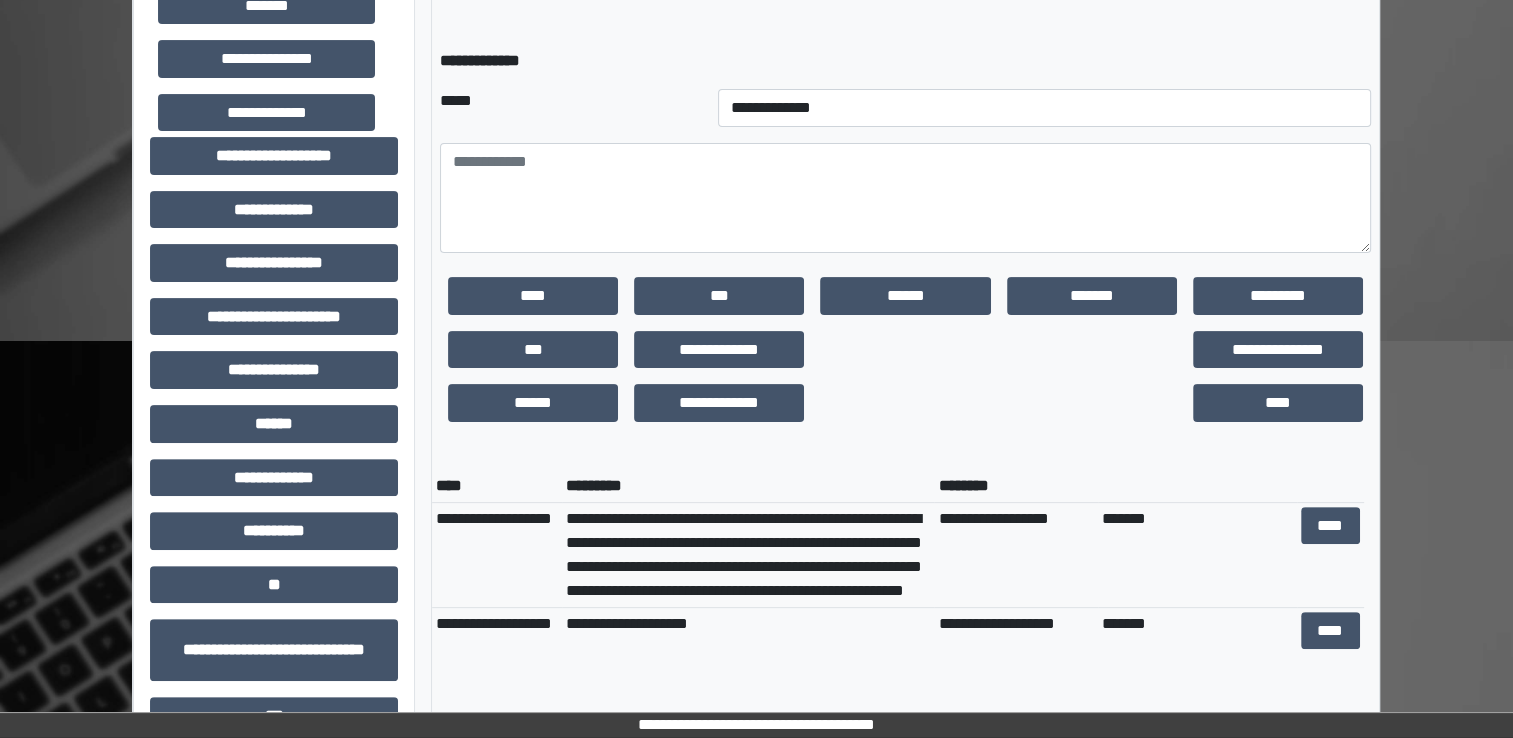 scroll, scrollTop: 0, scrollLeft: 0, axis: both 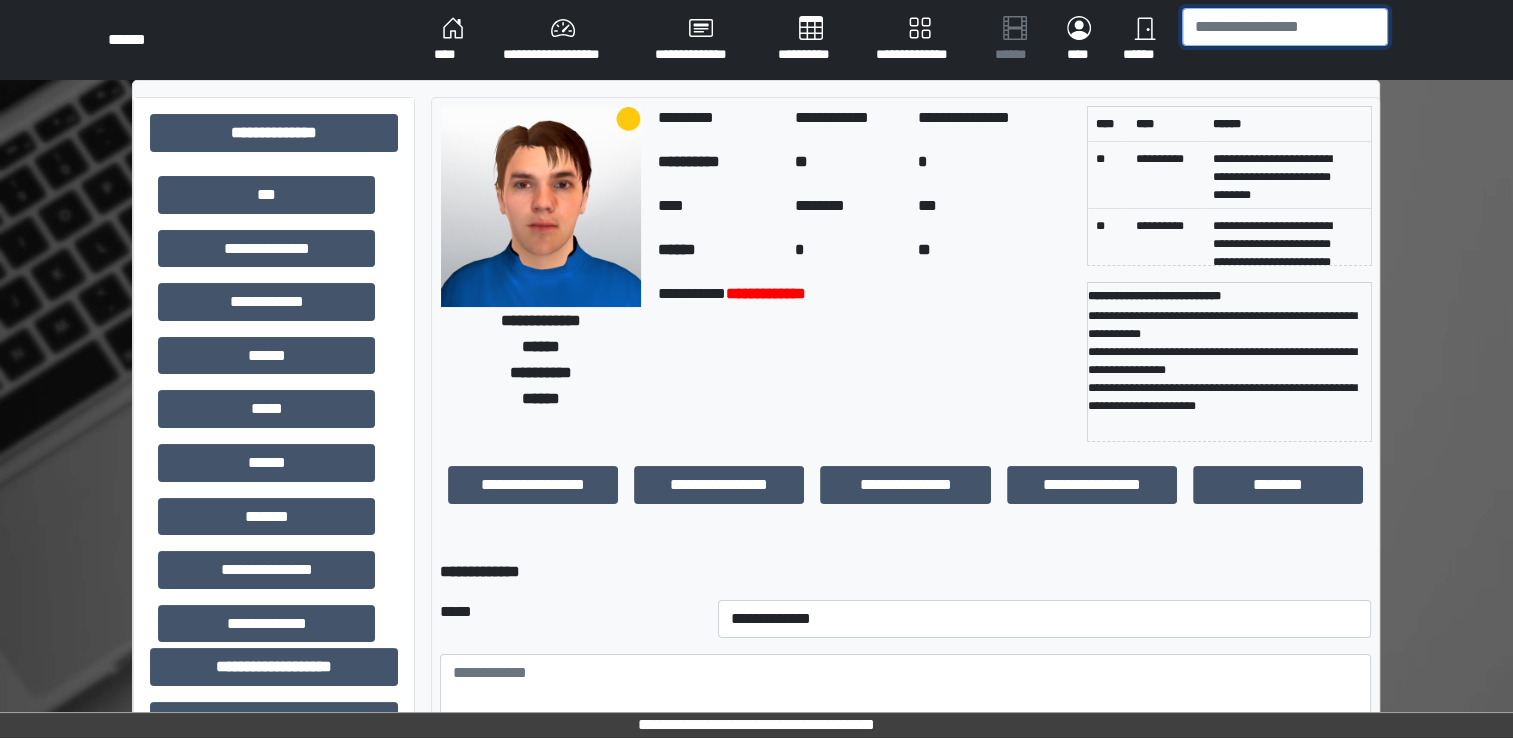 click at bounding box center [1285, 27] 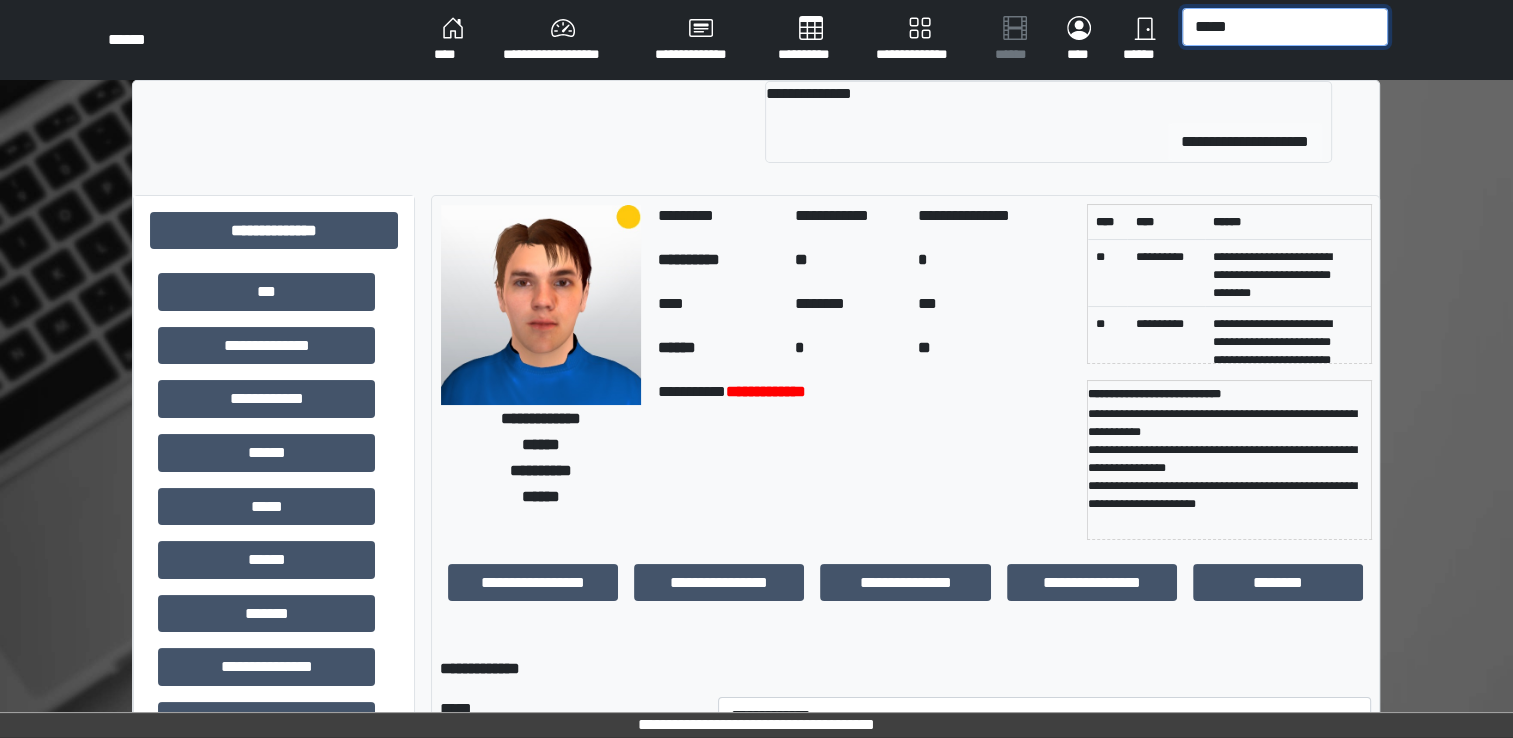 type on "*****" 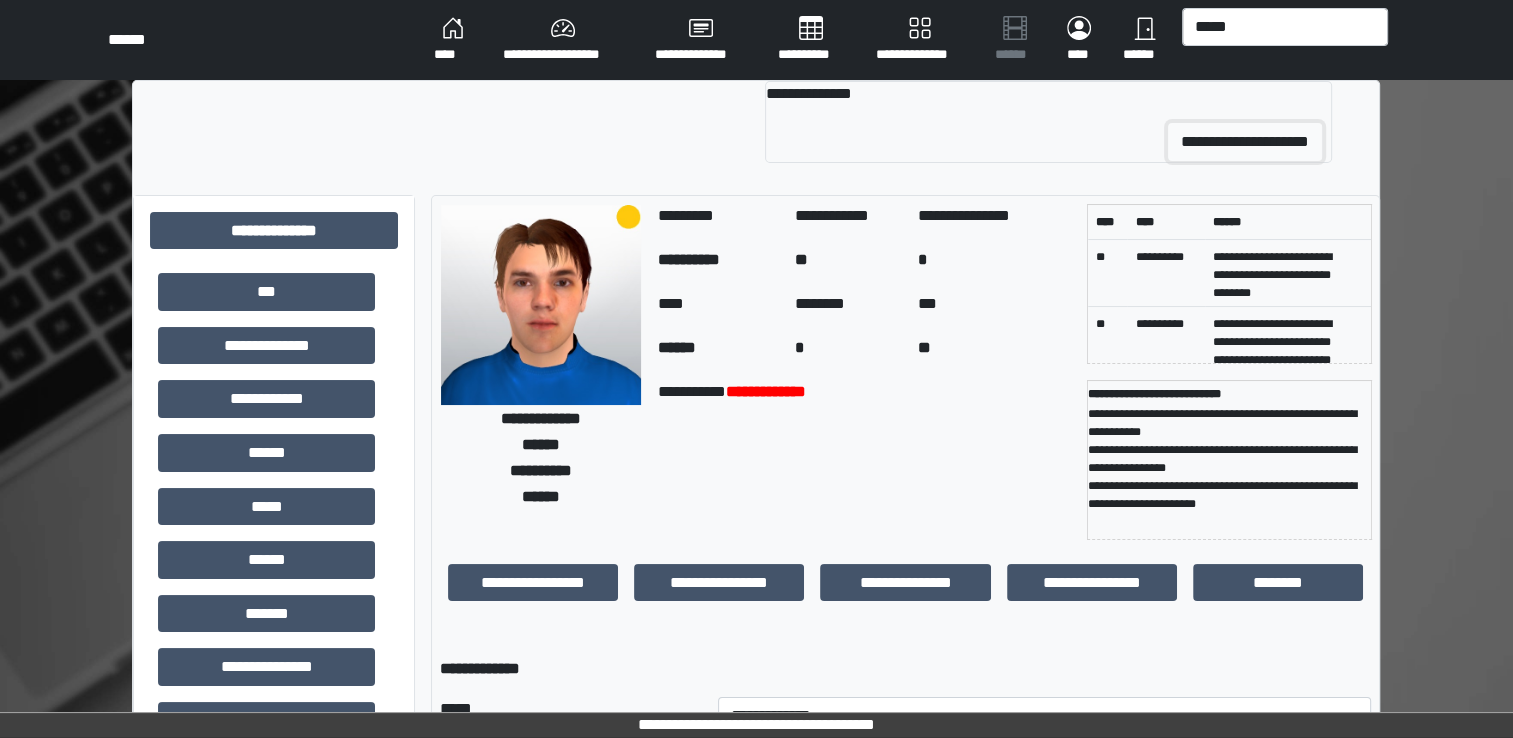 click on "**********" at bounding box center [1245, 142] 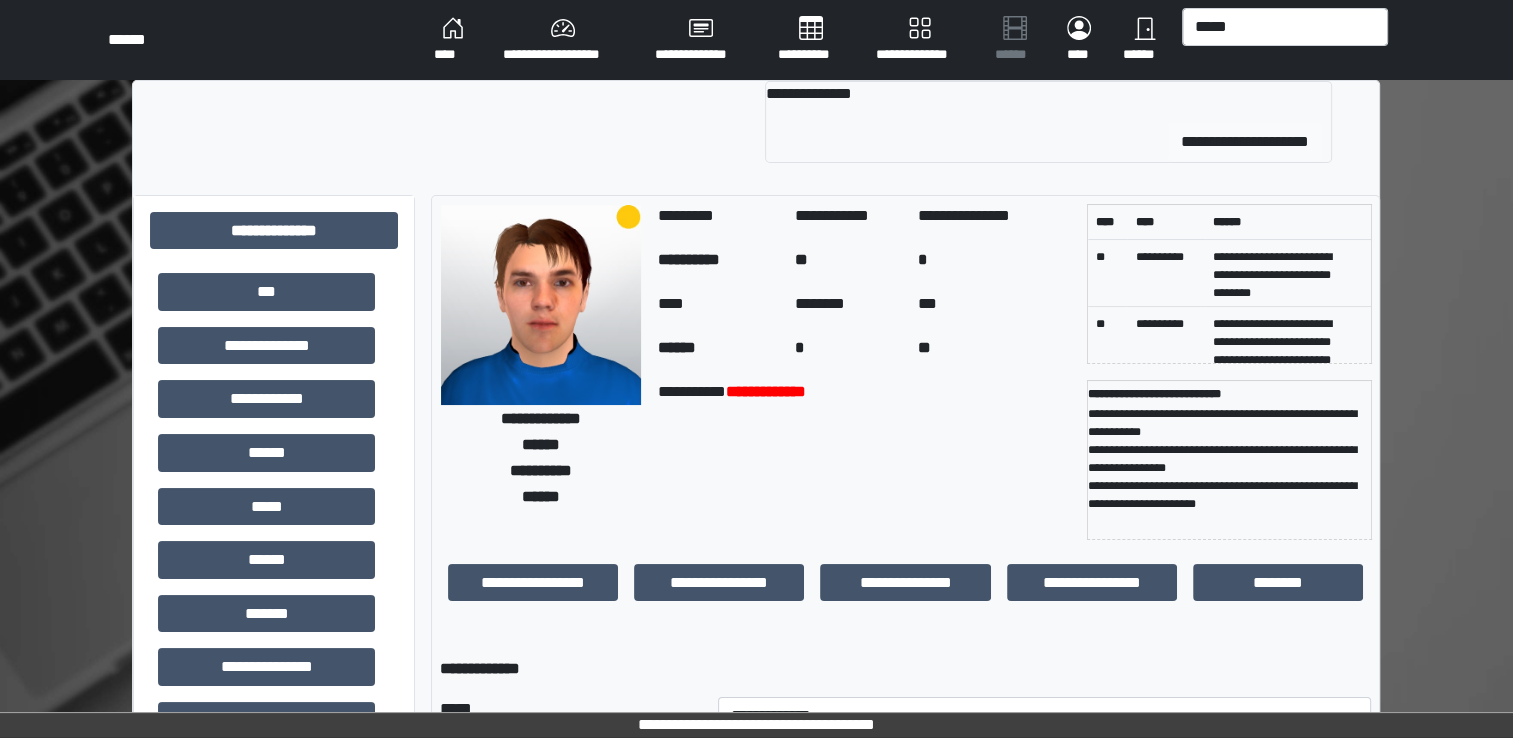 type 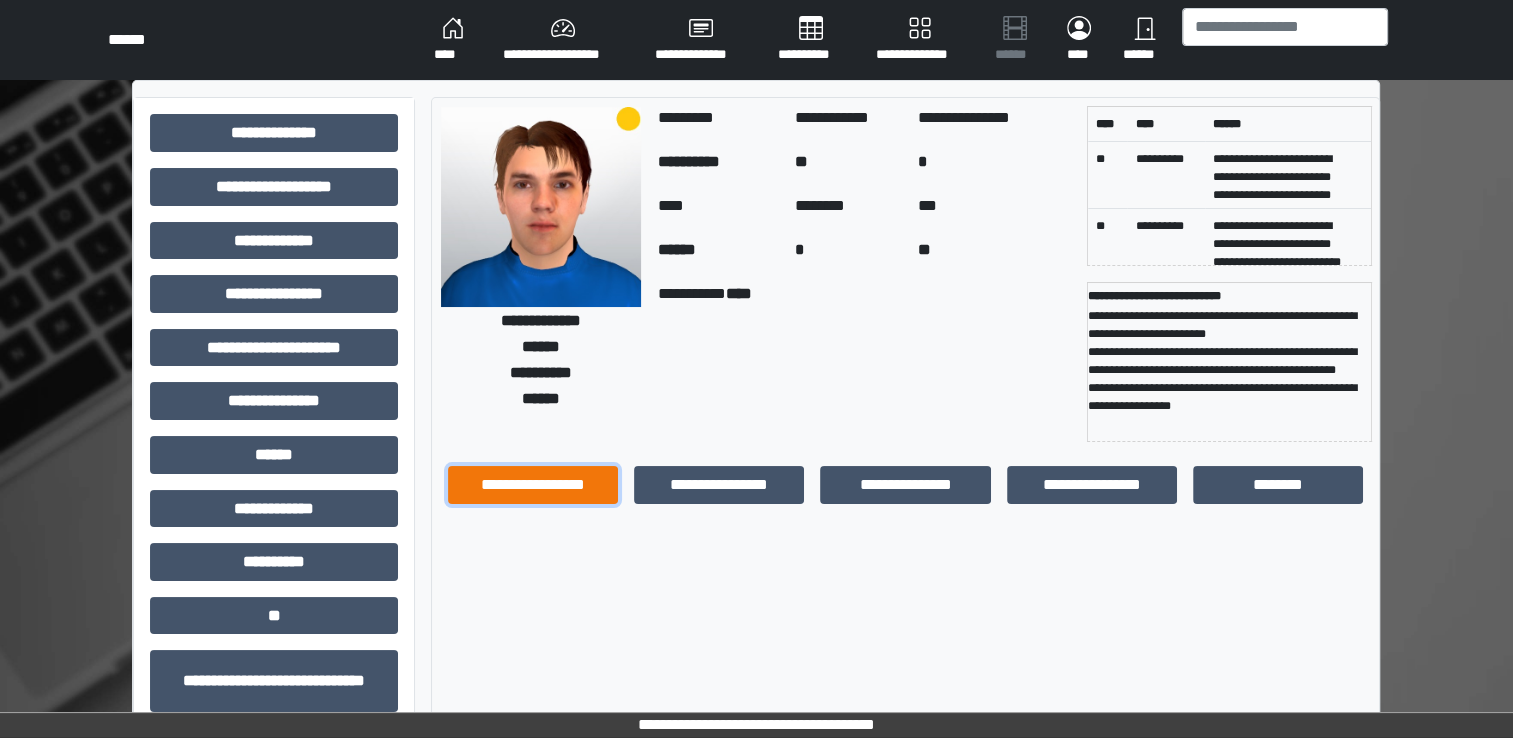 click on "**********" at bounding box center (533, 485) 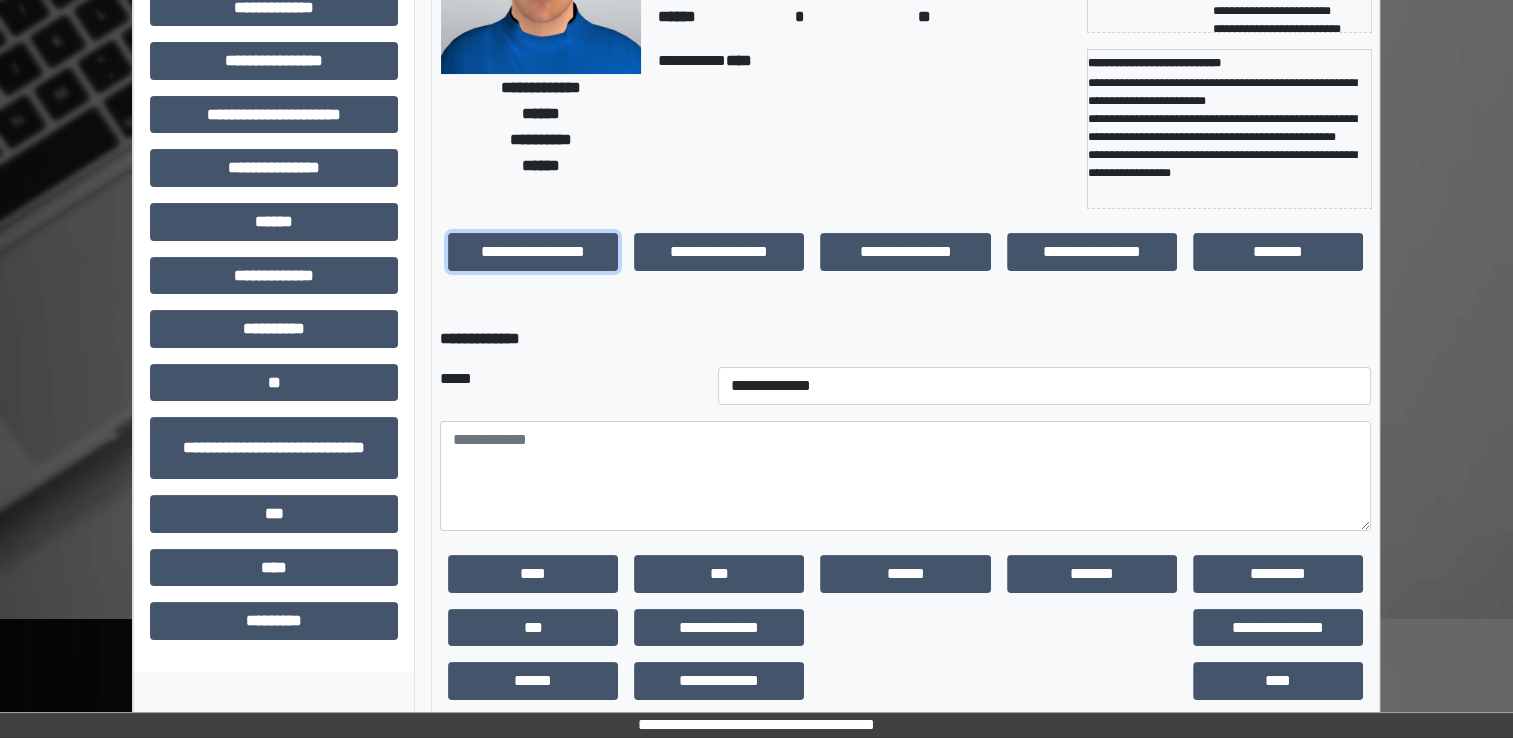 scroll, scrollTop: 259, scrollLeft: 0, axis: vertical 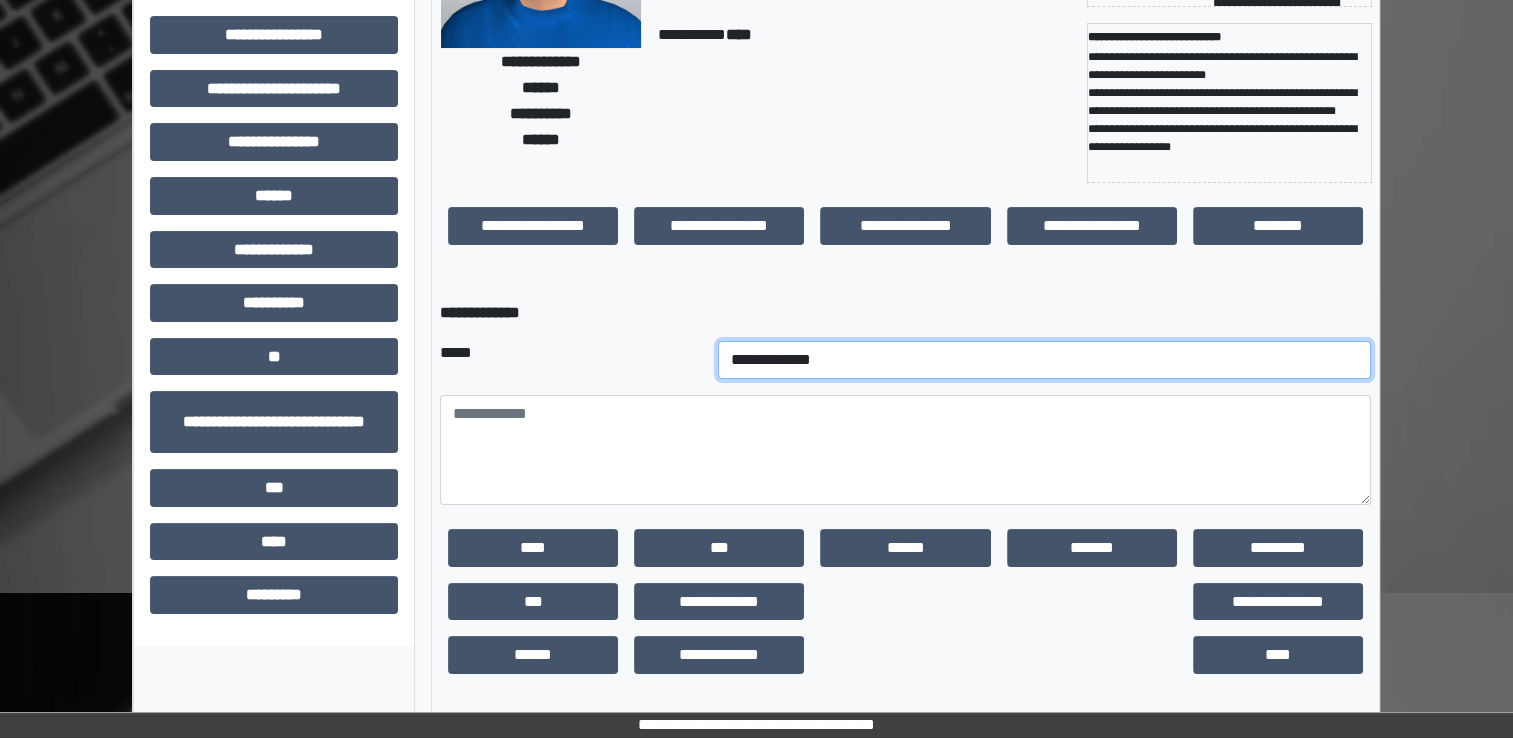 click on "**********" at bounding box center [1045, 360] 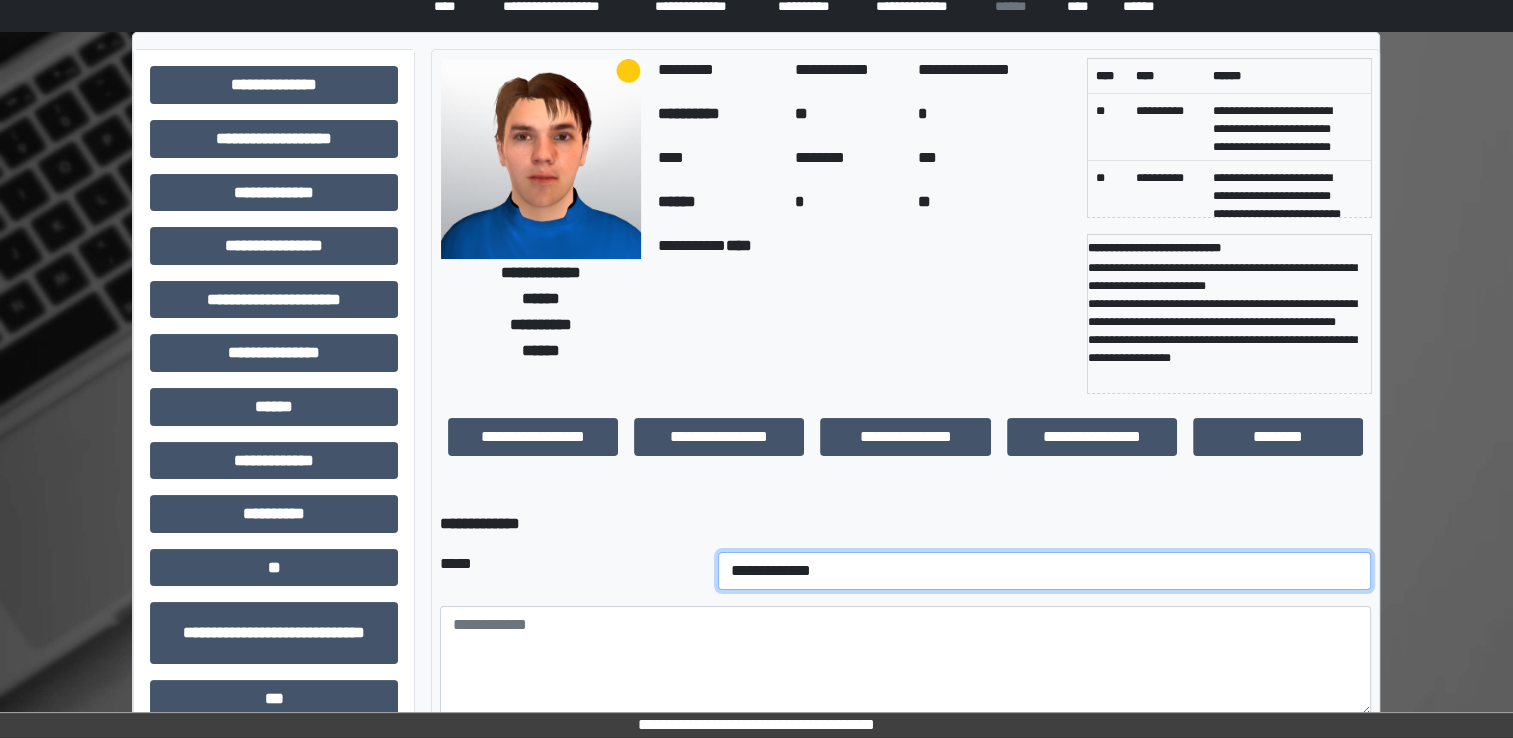 scroll, scrollTop: 46, scrollLeft: 0, axis: vertical 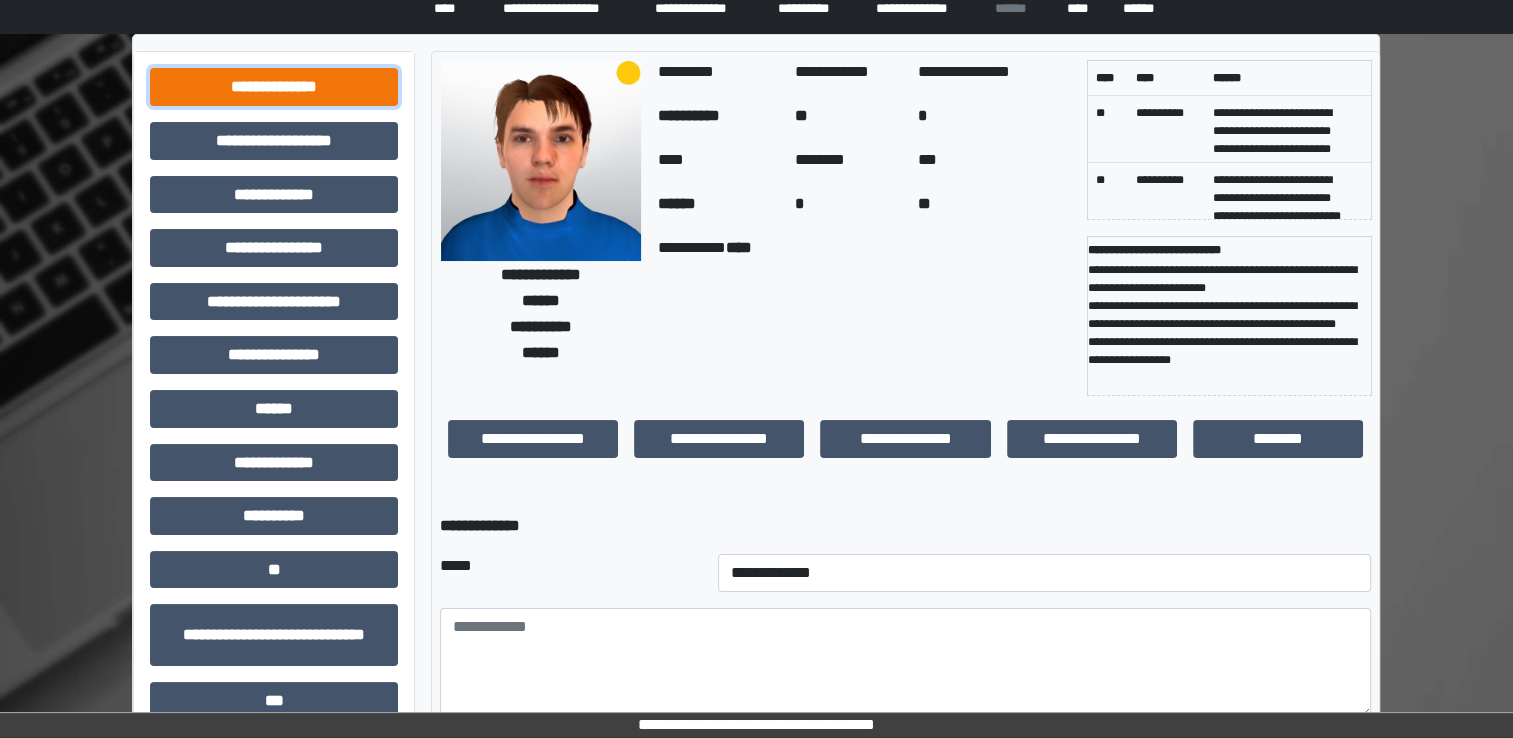 click on "**********" at bounding box center [274, 87] 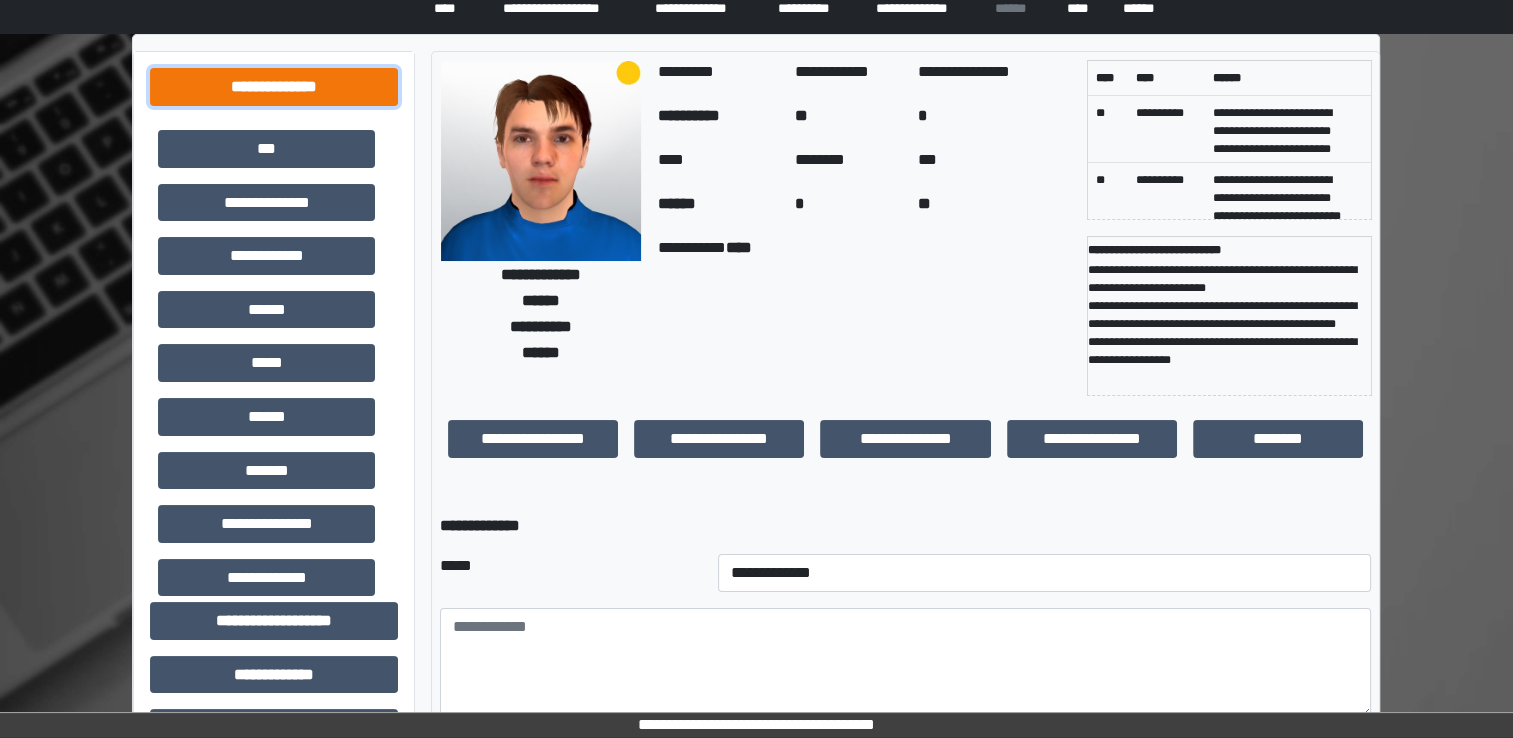 click on "**********" at bounding box center (274, 87) 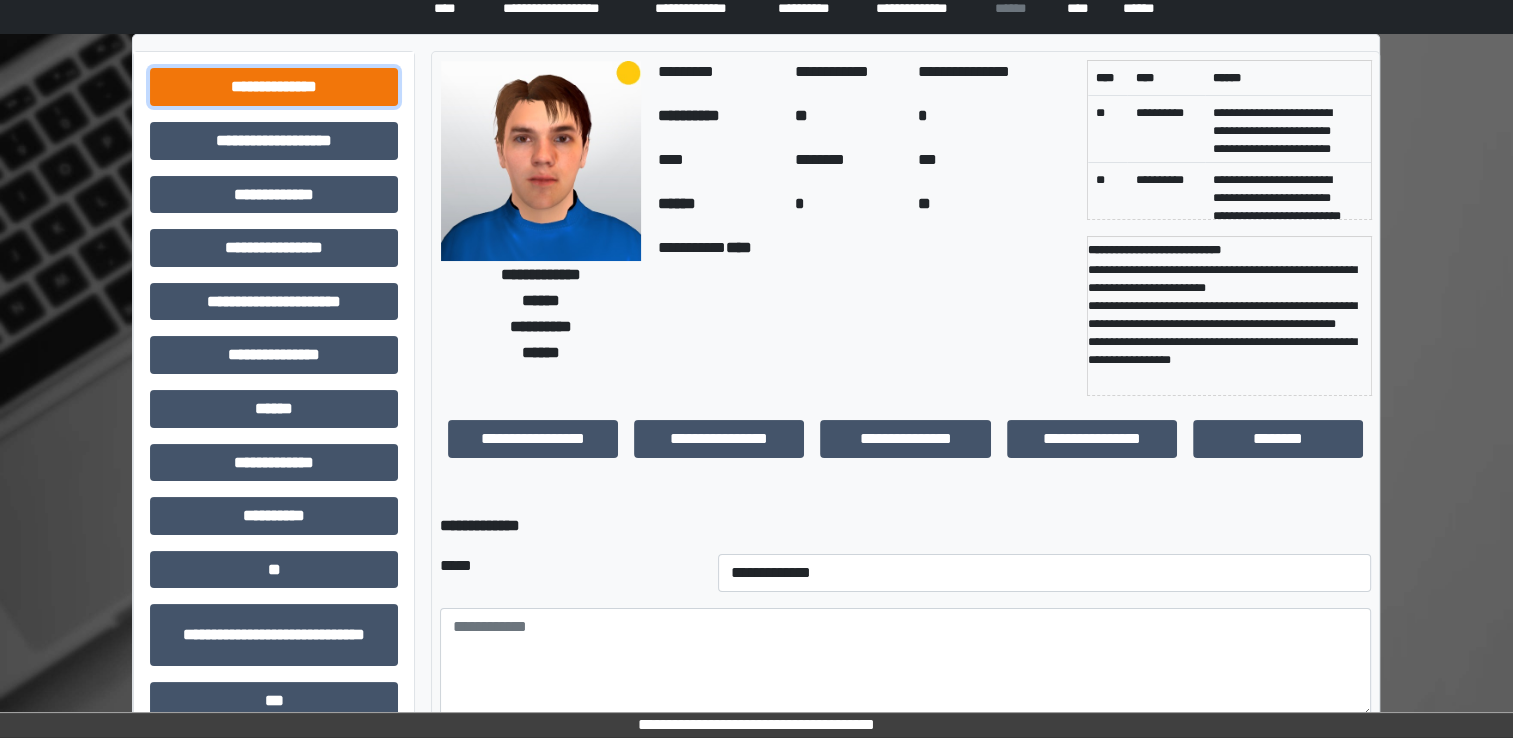 click on "**********" at bounding box center (274, 87) 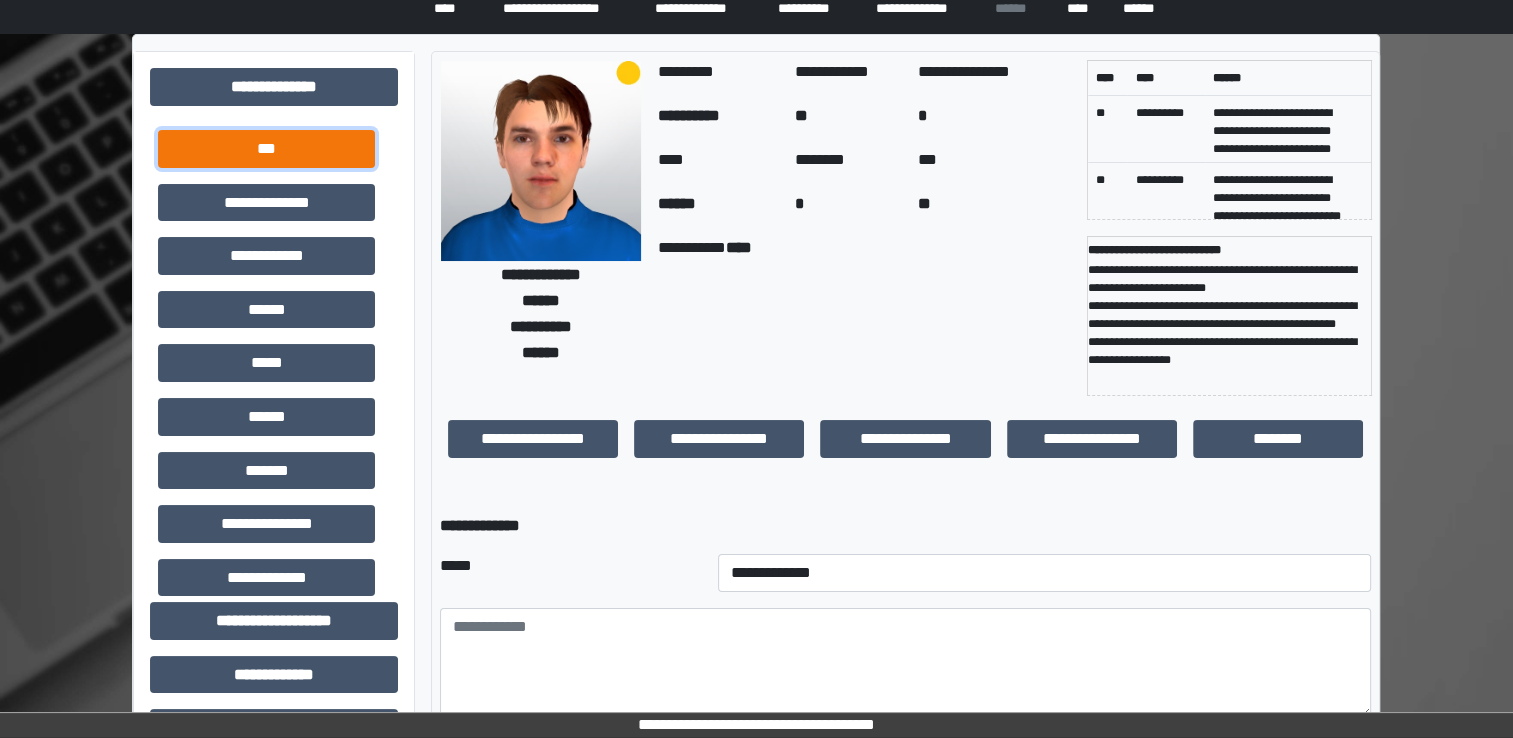 click on "***" at bounding box center [266, 149] 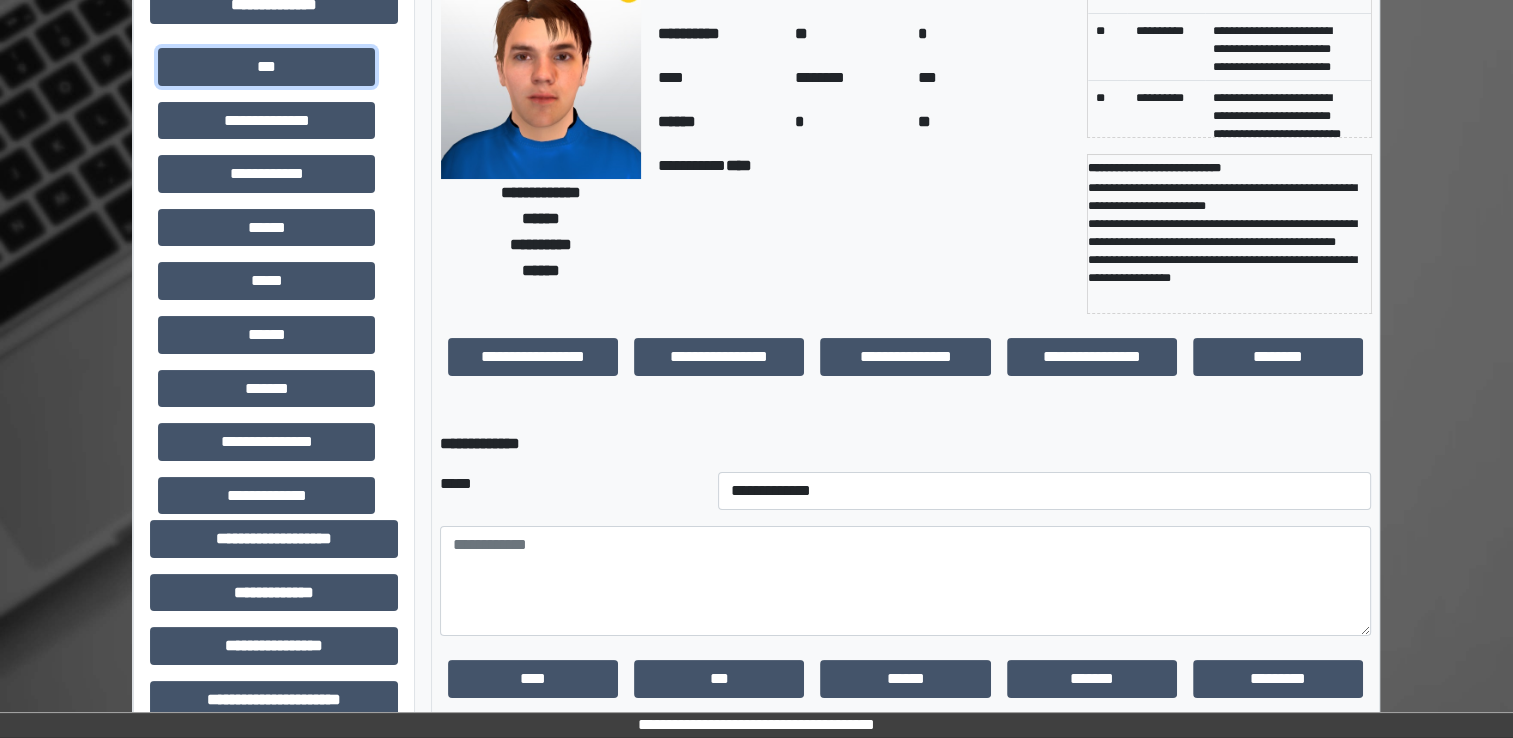 scroll, scrollTop: 112, scrollLeft: 0, axis: vertical 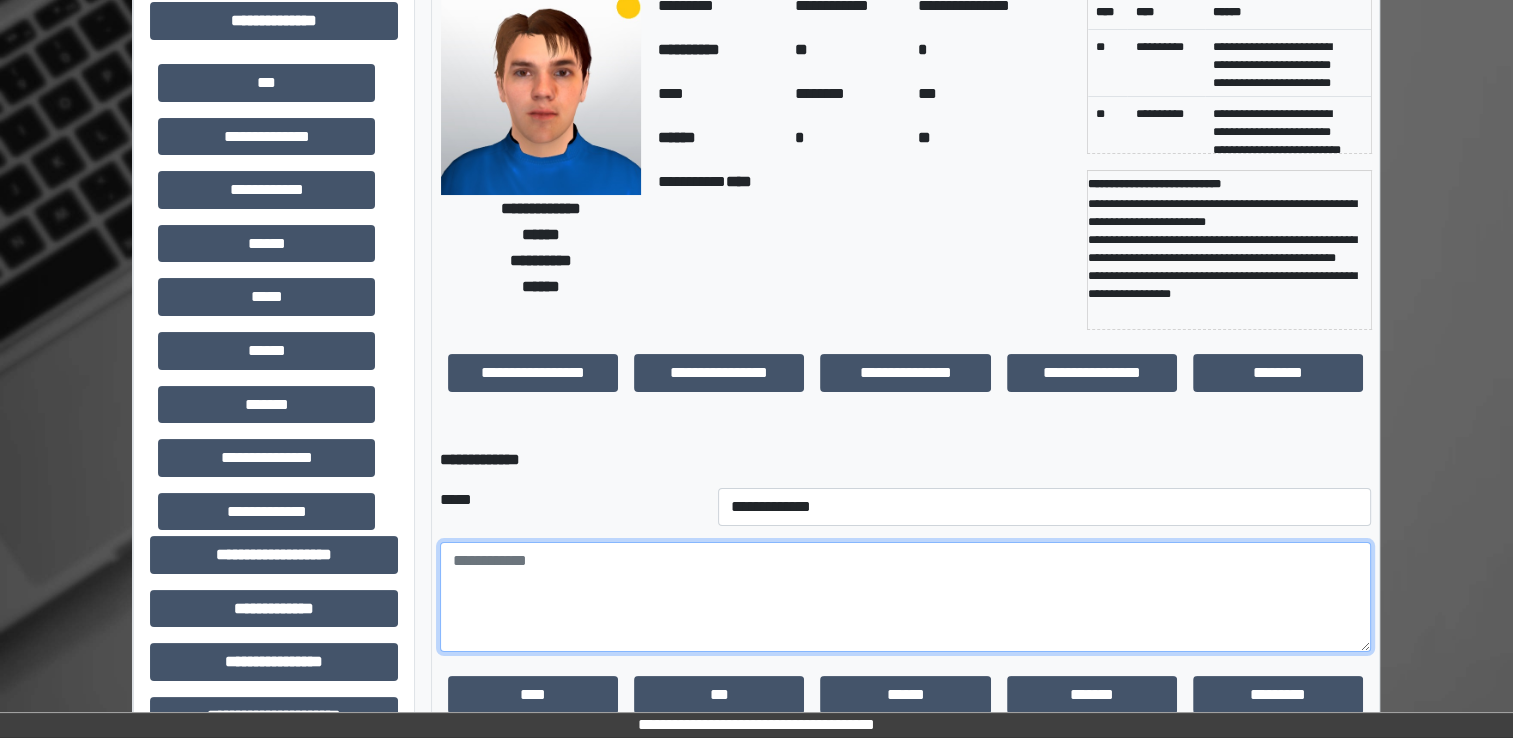 click at bounding box center (905, 597) 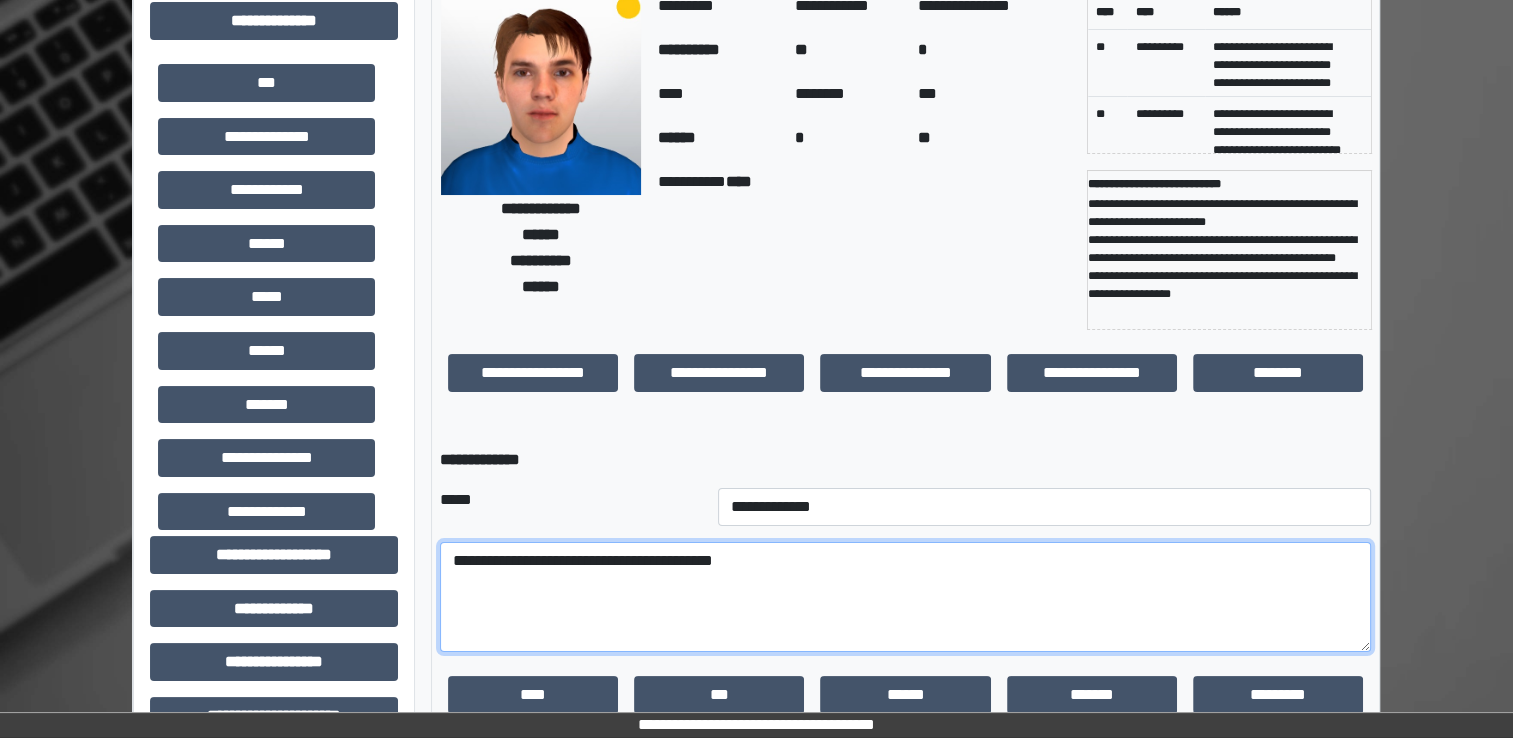 click on "**********" at bounding box center [905, 597] 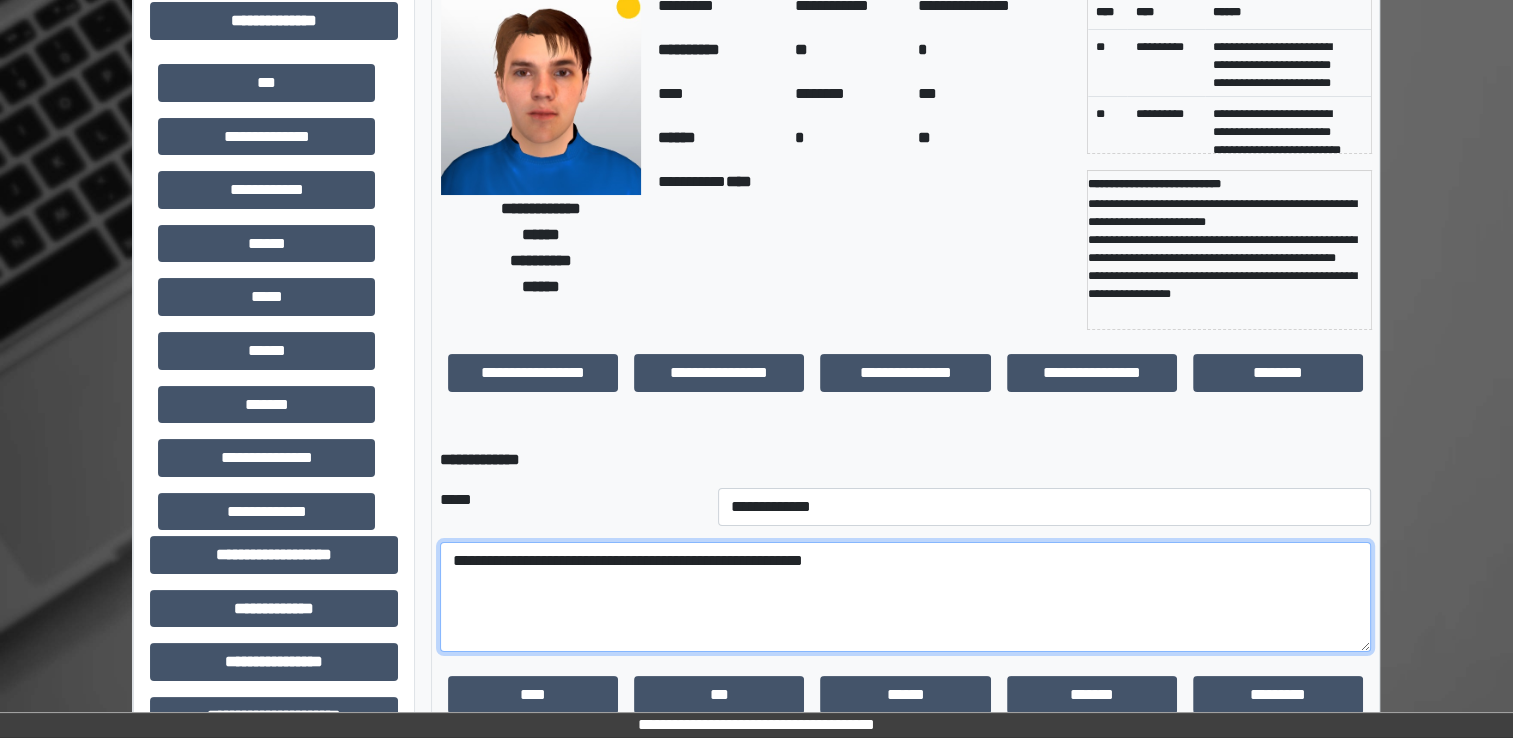 click on "**********" at bounding box center [905, 597] 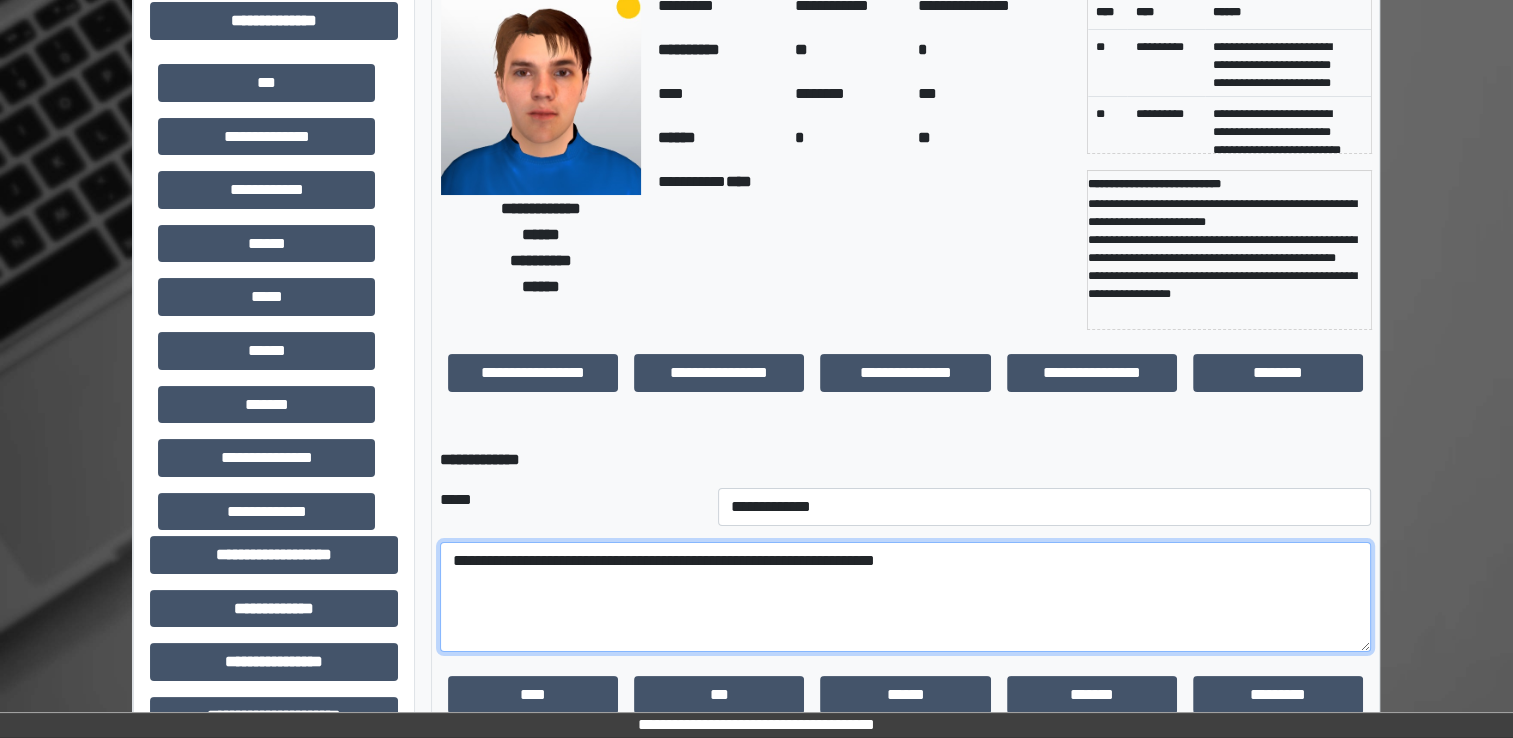 click on "**********" at bounding box center [905, 597] 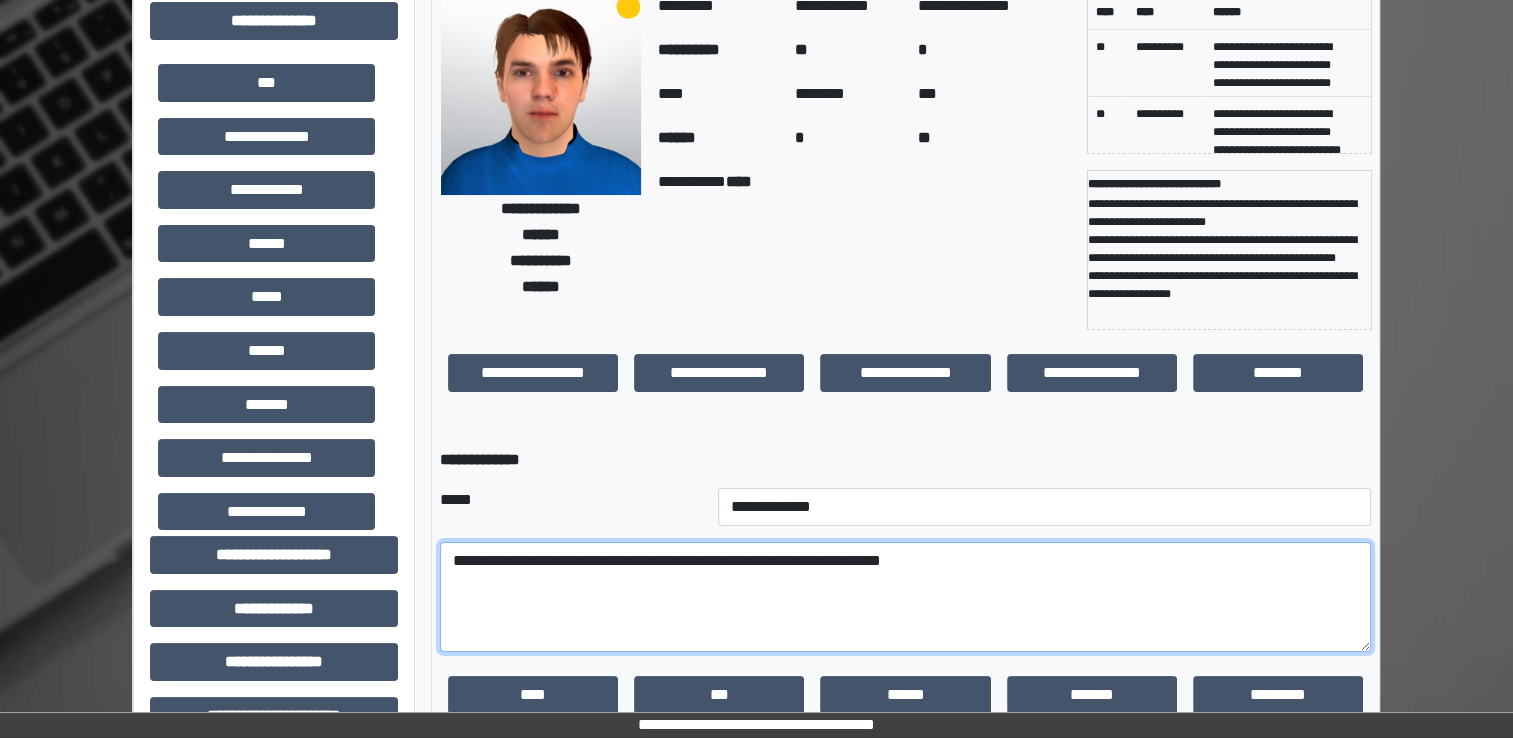 click on "**********" at bounding box center (905, 597) 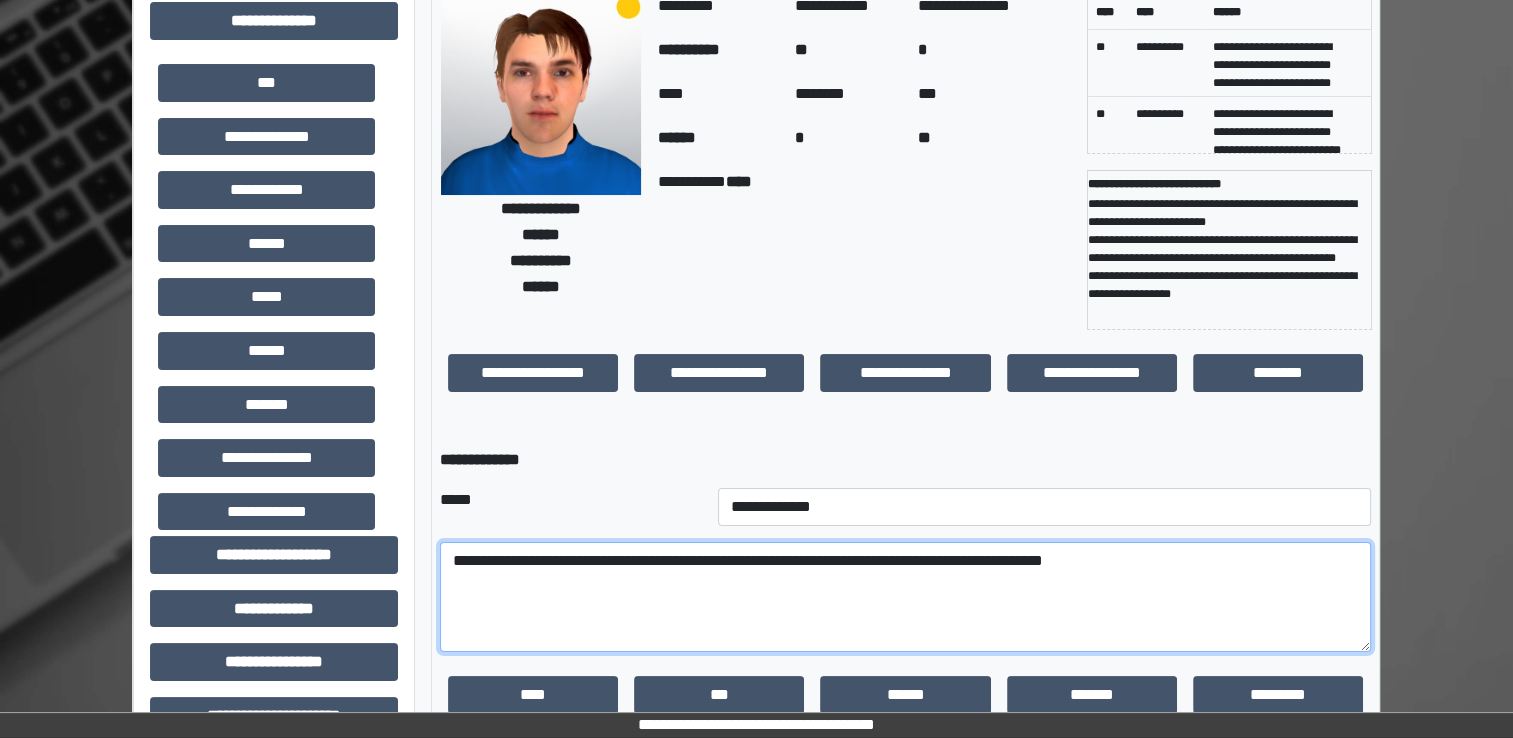 click on "**********" at bounding box center (905, 597) 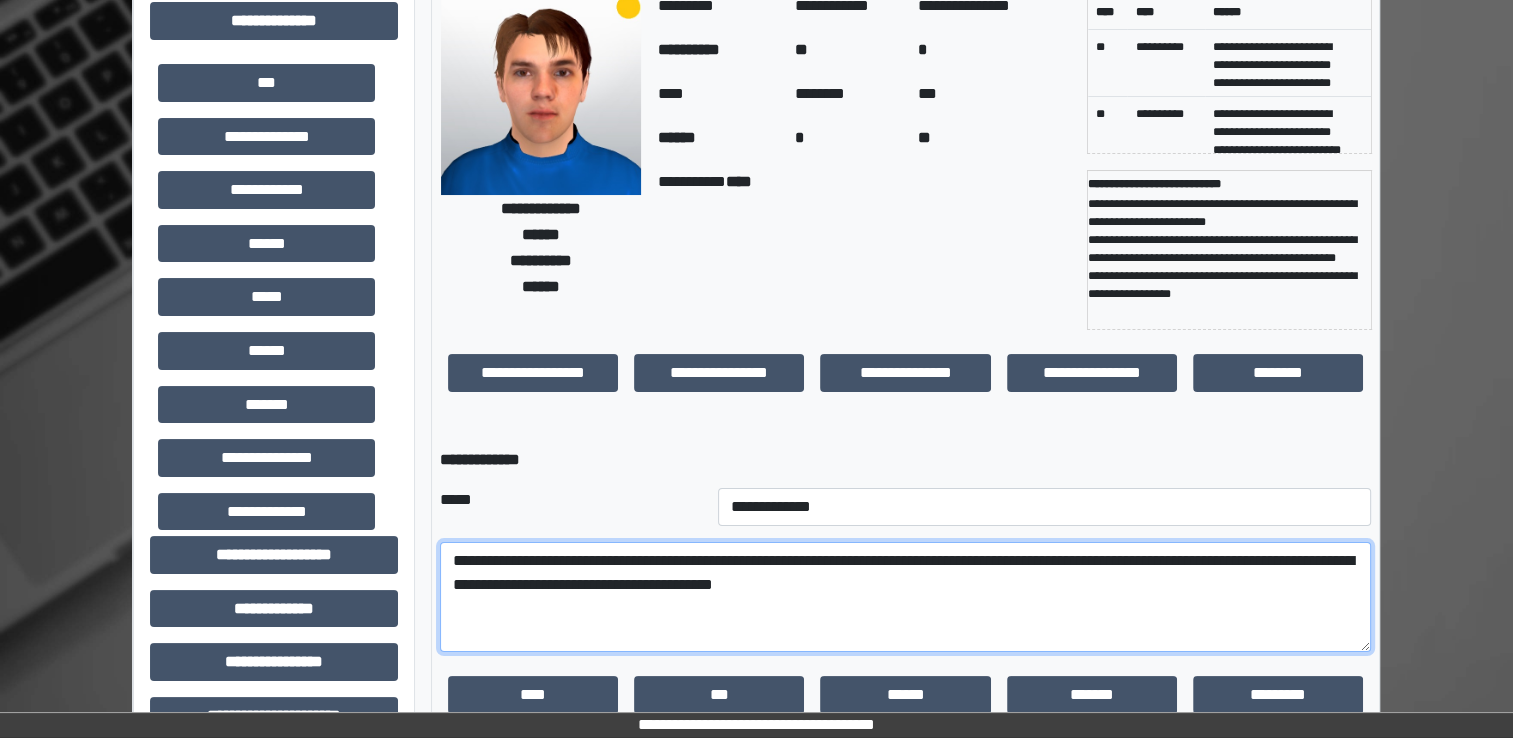 click on "**********" at bounding box center (905, 597) 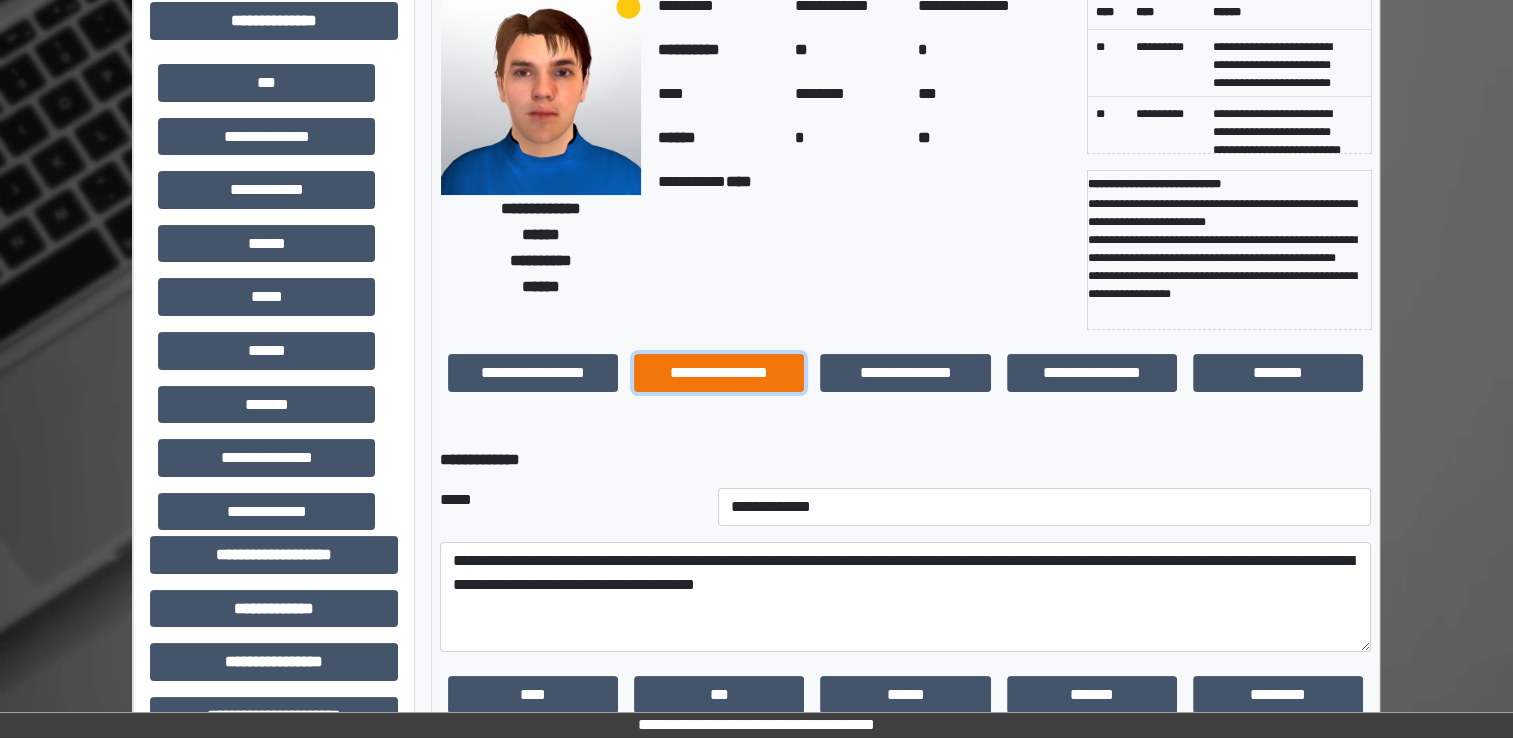 click on "**********" at bounding box center (719, 373) 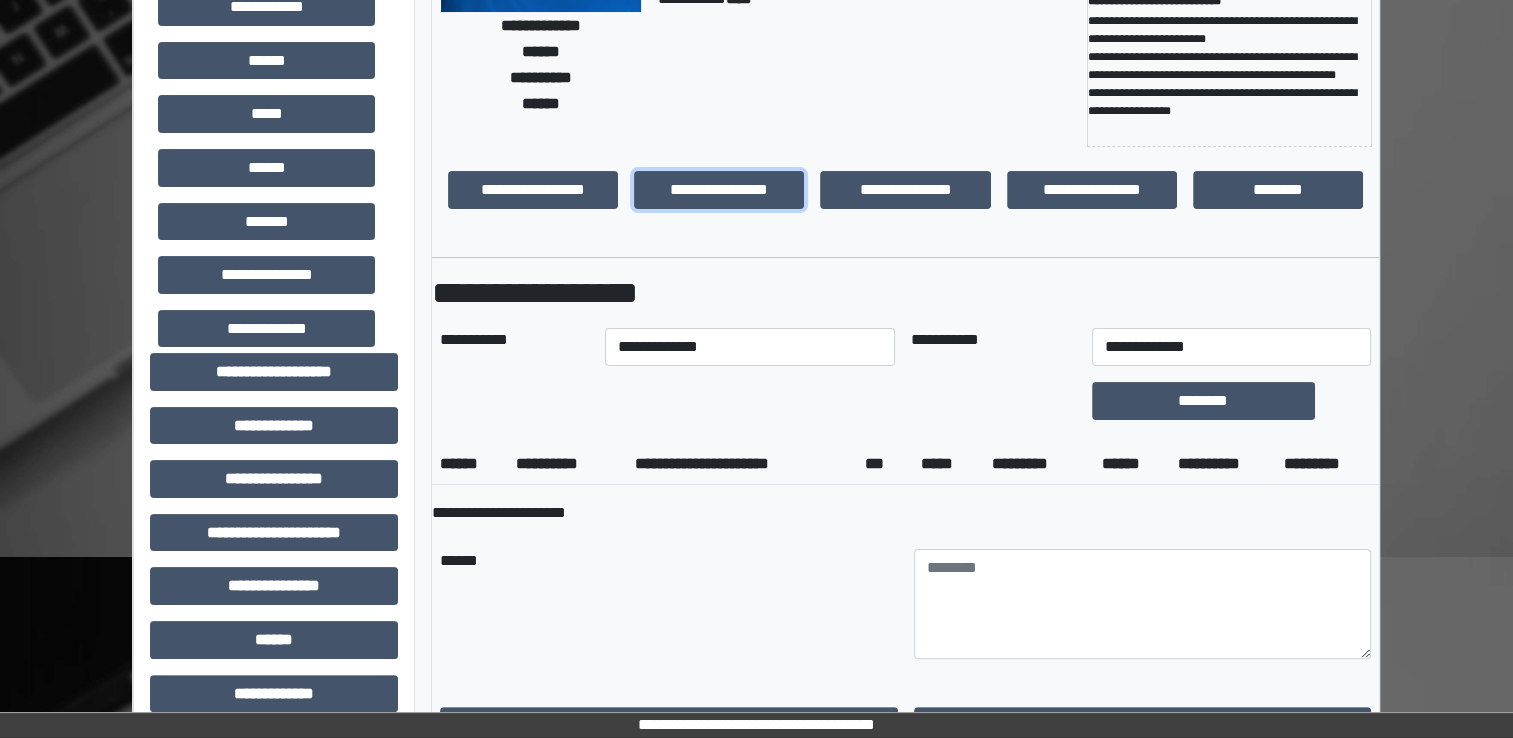 scroll, scrollTop: 430, scrollLeft: 0, axis: vertical 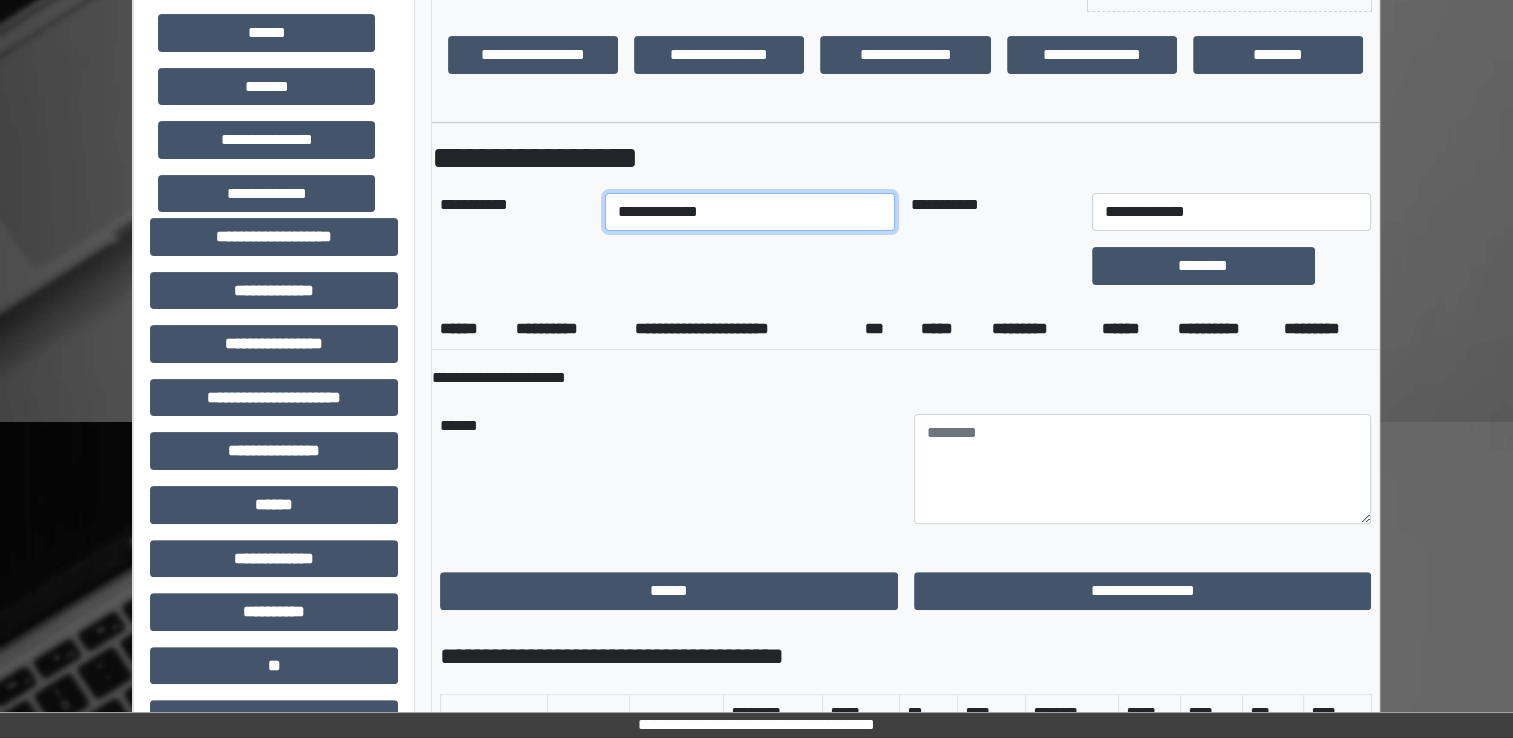 click on "**********" at bounding box center (750, 212) 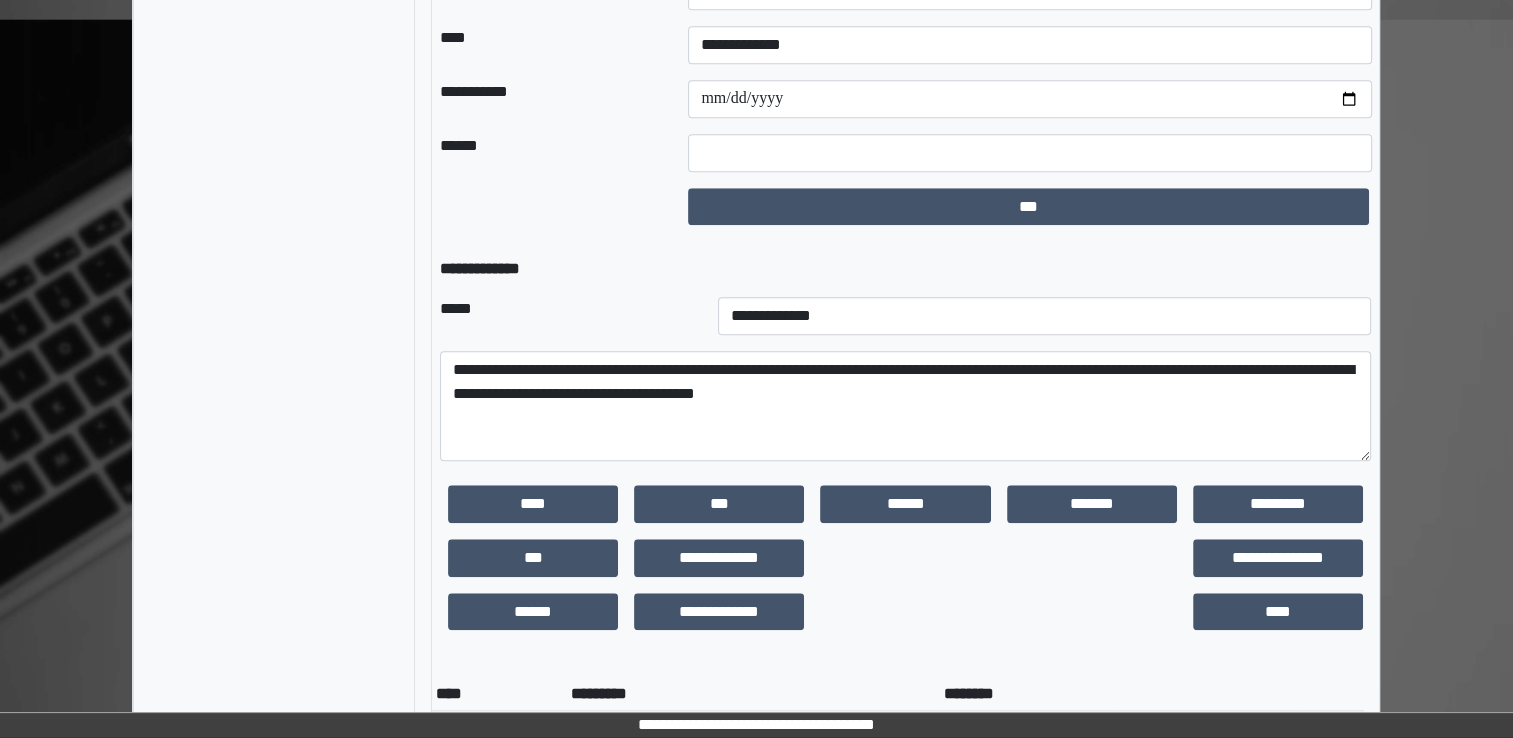 scroll, scrollTop: 1767, scrollLeft: 0, axis: vertical 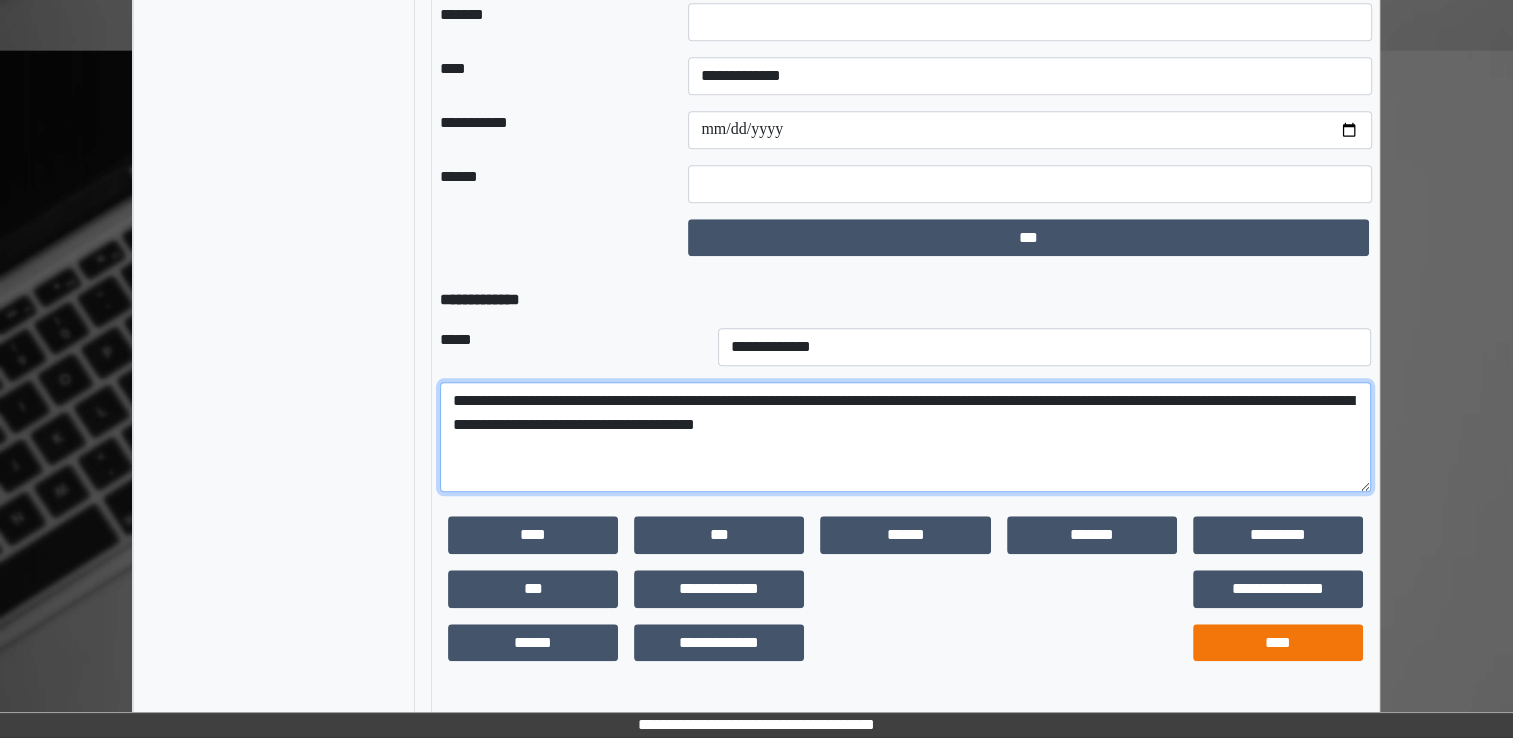 type on "**********" 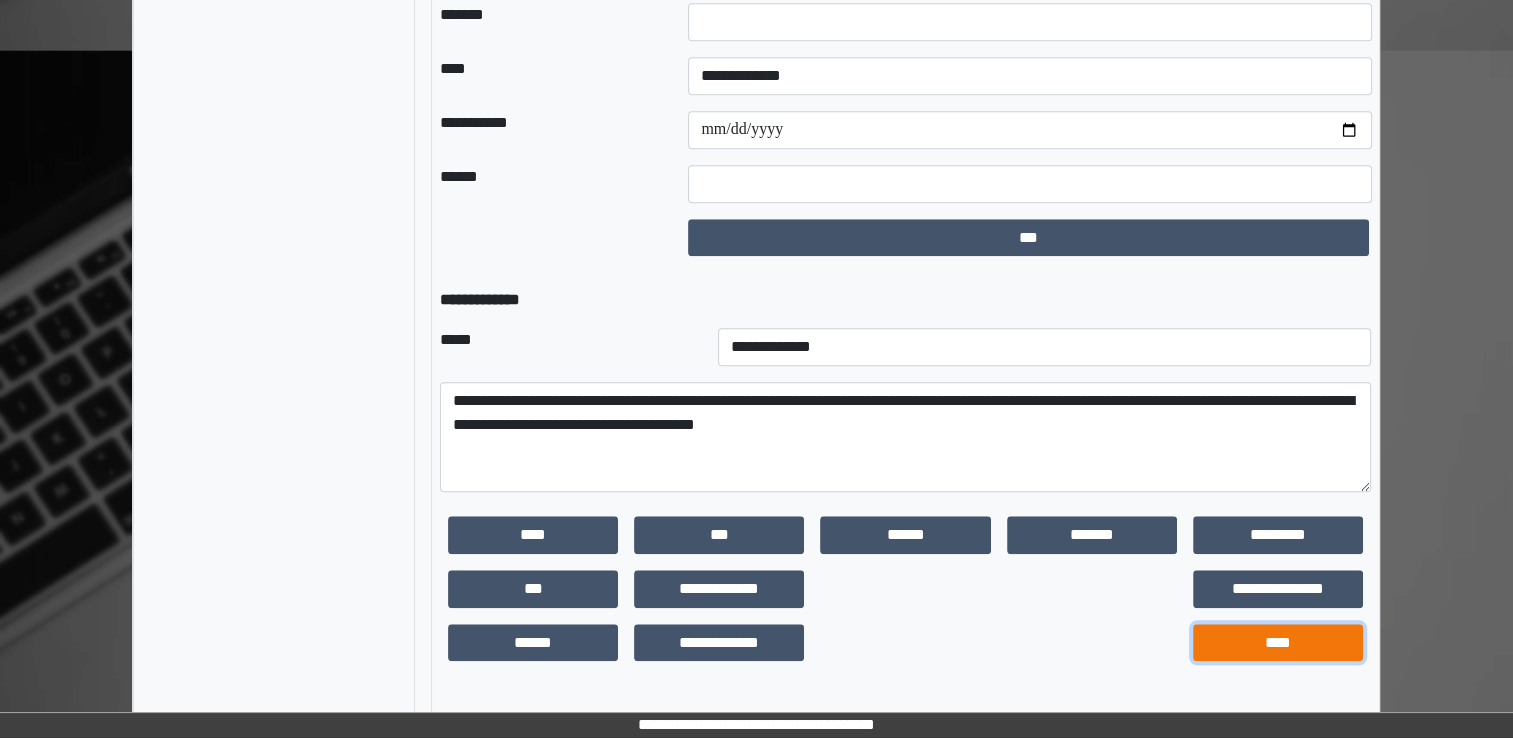 click on "****" at bounding box center [1278, 643] 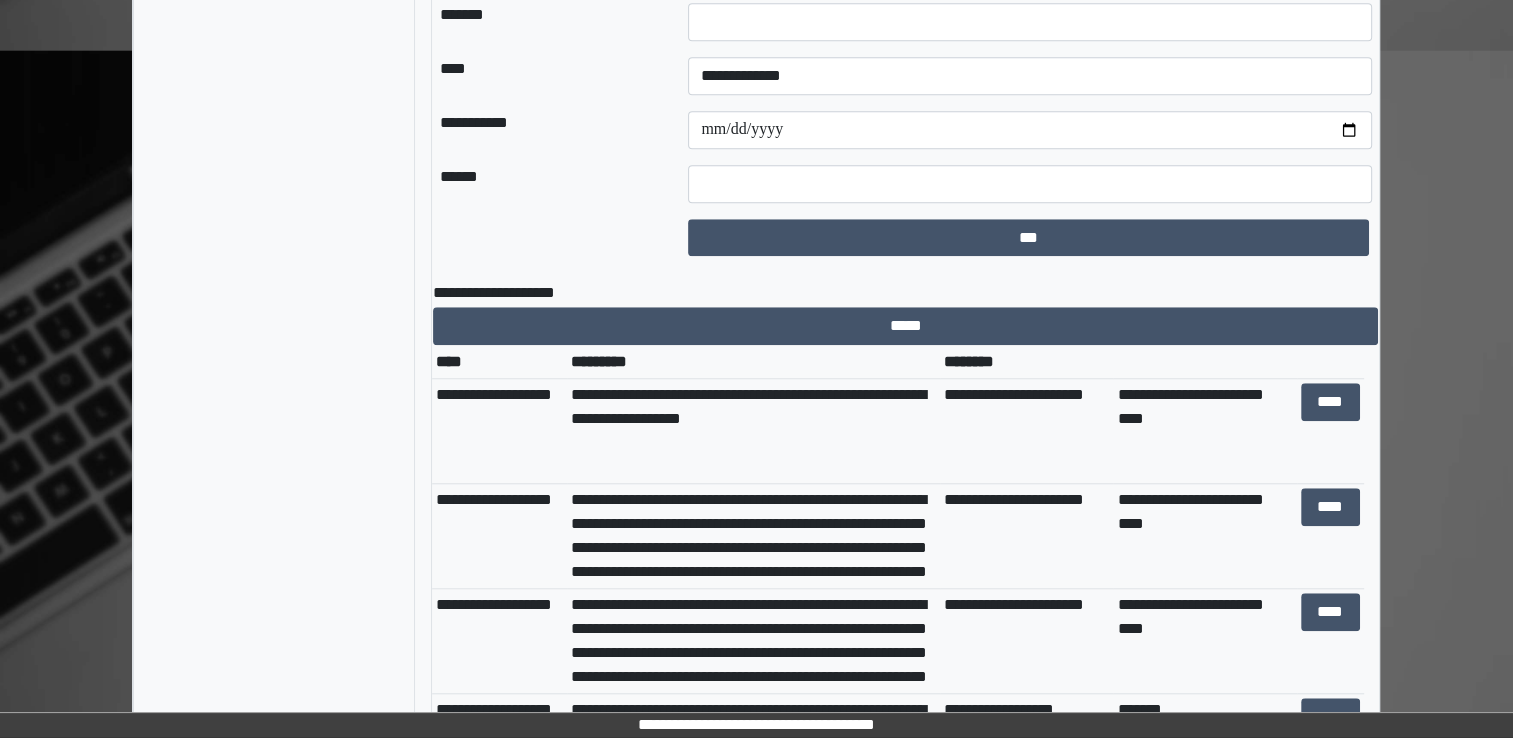 scroll, scrollTop: 0, scrollLeft: 0, axis: both 